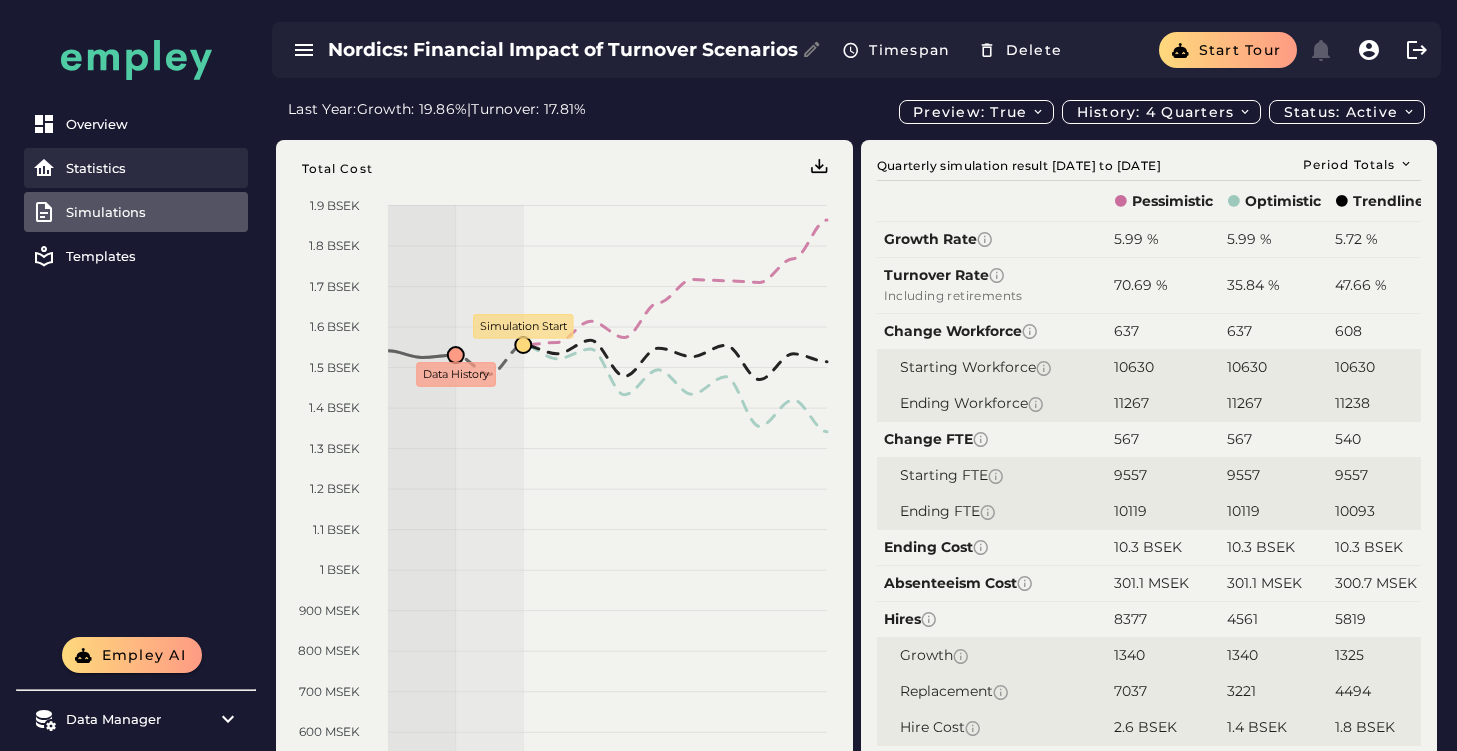 scroll, scrollTop: 0, scrollLeft: 0, axis: both 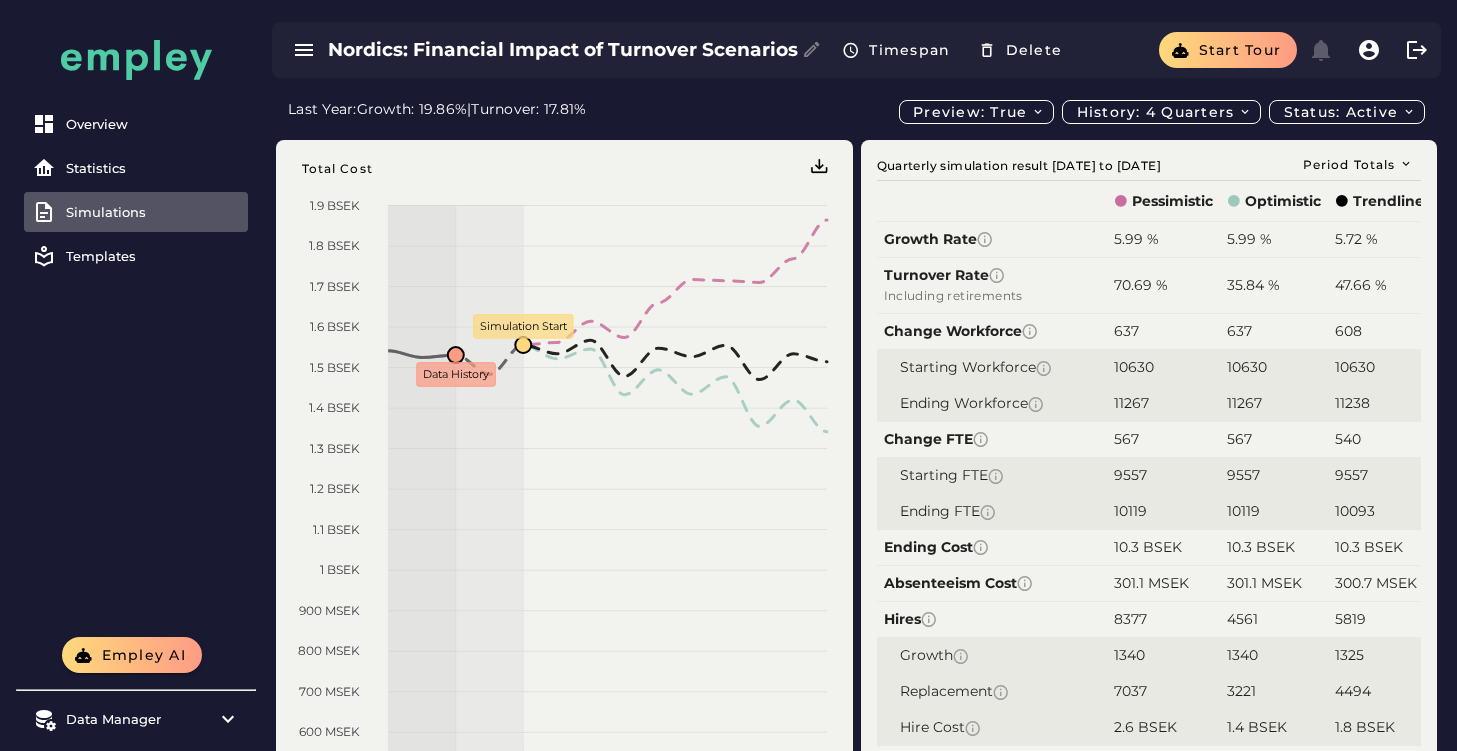 click on "Simulations" at bounding box center [153, 212] 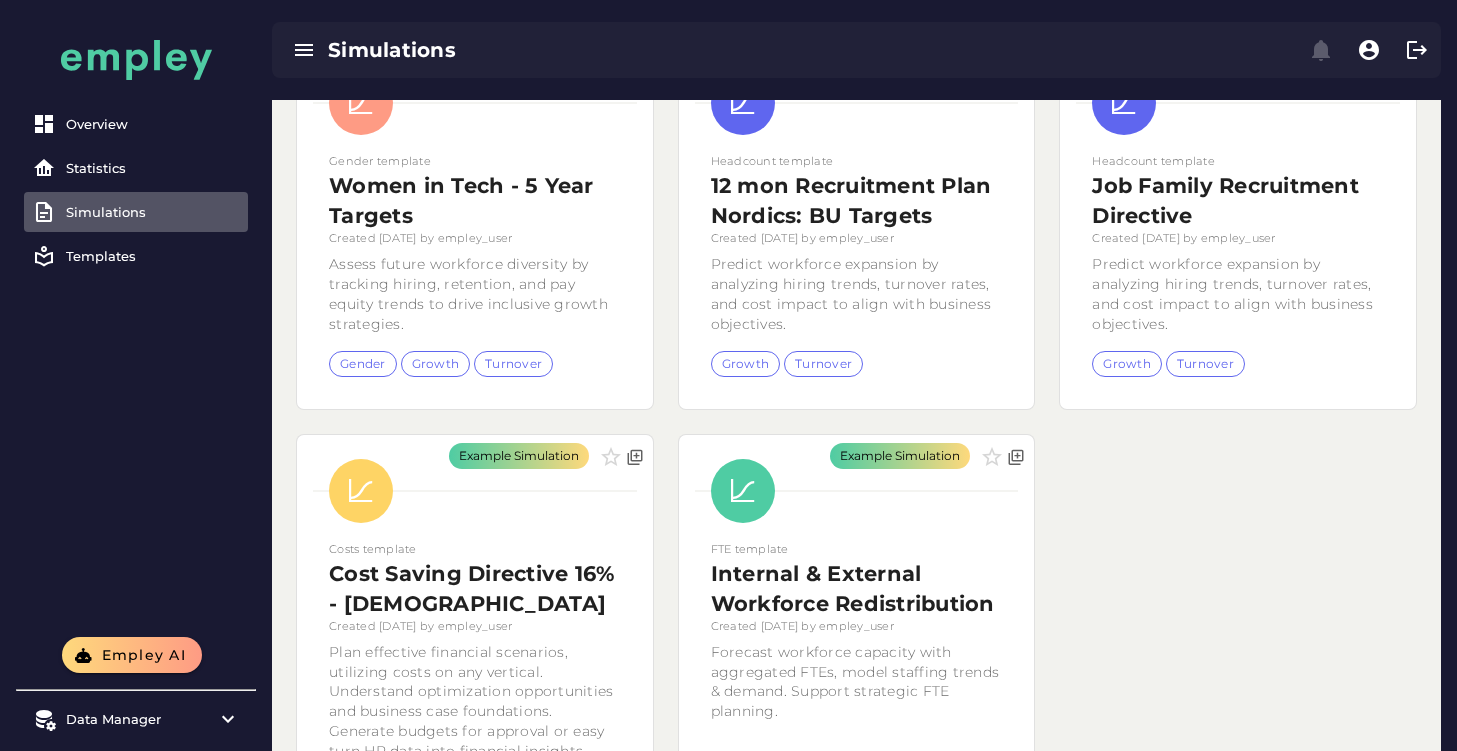 scroll, scrollTop: 552, scrollLeft: 0, axis: vertical 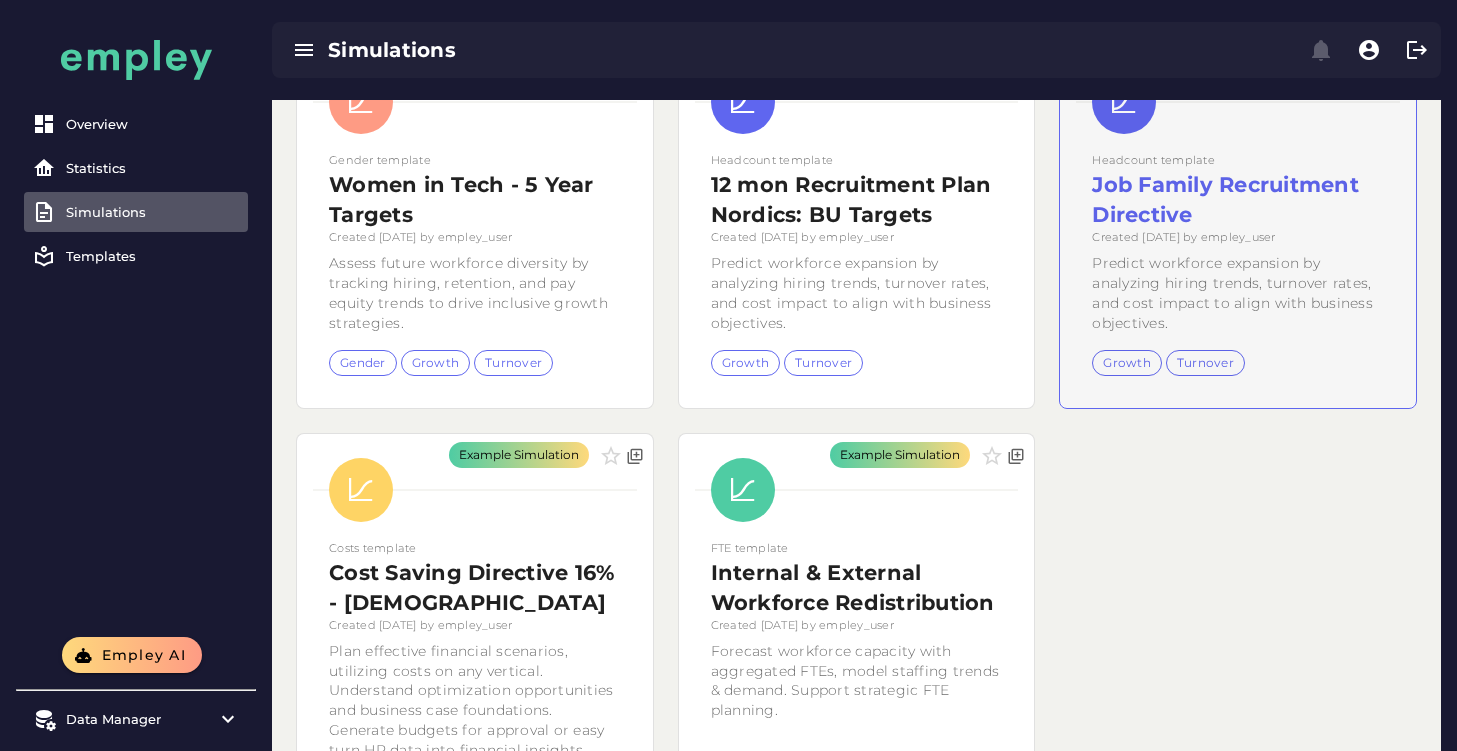 click on "Example Simulation" 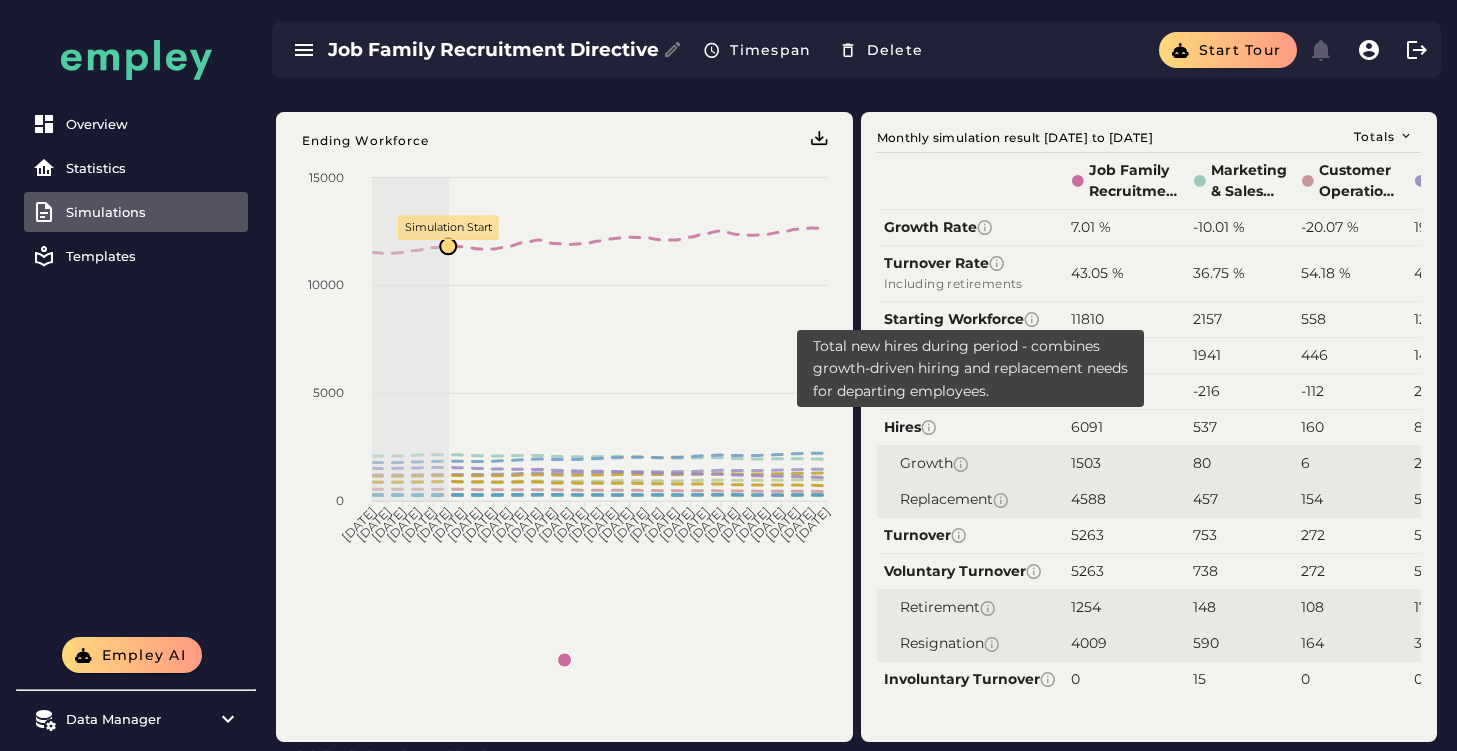 scroll, scrollTop: 29, scrollLeft: 0, axis: vertical 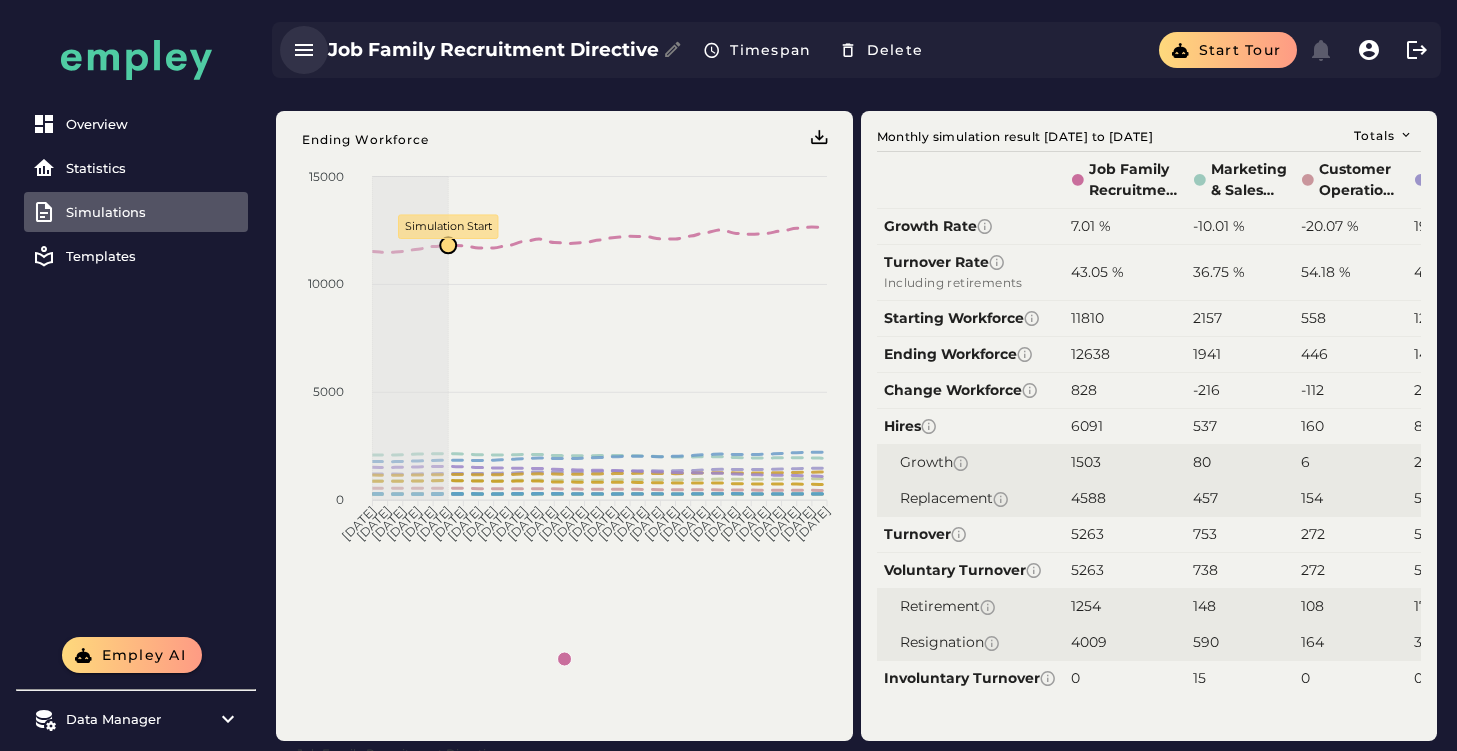 click at bounding box center [304, 50] 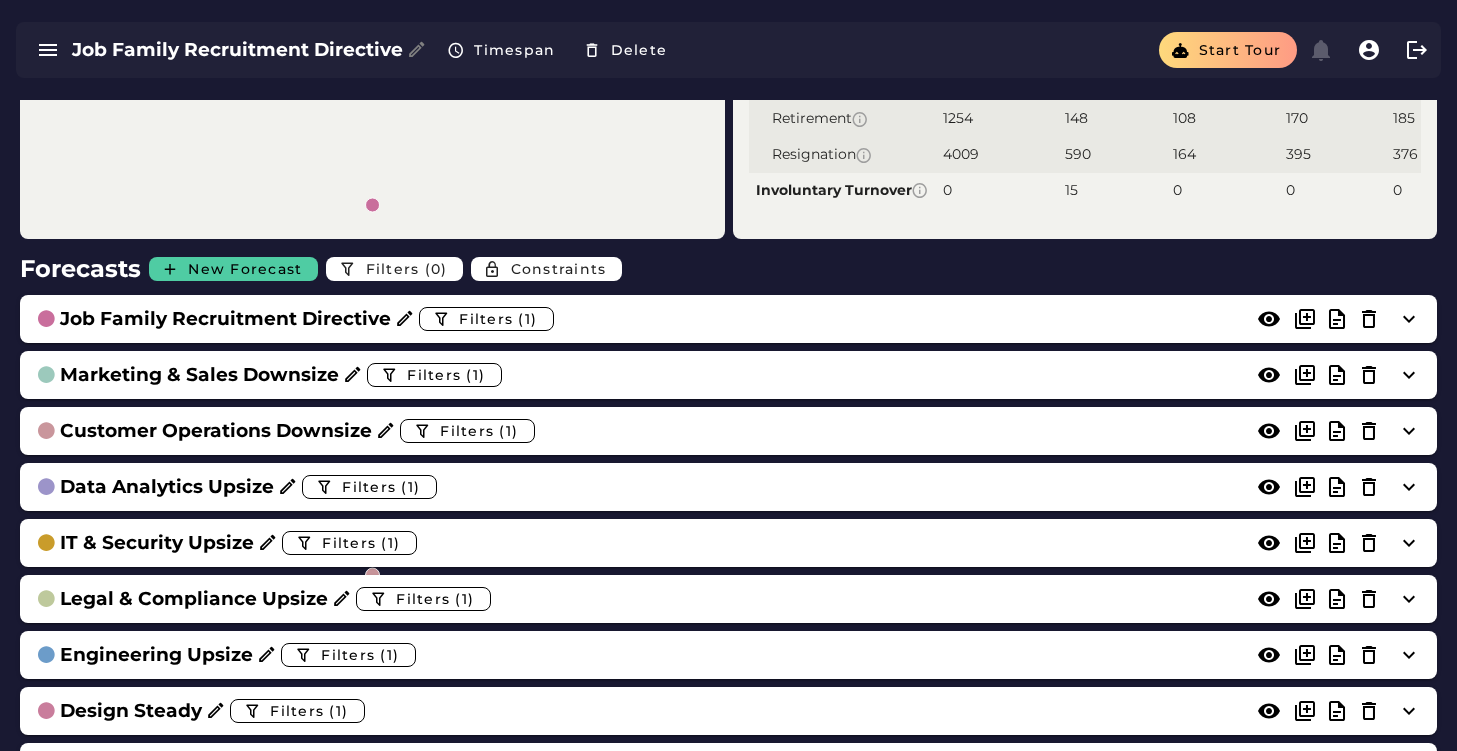 scroll, scrollTop: 516, scrollLeft: 0, axis: vertical 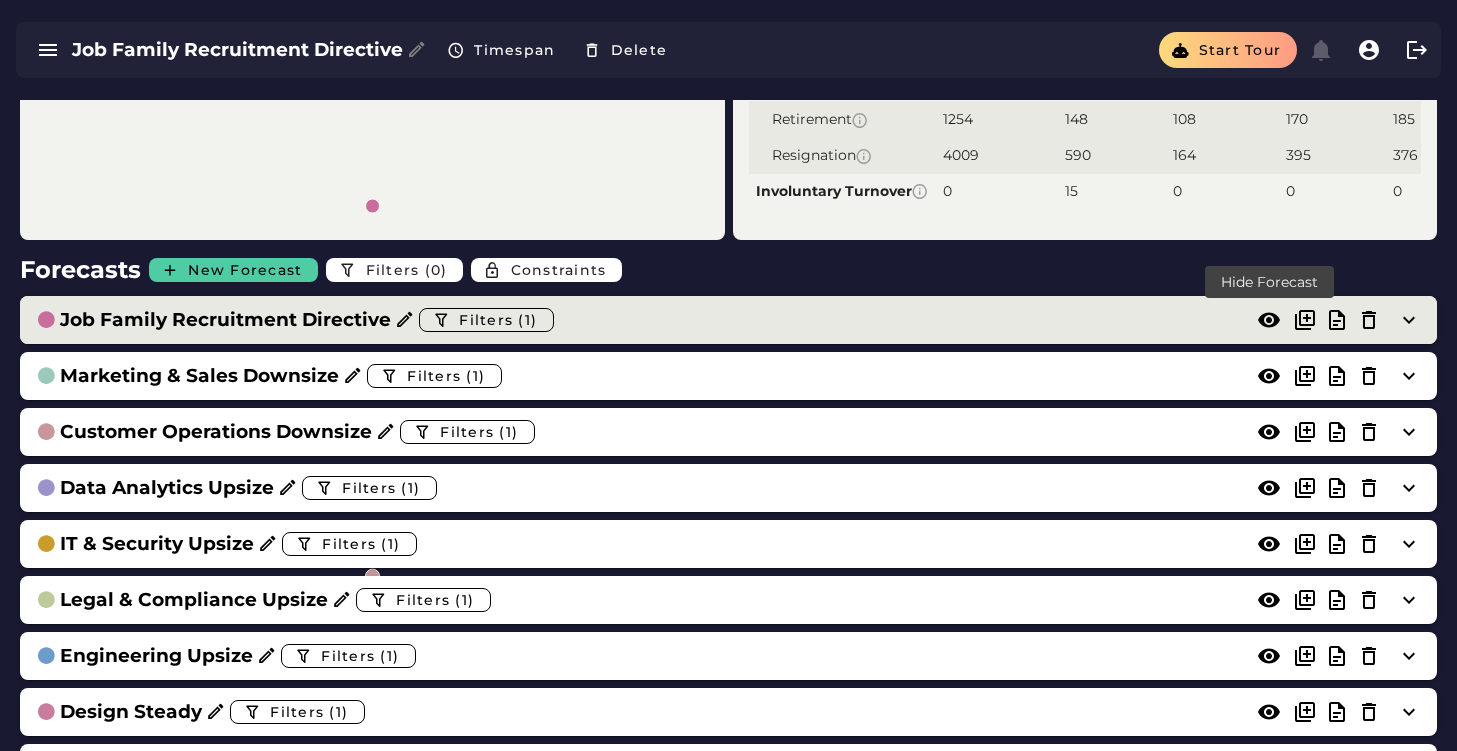 click 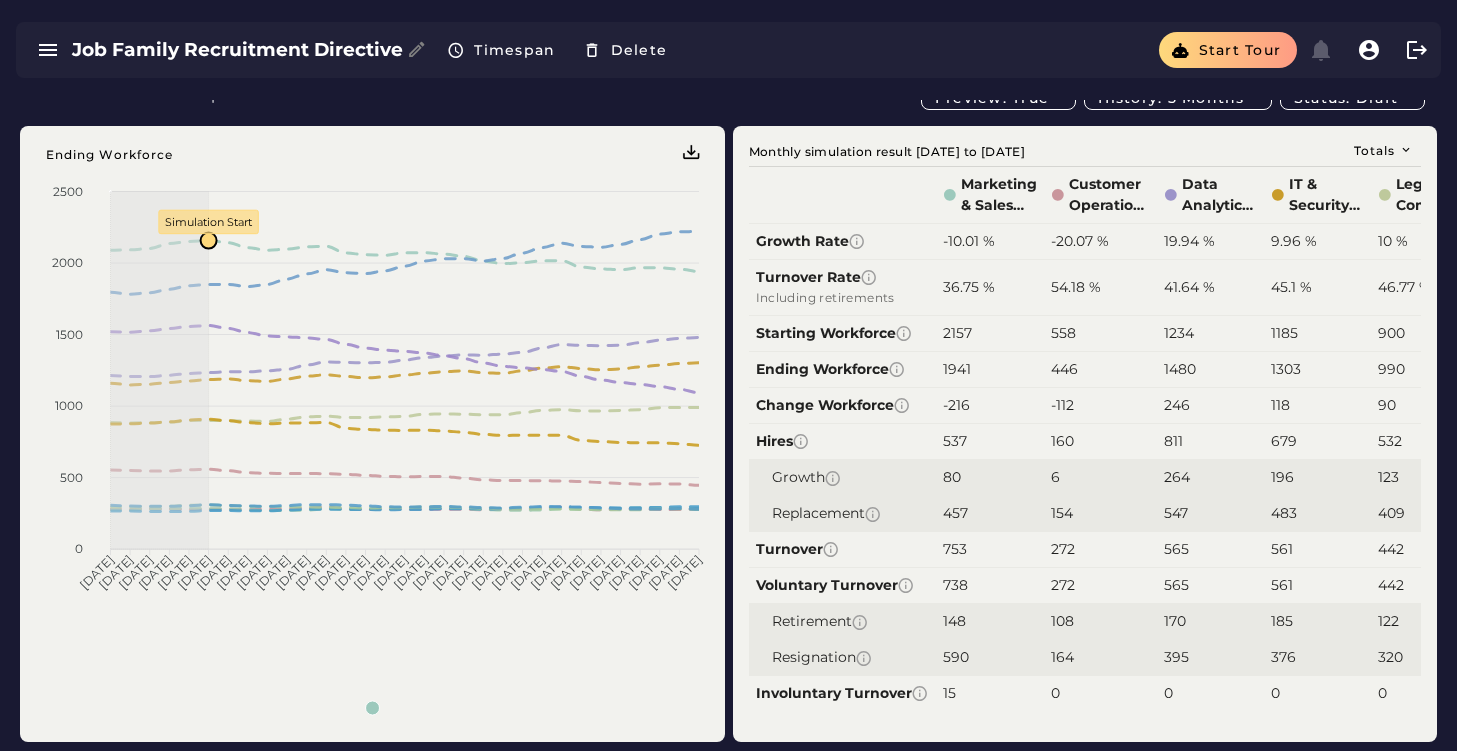 scroll, scrollTop: 12, scrollLeft: 0, axis: vertical 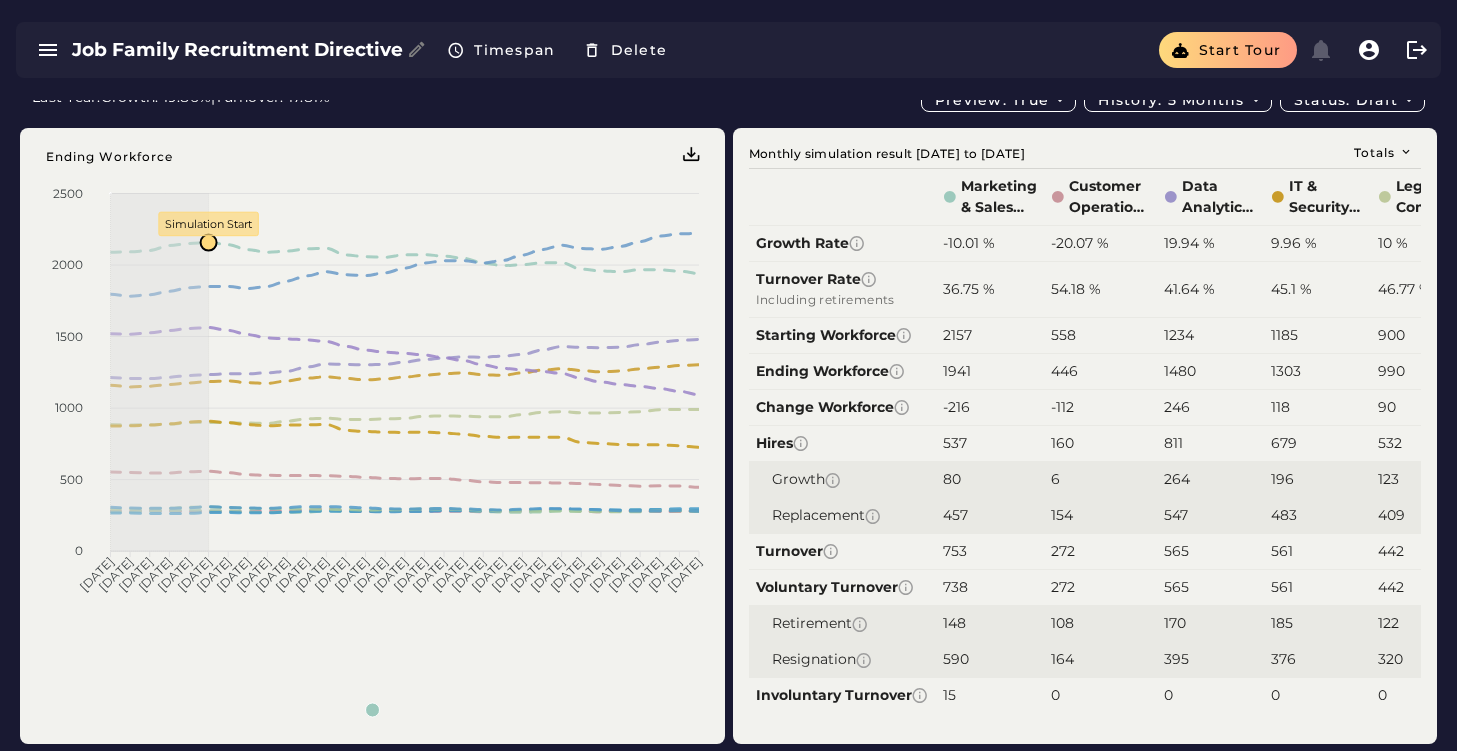 click on "246" at bounding box center (1210, 407) 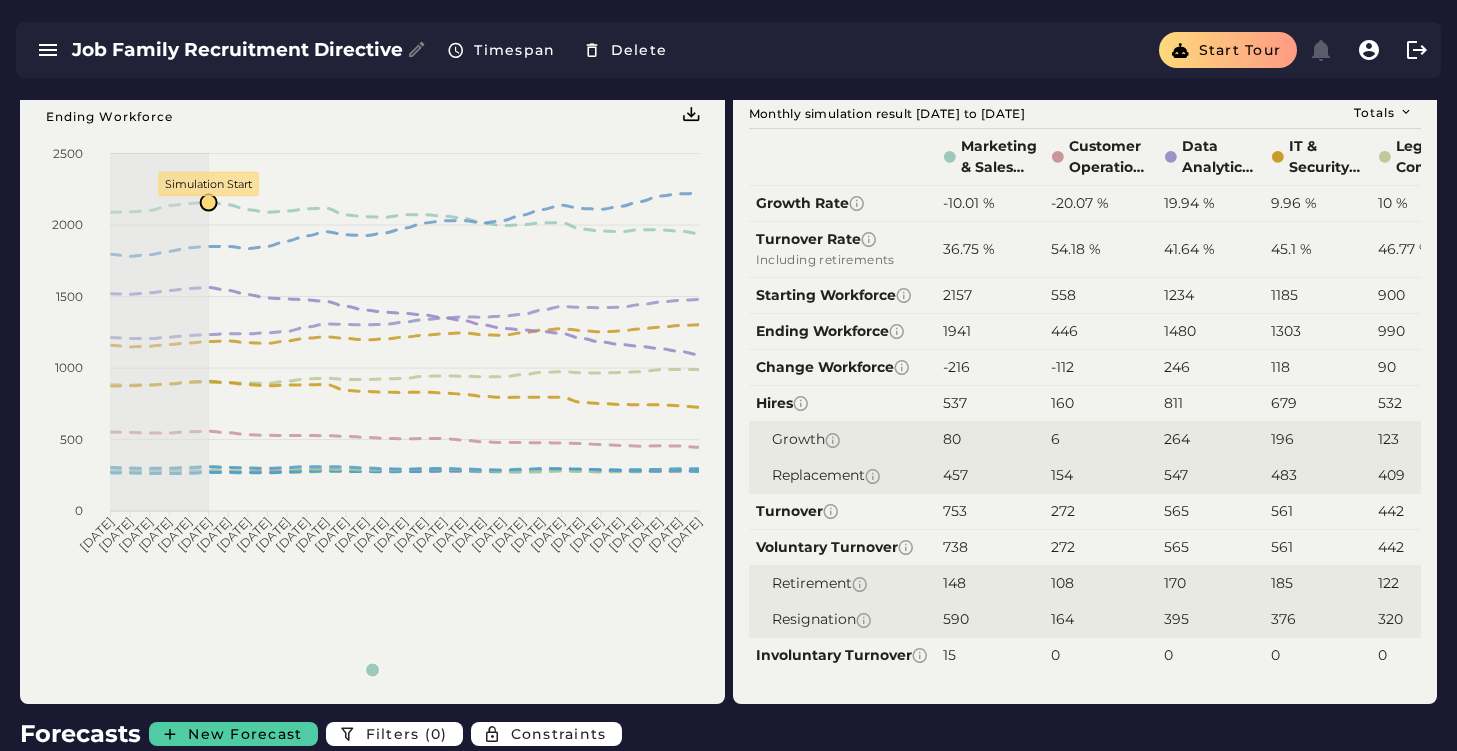 scroll, scrollTop: 45, scrollLeft: 0, axis: vertical 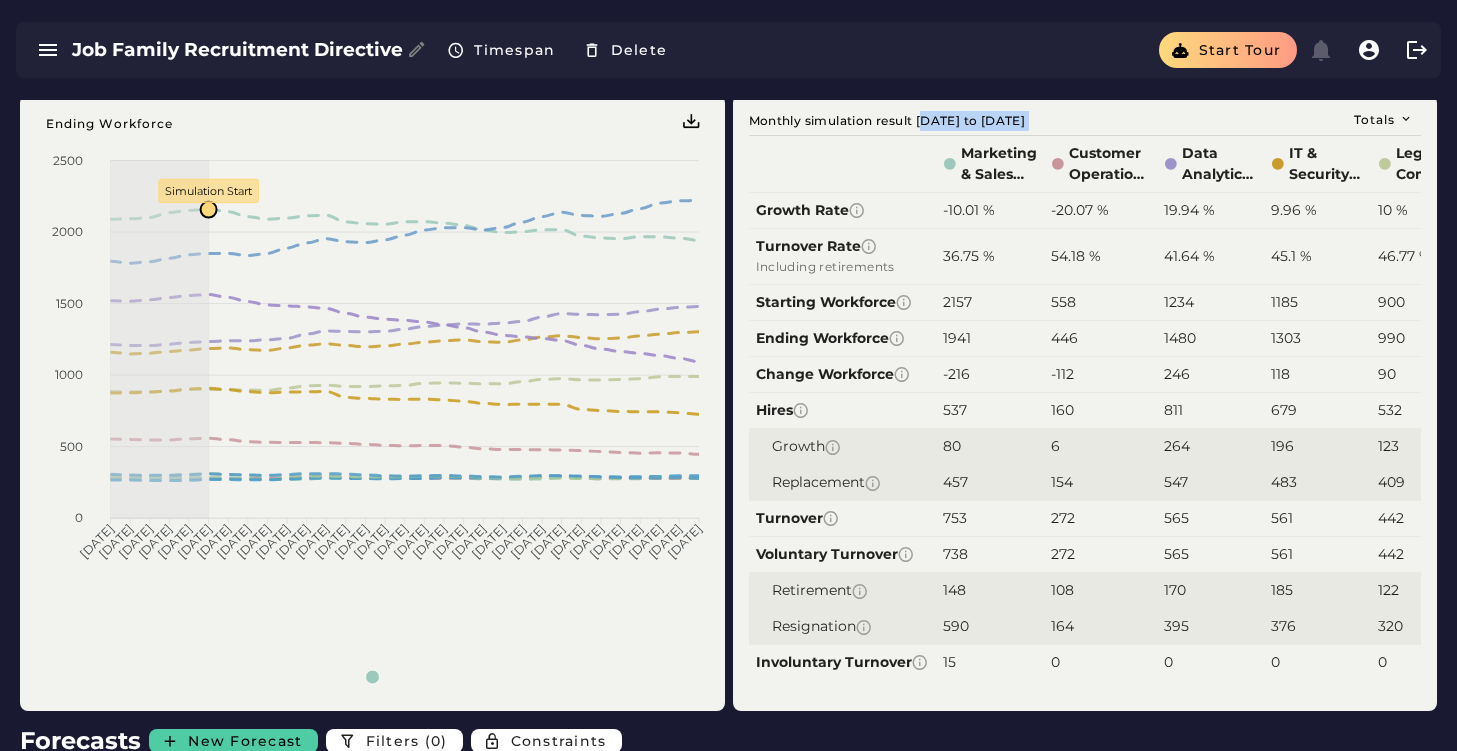 drag, startPoint x: 922, startPoint y: 116, endPoint x: 1069, endPoint y: 140, distance: 148.9463 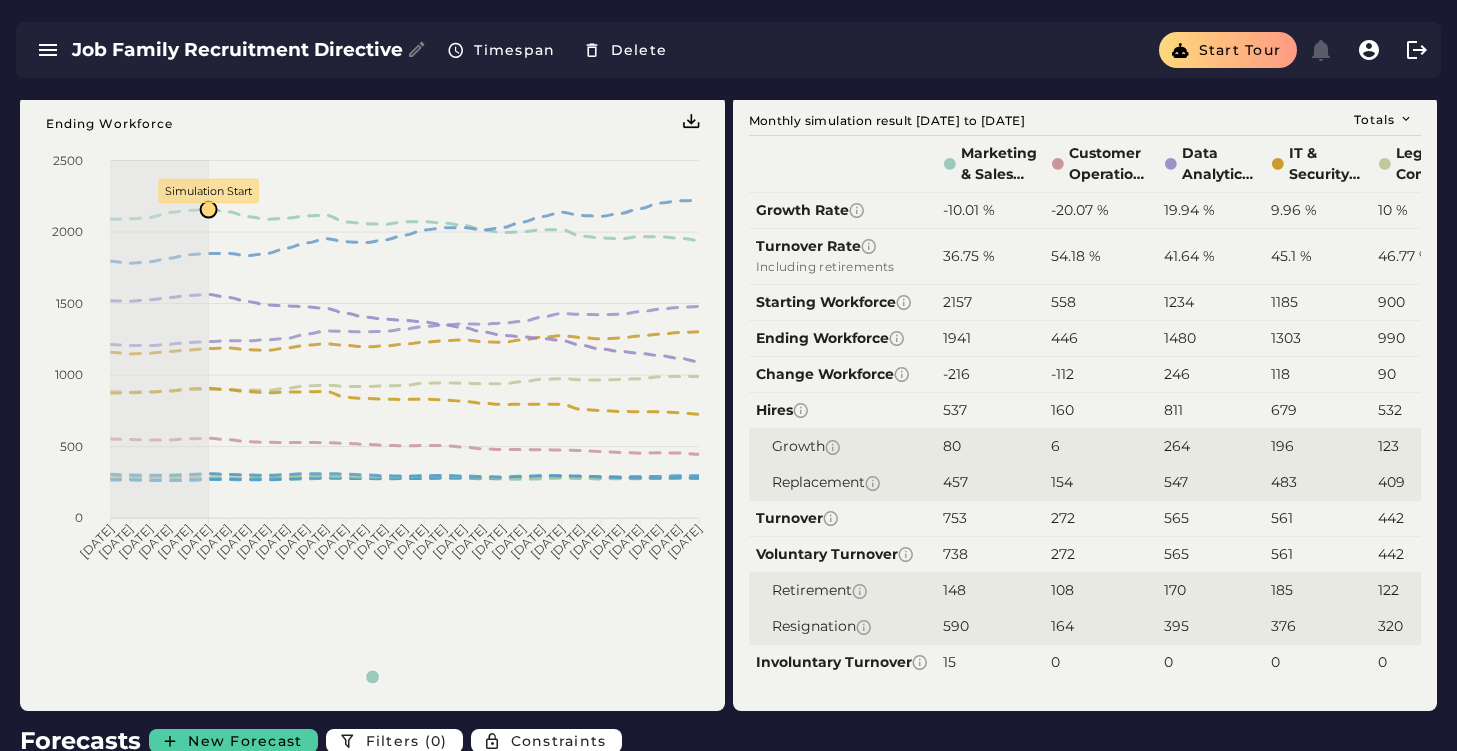click 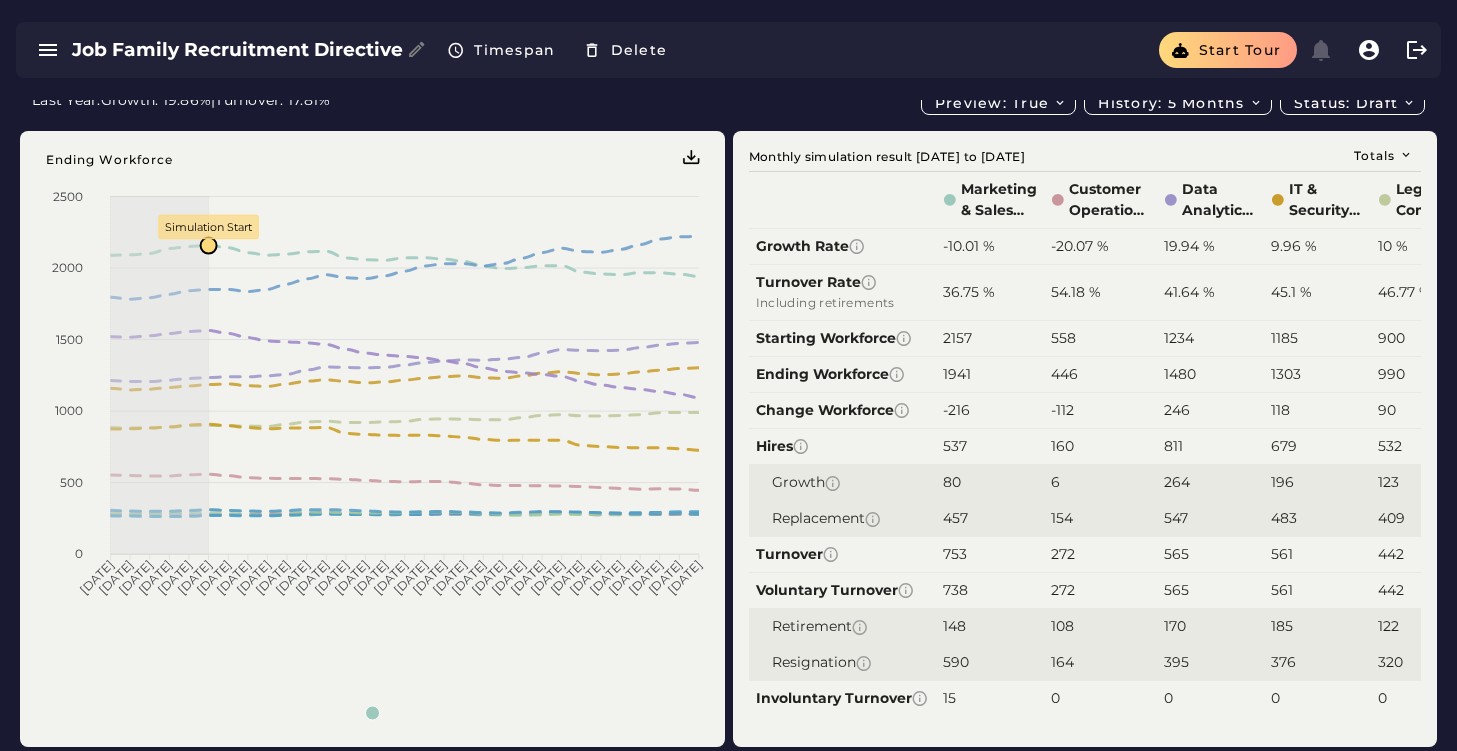 scroll, scrollTop: 13, scrollLeft: 0, axis: vertical 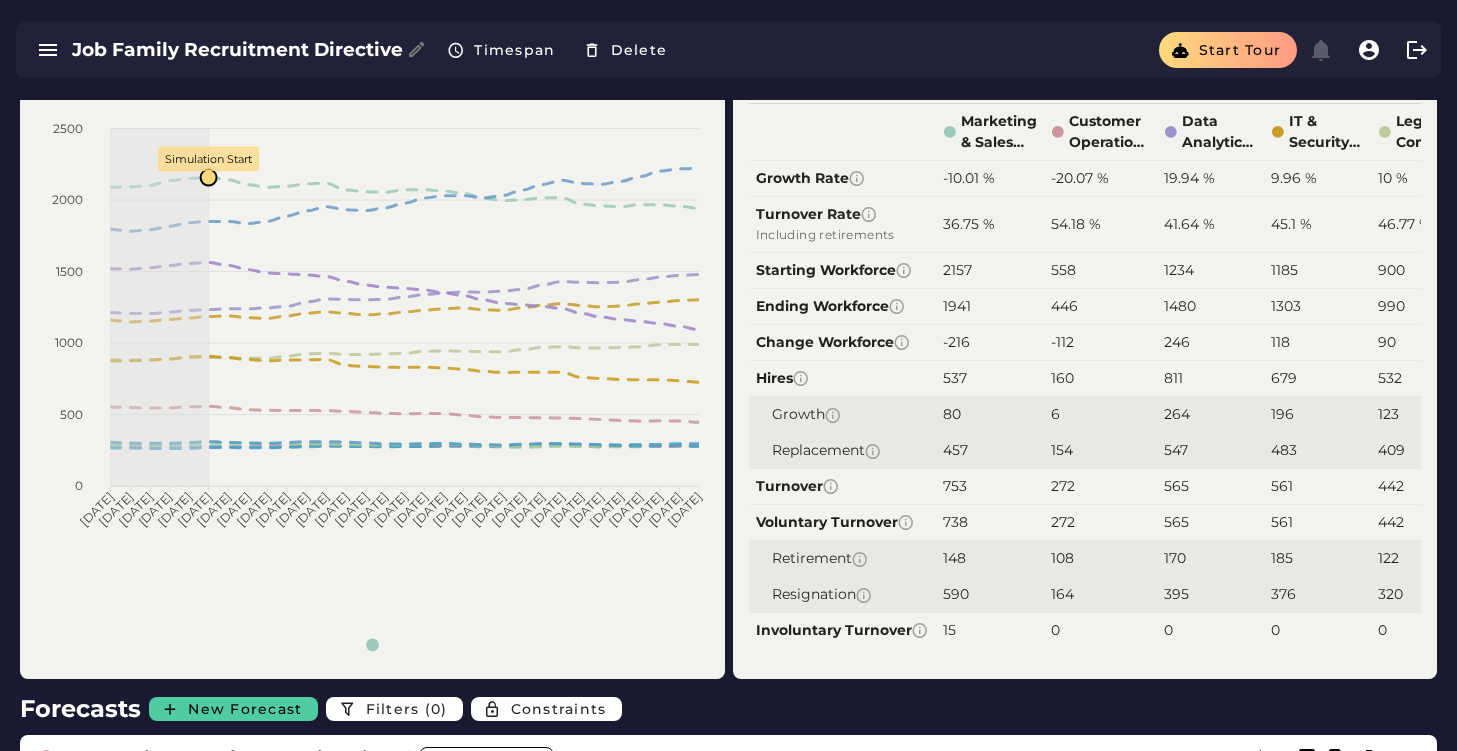 click on "-10.01 %" 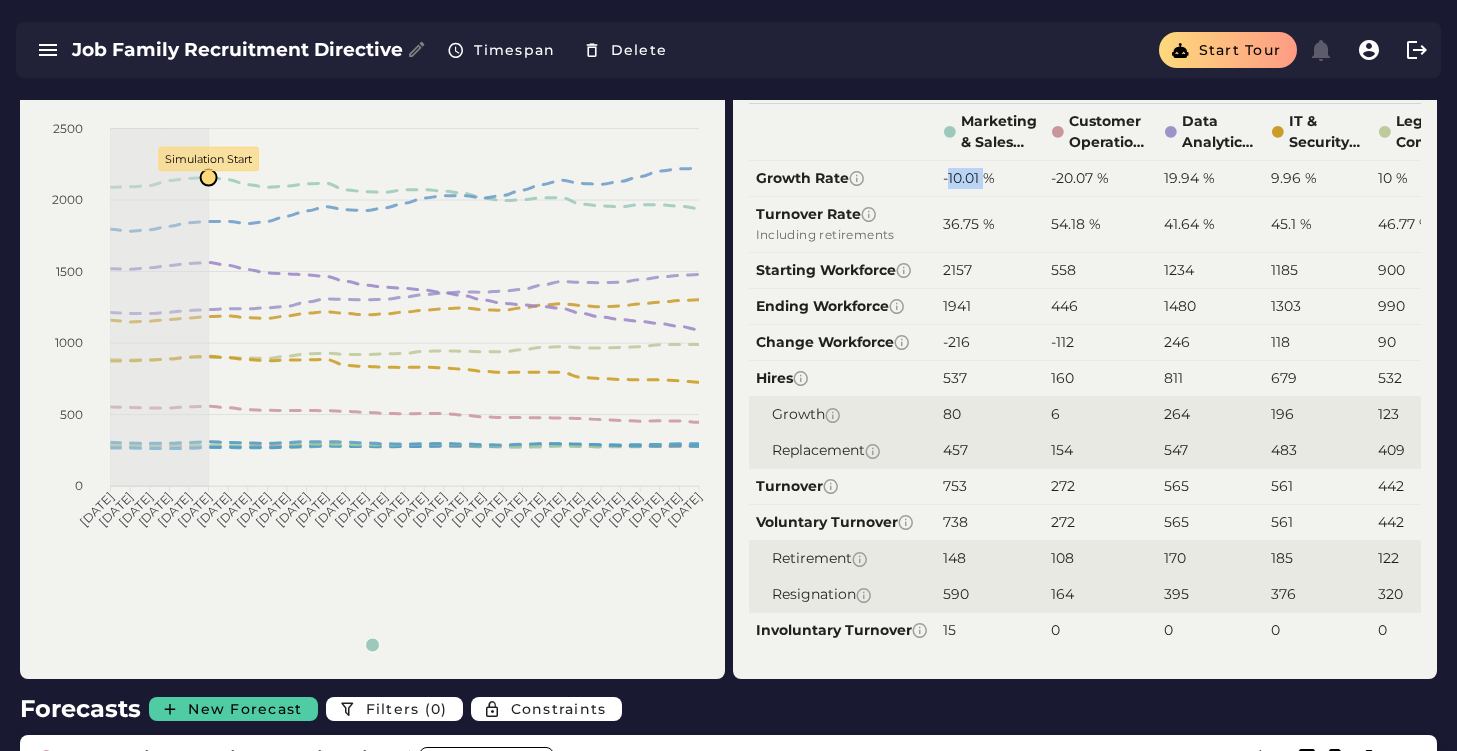 click on "-10.01 %" 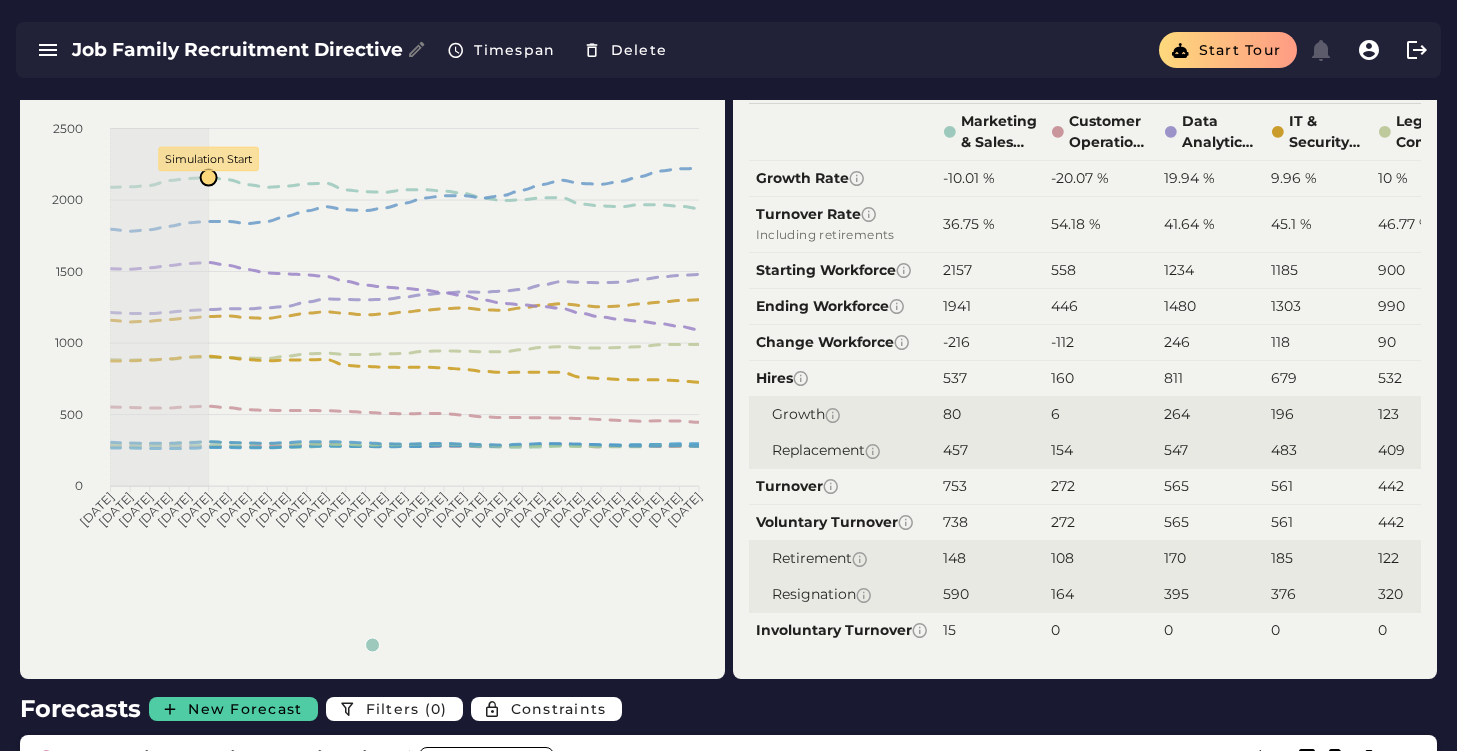 click on "-20.07 %" at bounding box center (1100, 178) 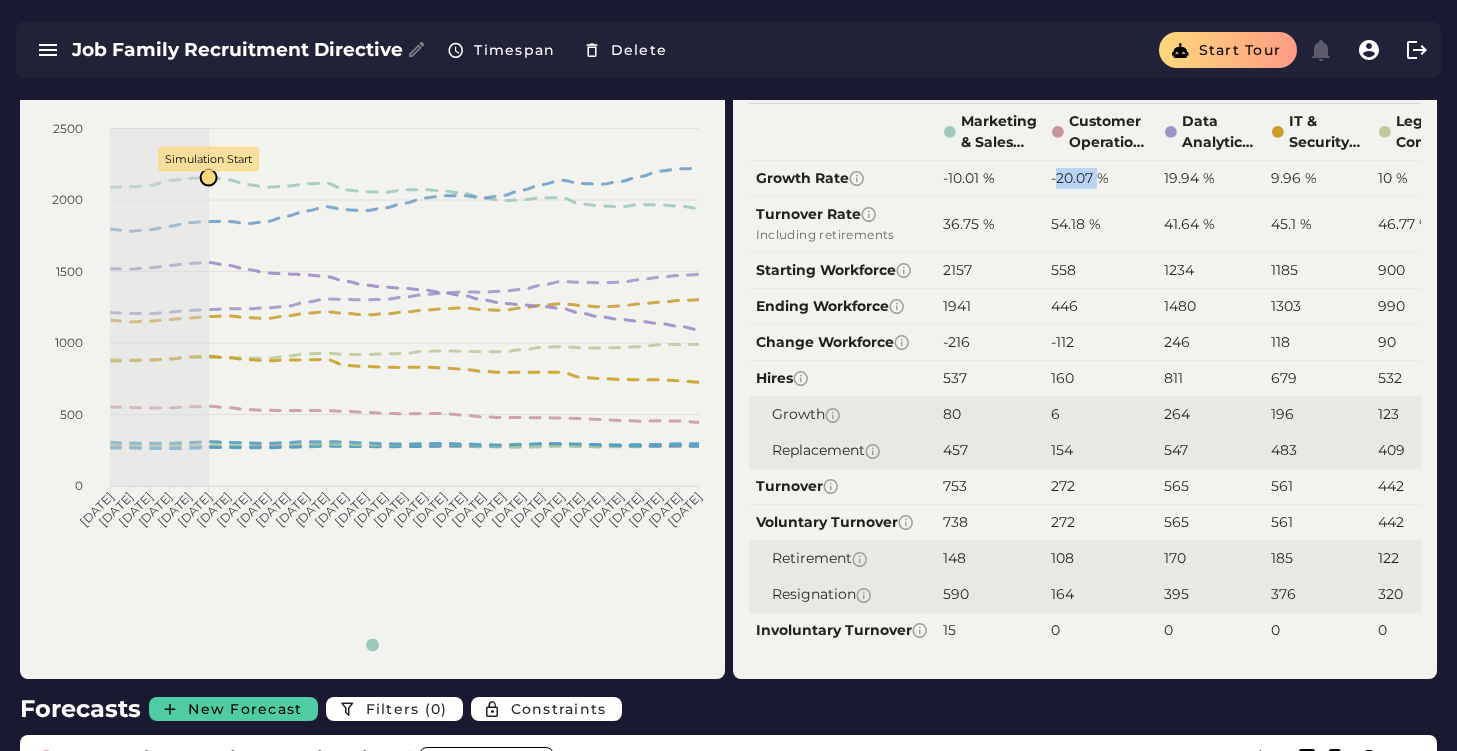 click on "-20.07 %" at bounding box center [1100, 178] 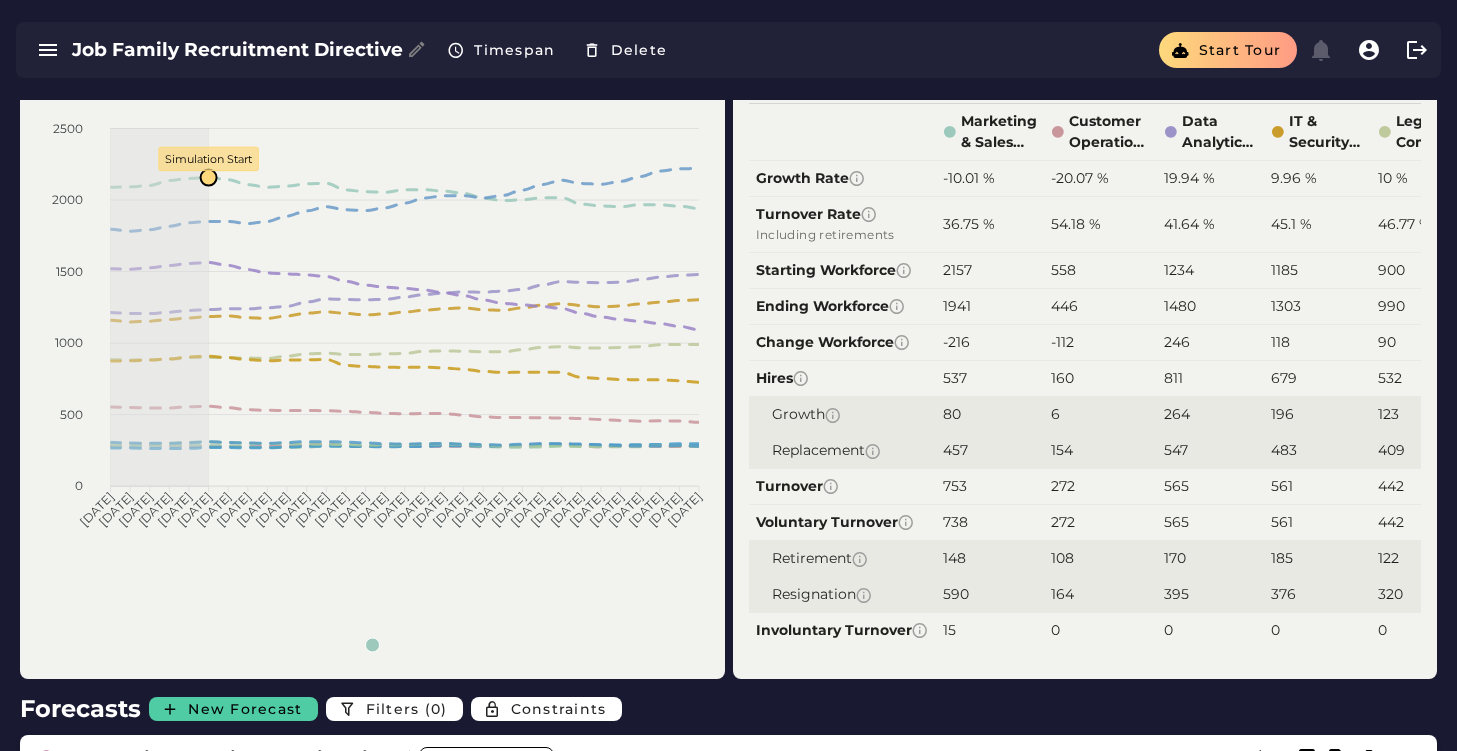 click on "19.94 %" at bounding box center (1189, 178) 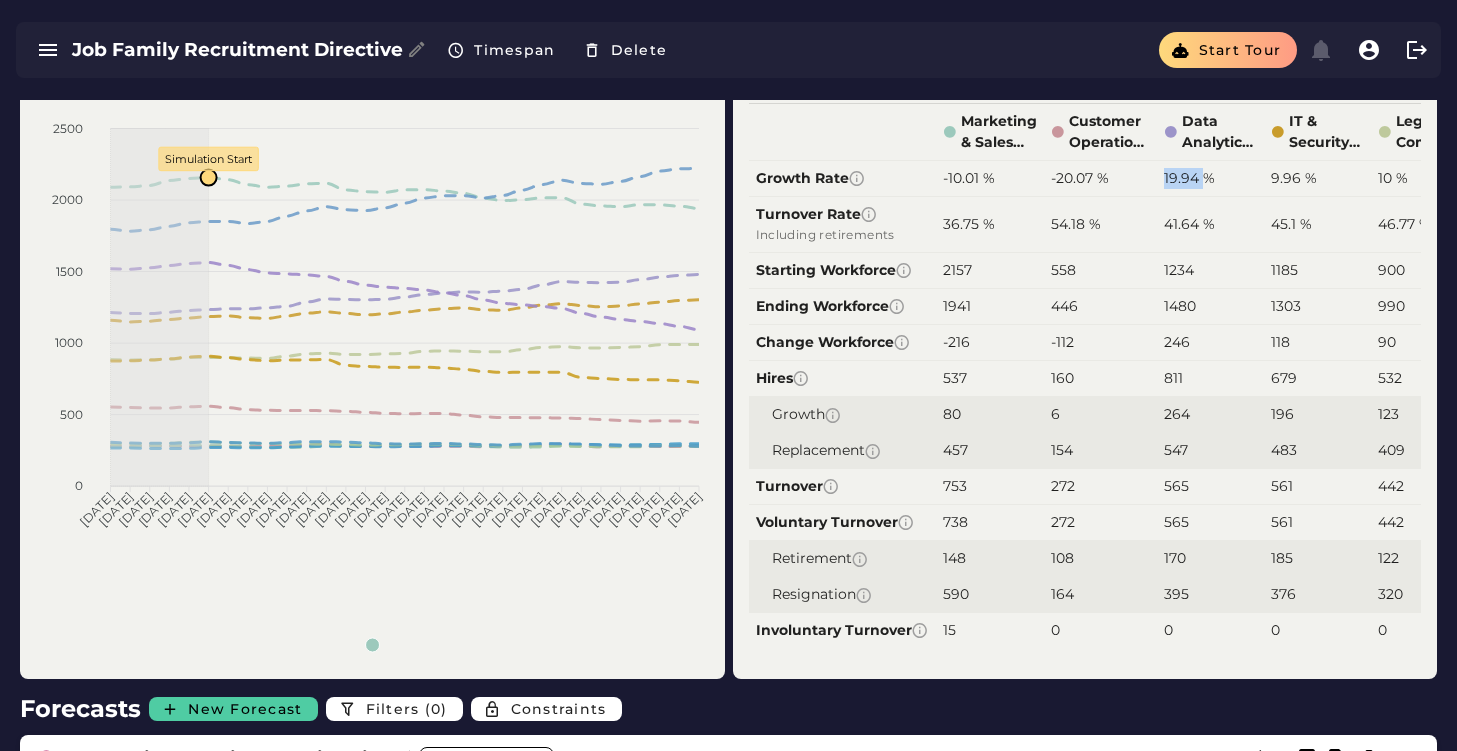 click on "19.94 %" at bounding box center [1189, 178] 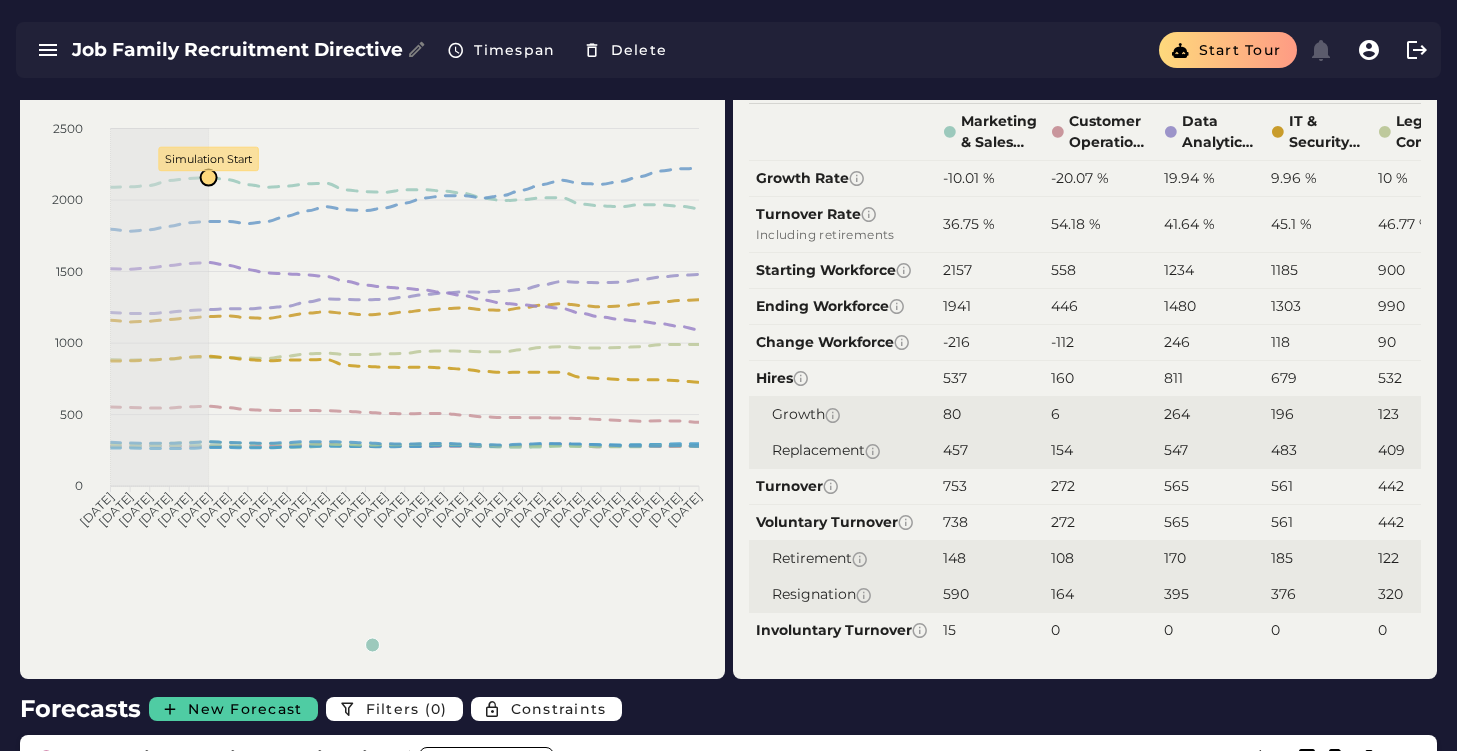 click on "9.96 %" at bounding box center [1294, 178] 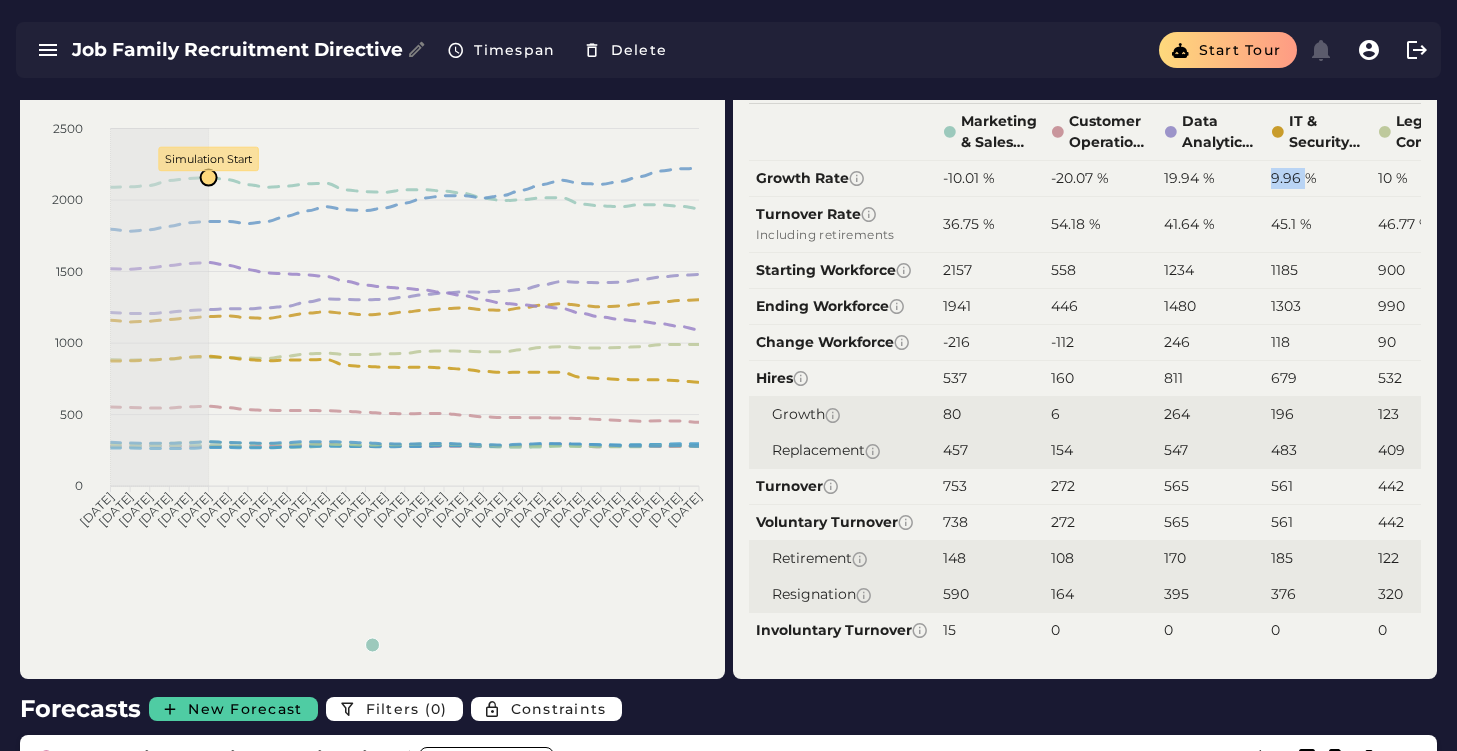 click on "9.96 %" at bounding box center [1294, 178] 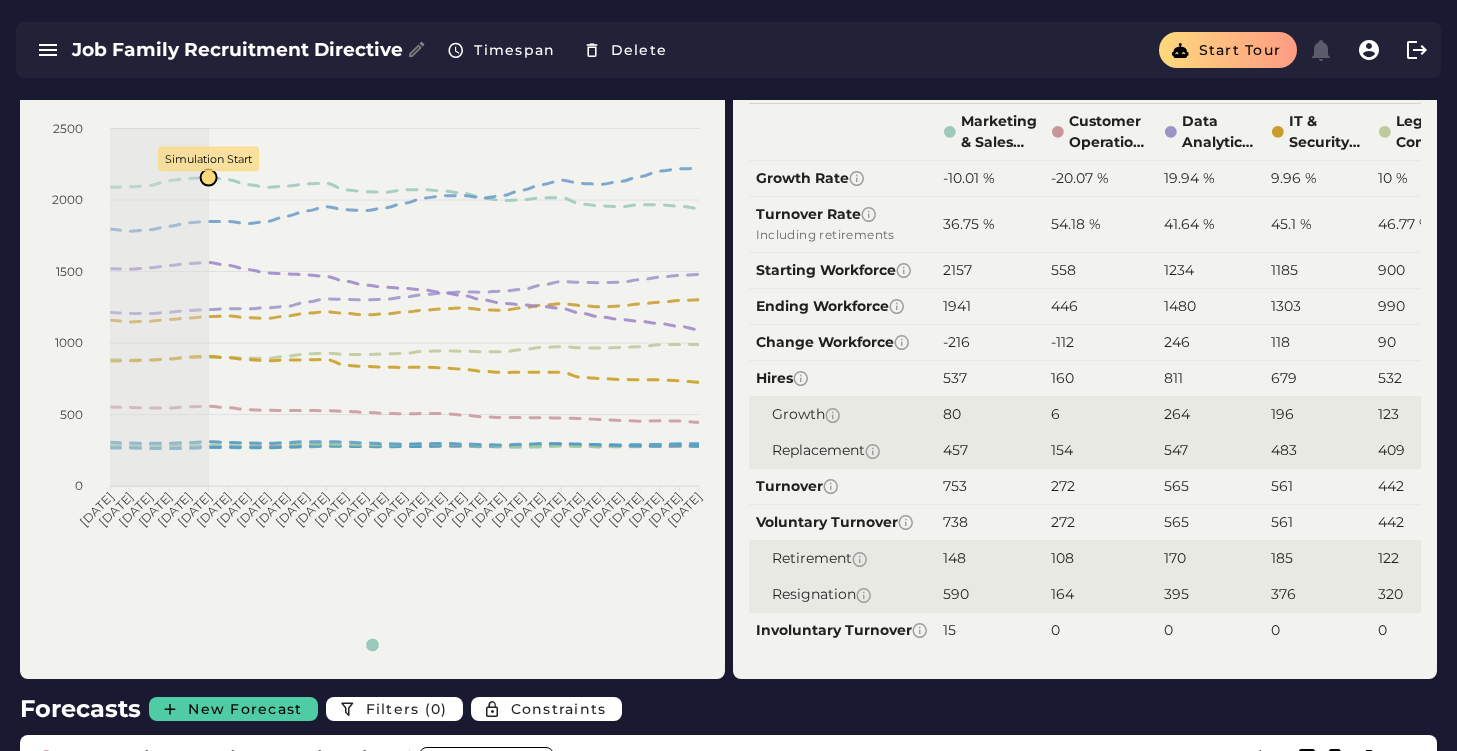 click on "1234" 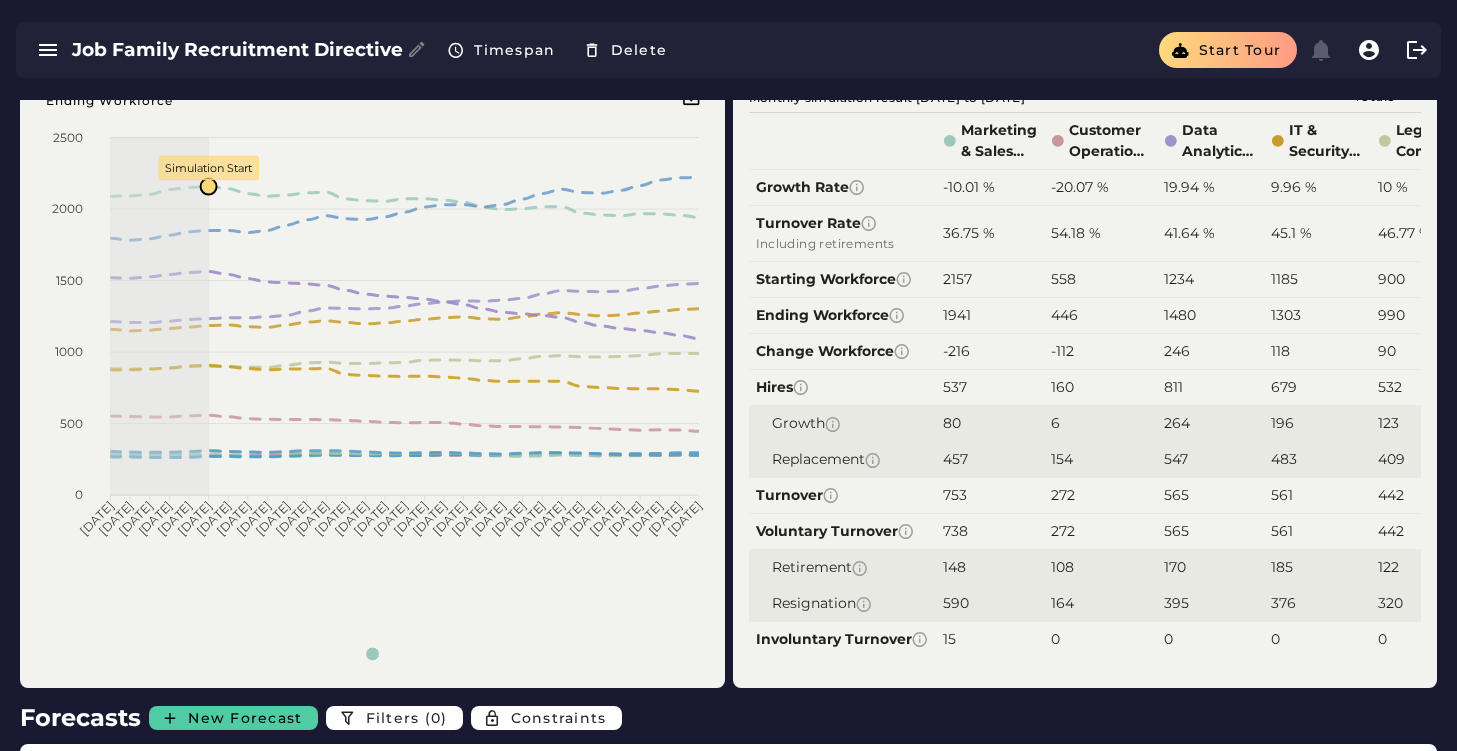 scroll, scrollTop: 67, scrollLeft: 0, axis: vertical 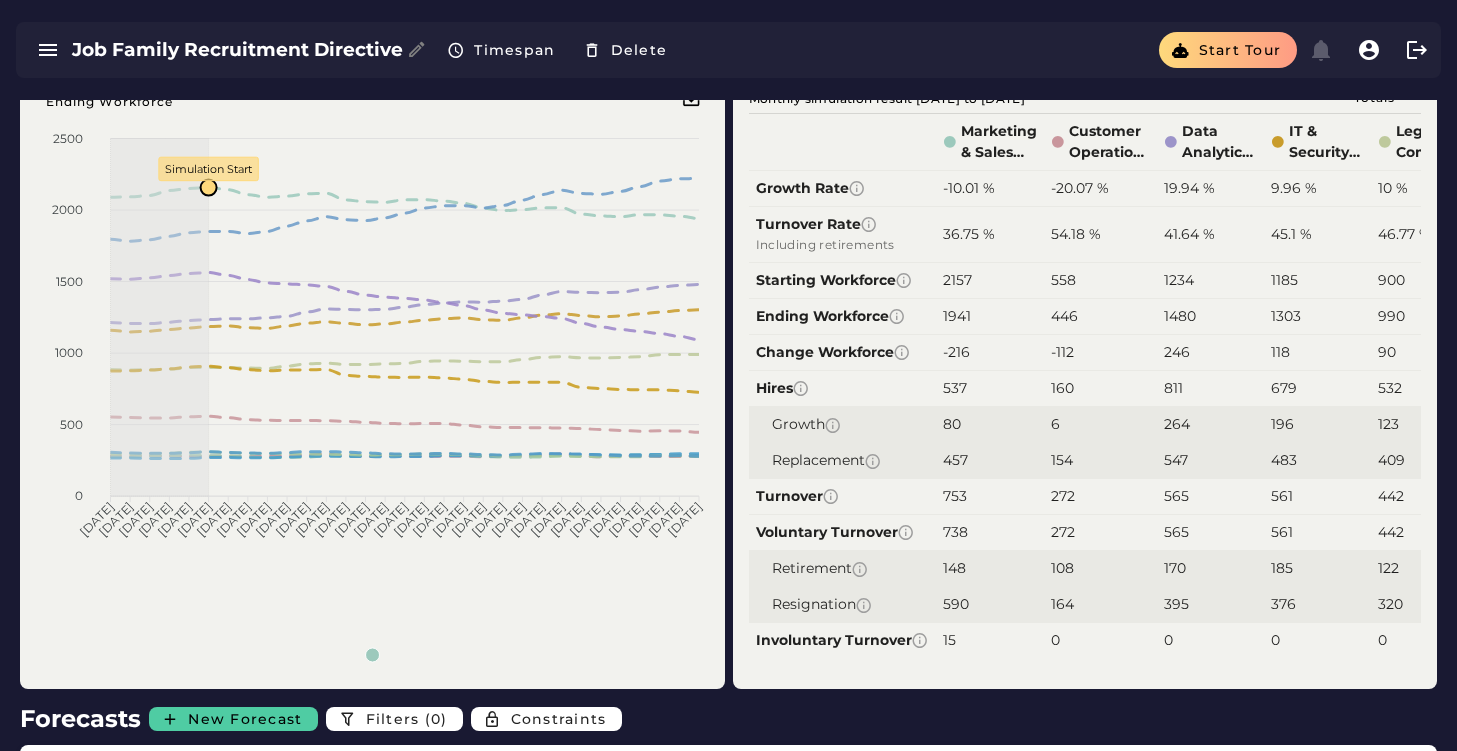 drag, startPoint x: 1151, startPoint y: 338, endPoint x: 1242, endPoint y: 373, distance: 97.49872 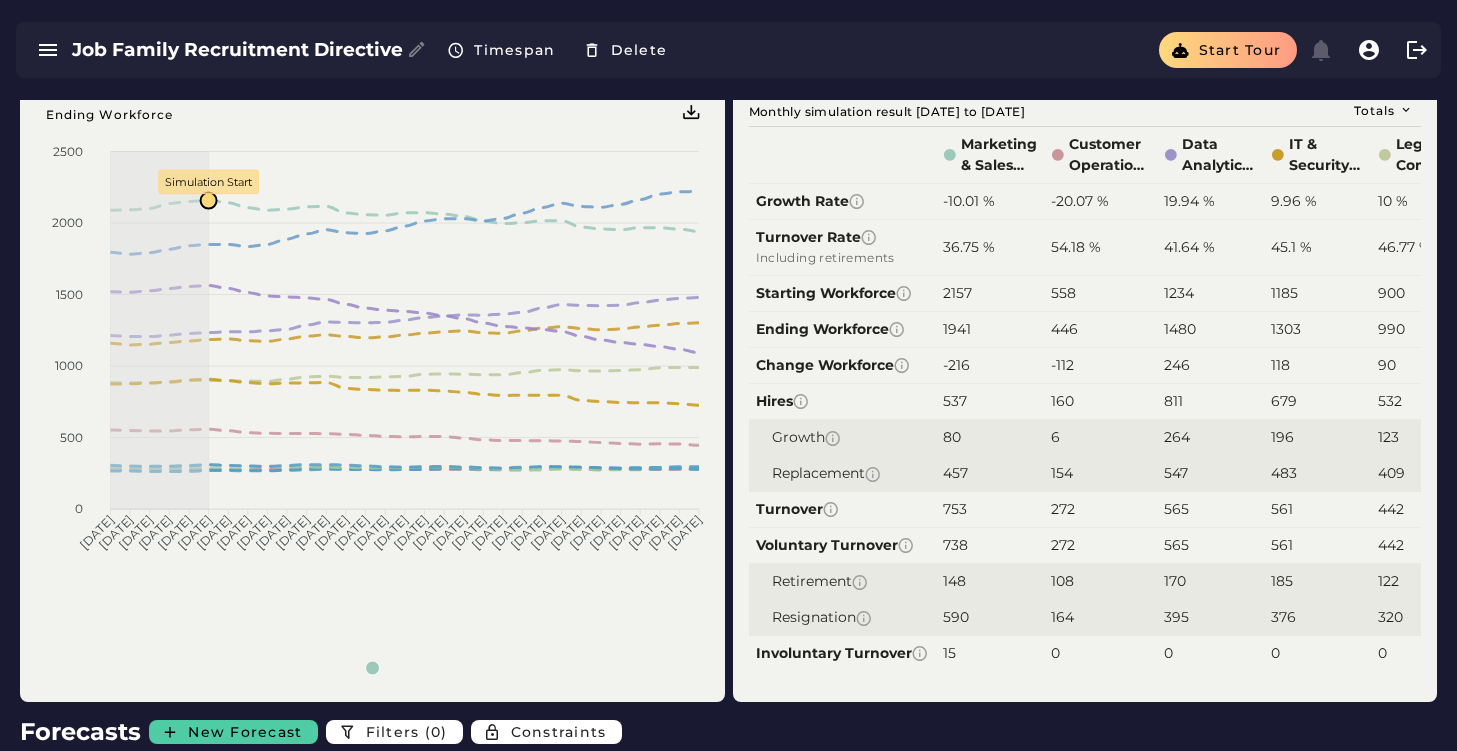 scroll, scrollTop: 48, scrollLeft: 0, axis: vertical 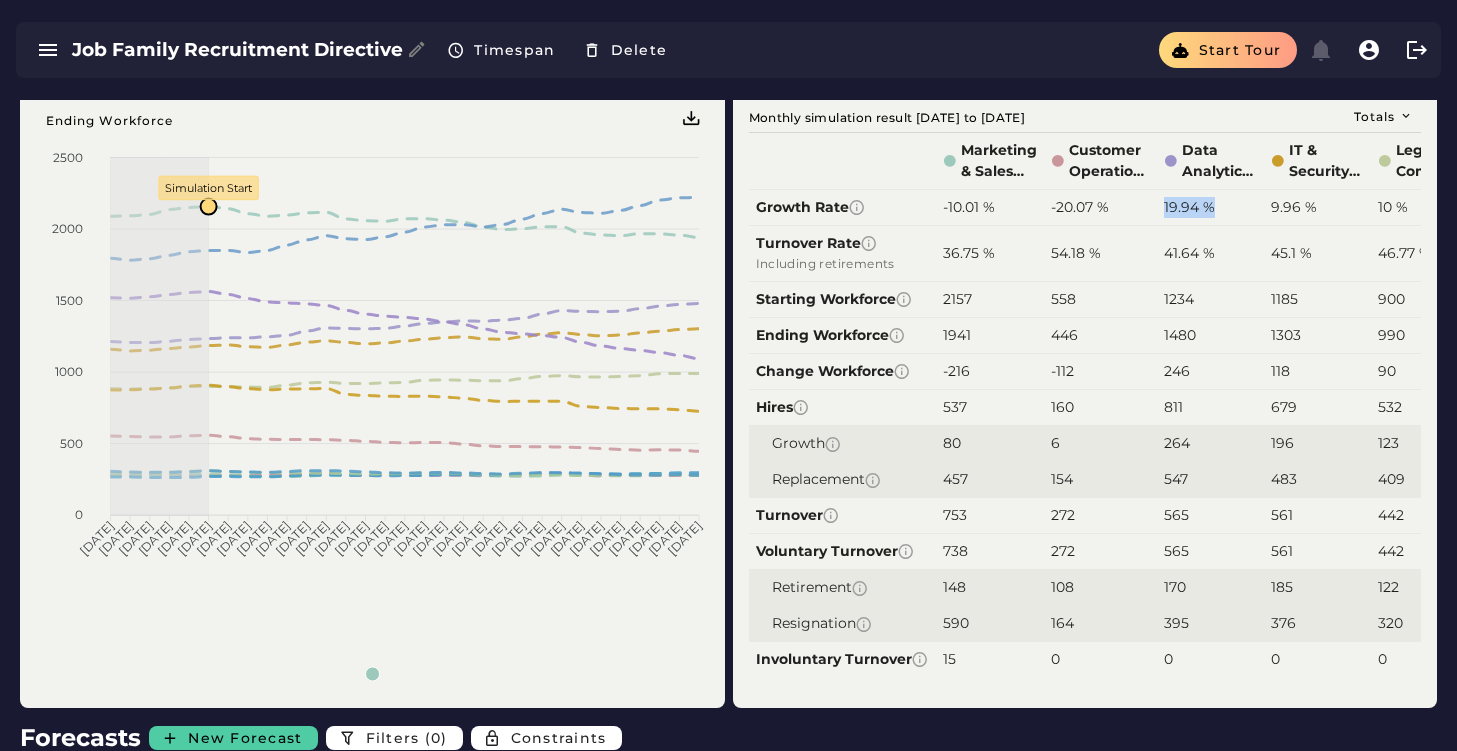 drag, startPoint x: 1214, startPoint y: 206, endPoint x: 1150, endPoint y: 209, distance: 64.070274 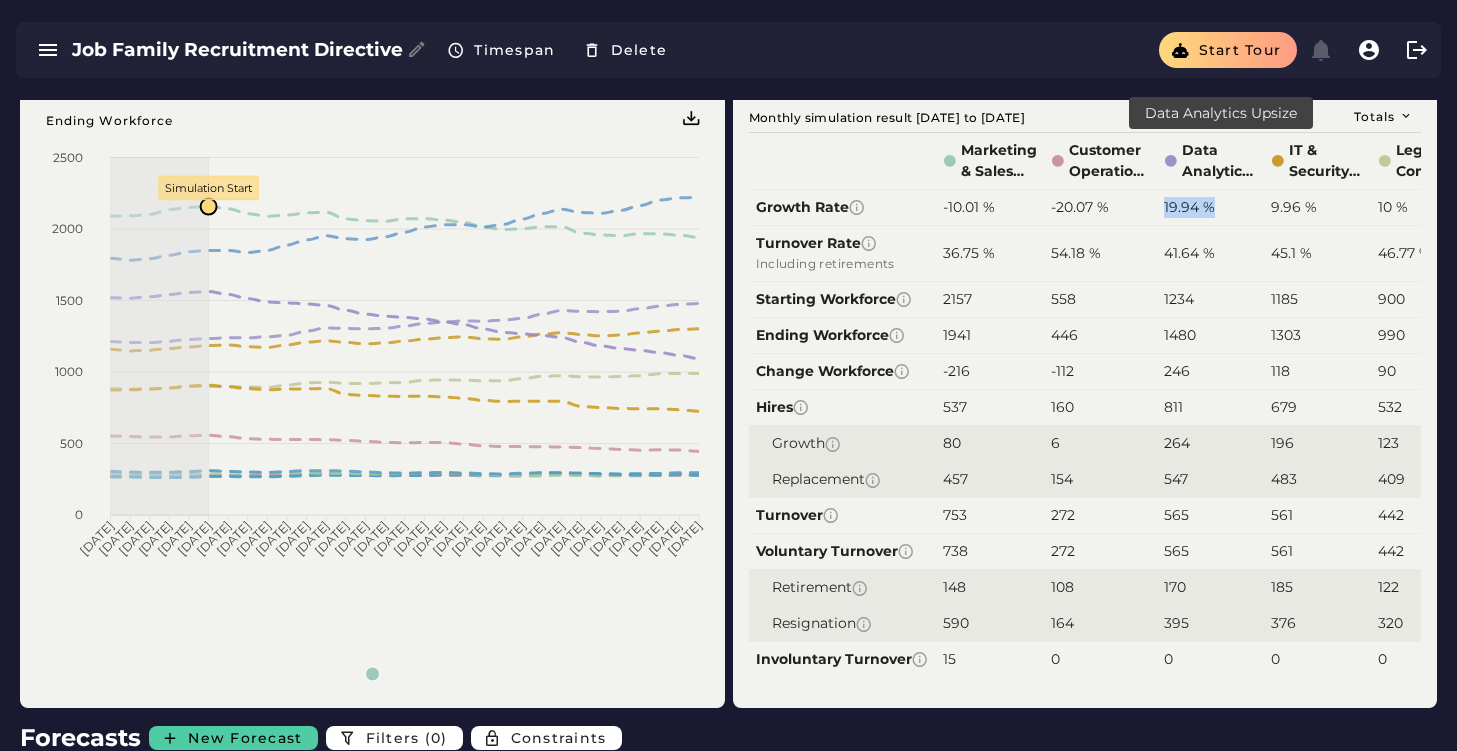 click on "Data Analytics Upsize" 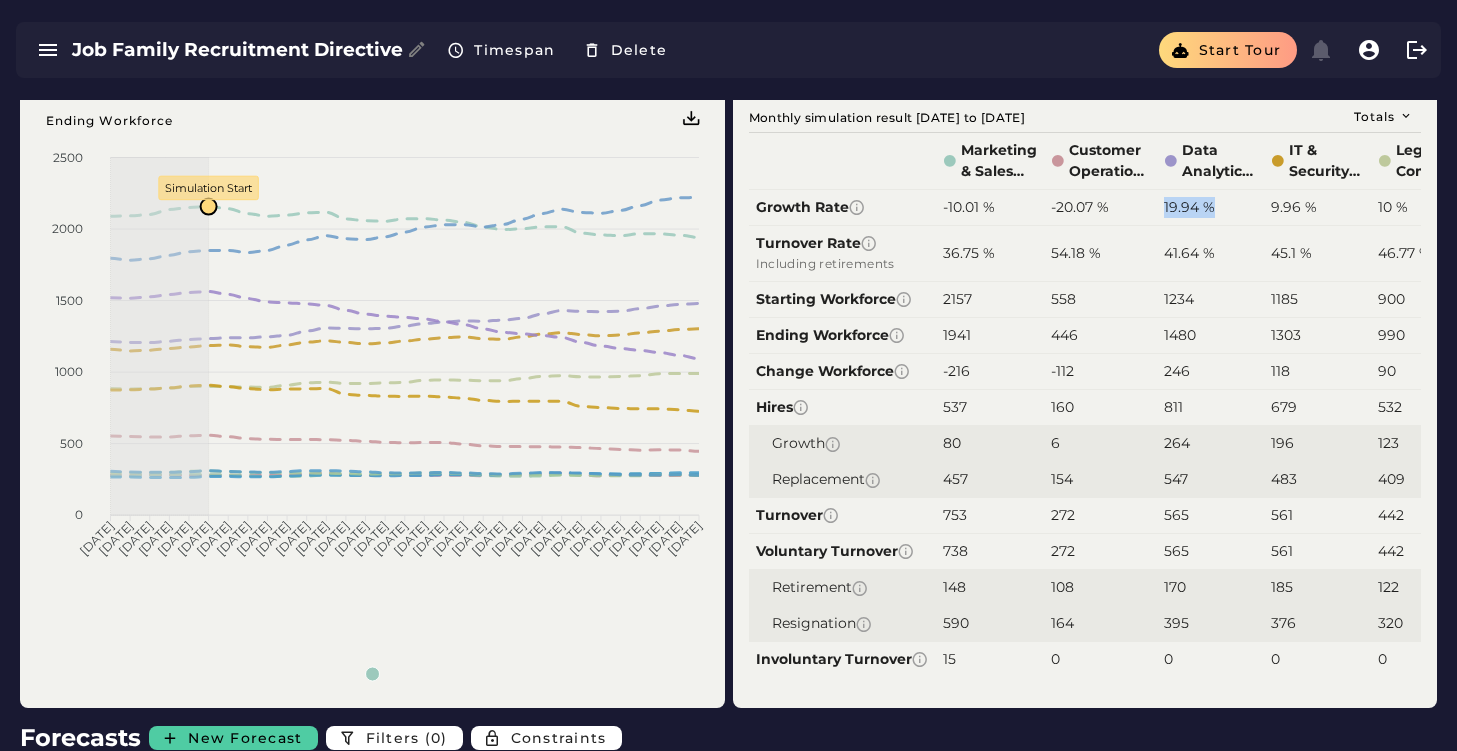 click on "19.94 %" at bounding box center [1189, 207] 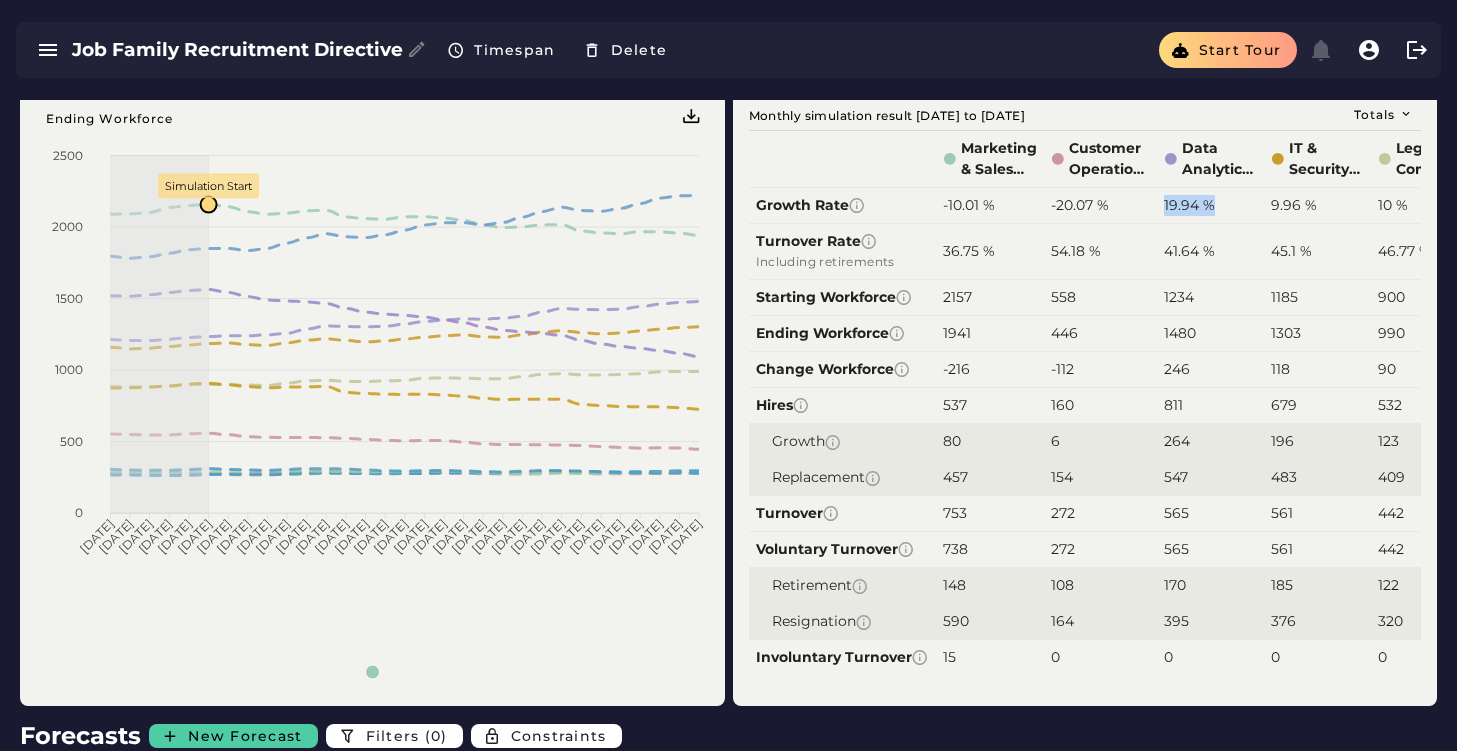 scroll, scrollTop: 51, scrollLeft: 0, axis: vertical 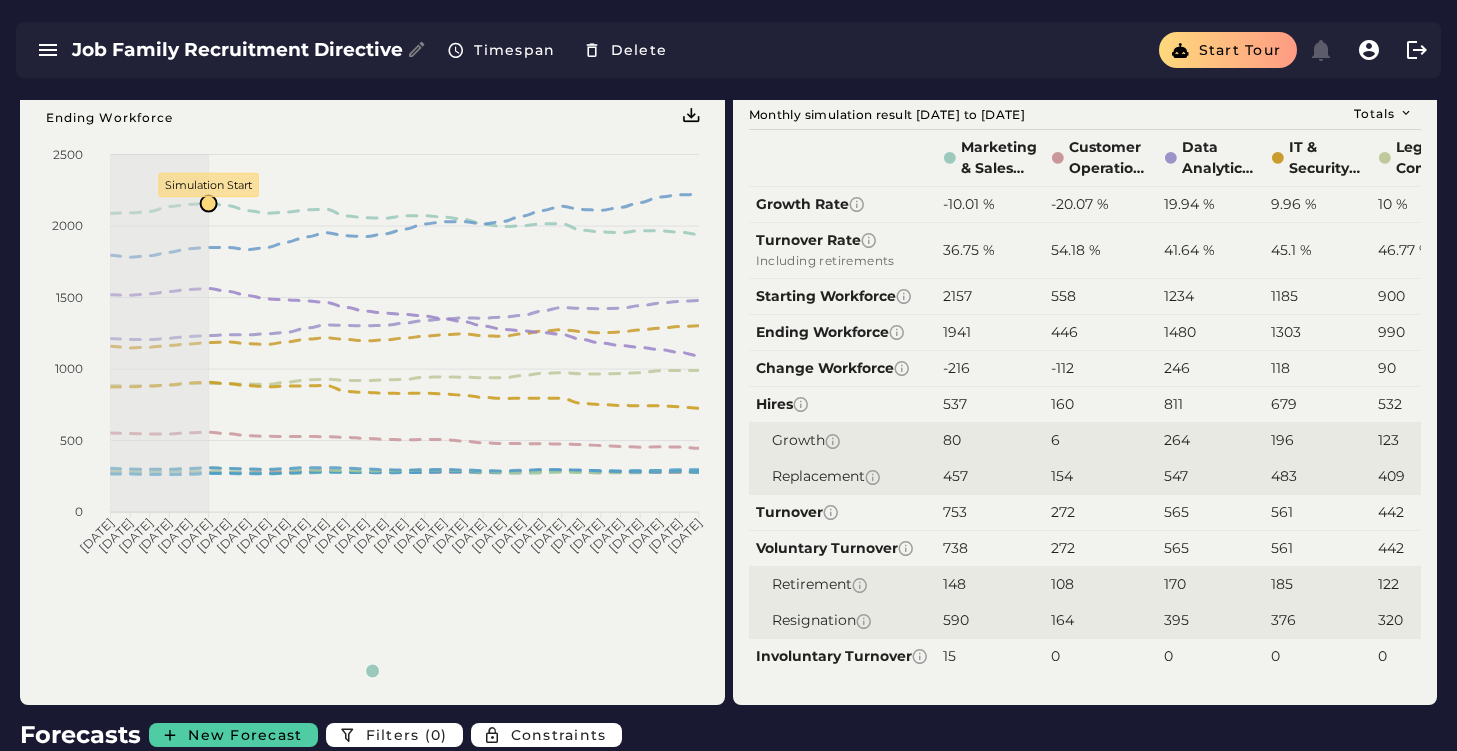 click on "41.64 %" at bounding box center [1210, 250] 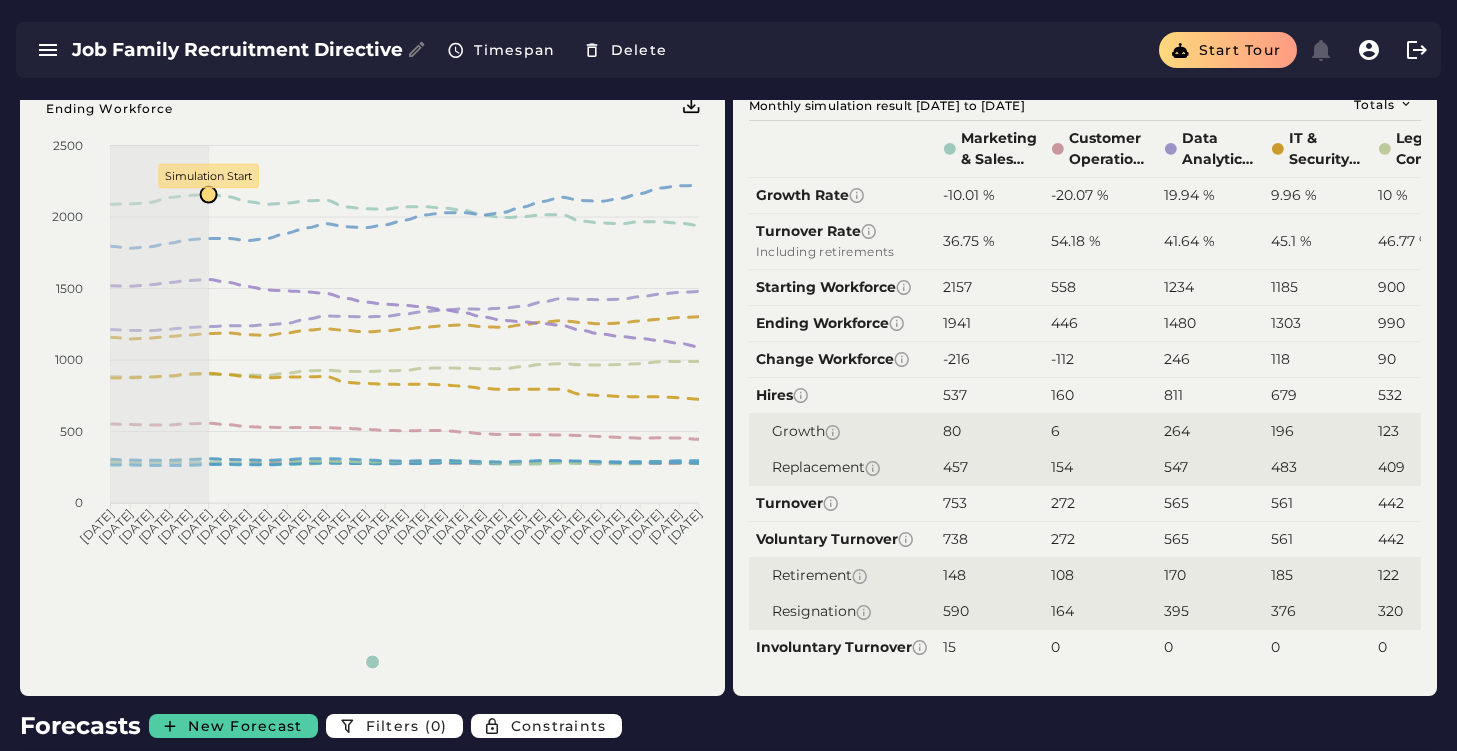 scroll, scrollTop: 61, scrollLeft: 0, axis: vertical 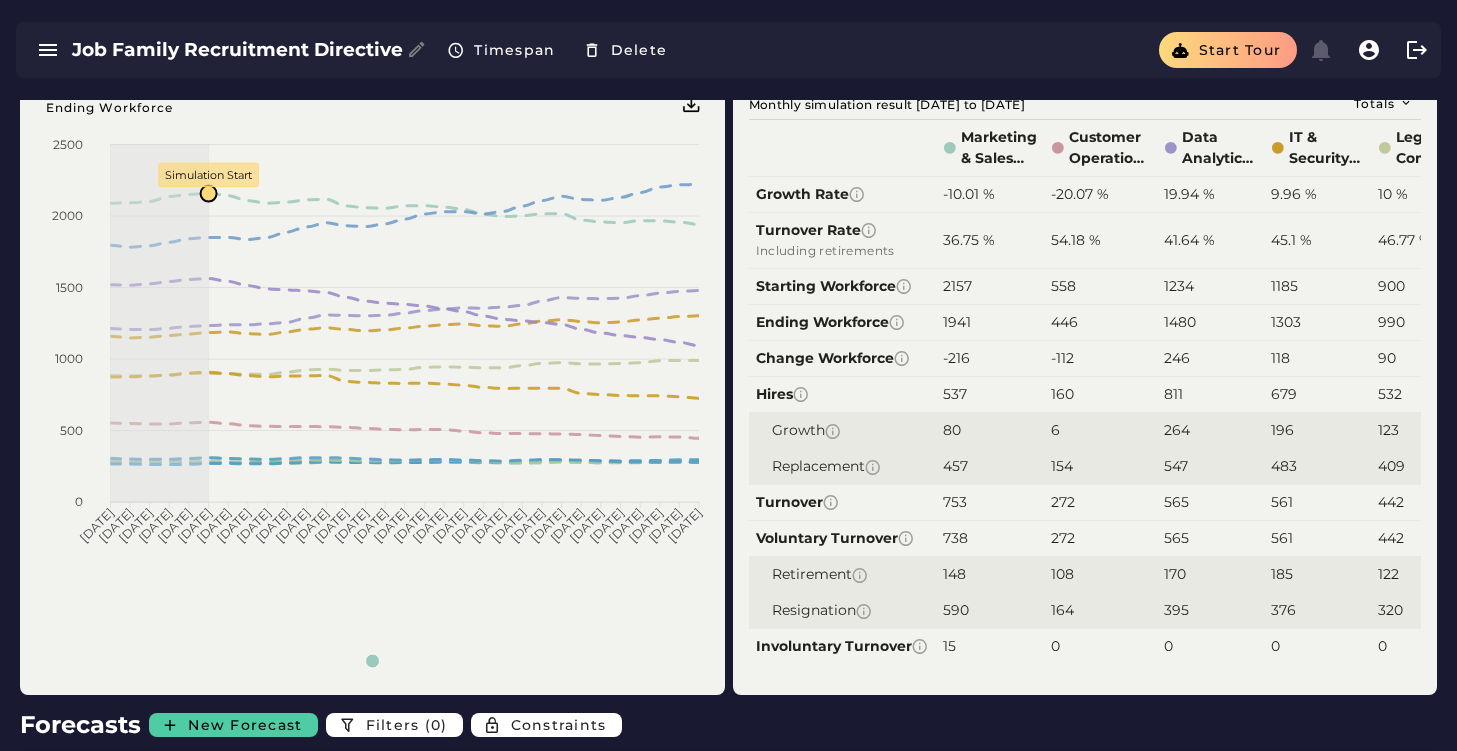 click on "170" at bounding box center [1175, 574] 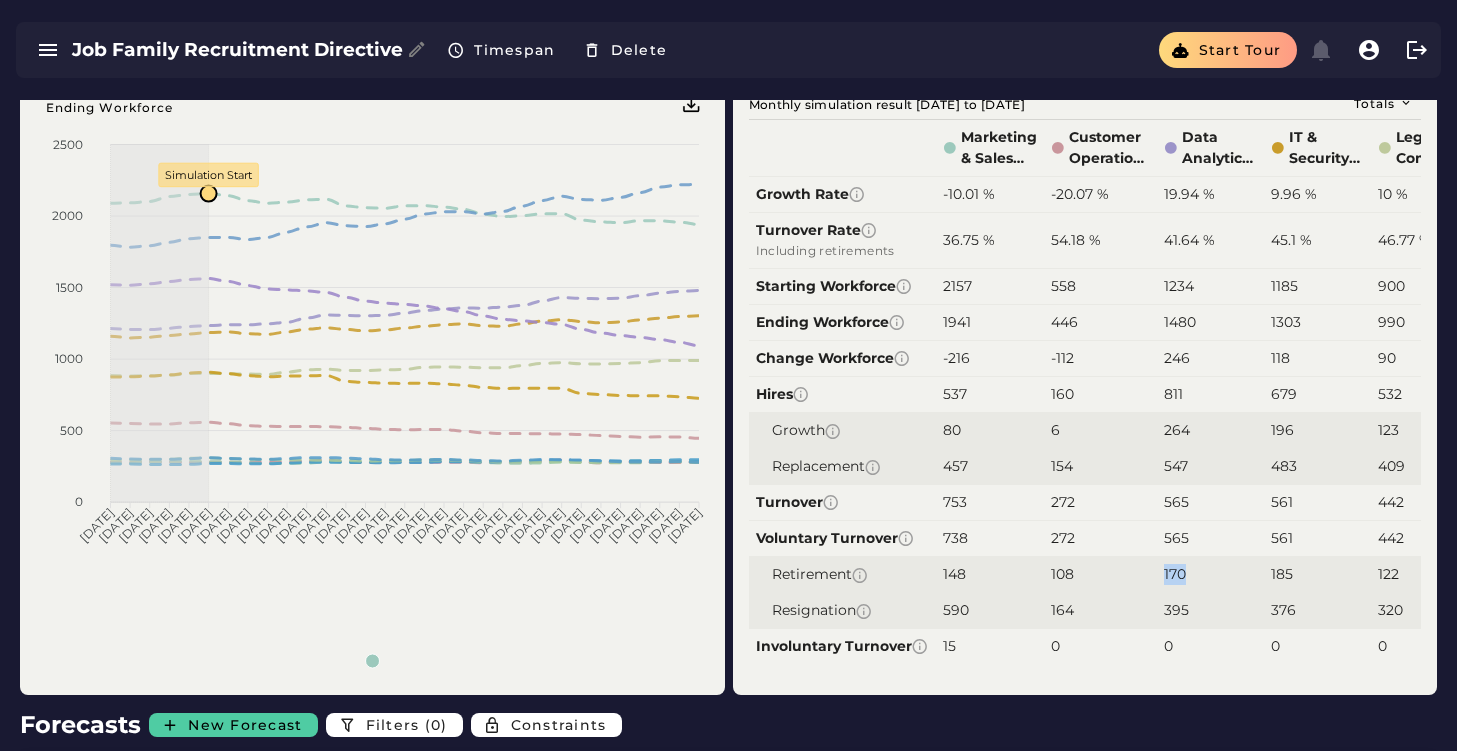 click on "170" at bounding box center (1175, 574) 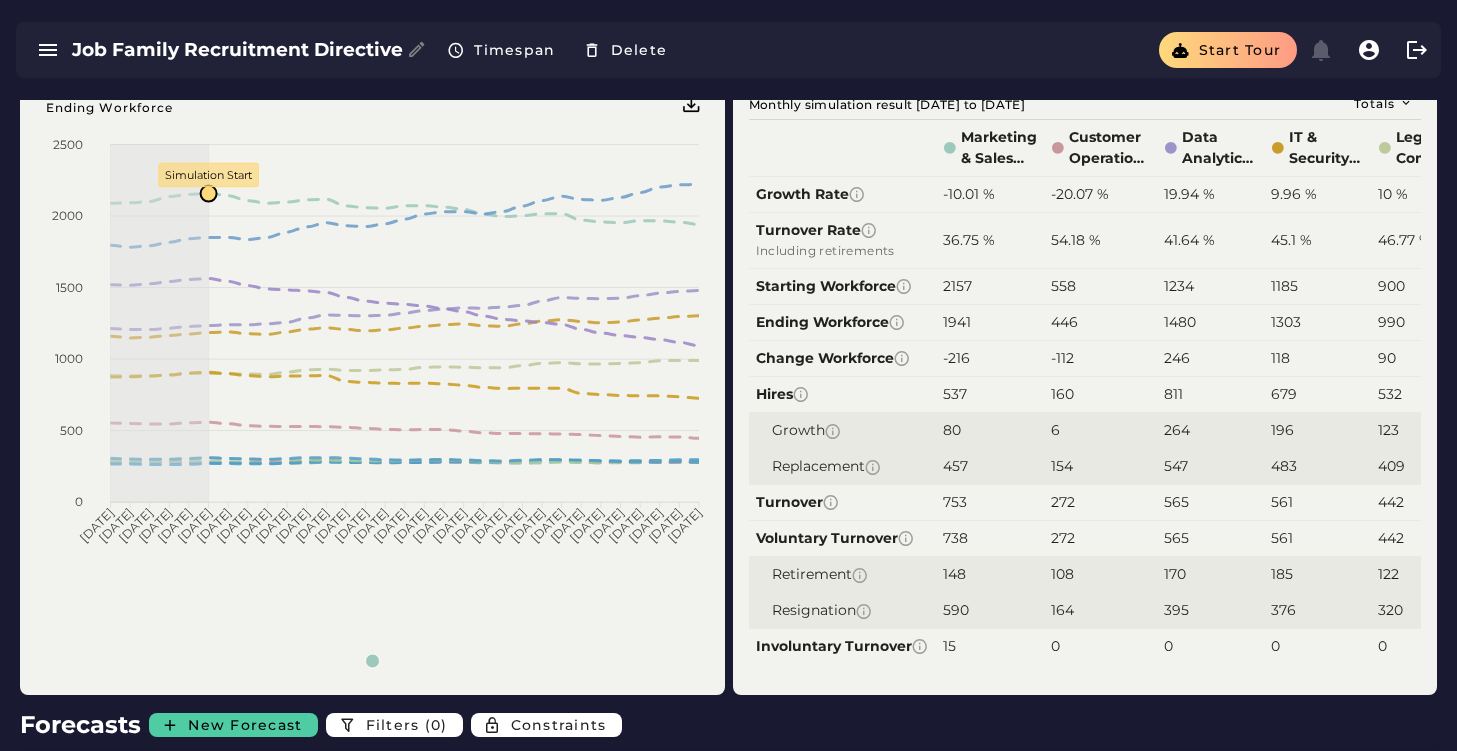 click on "395" at bounding box center (1176, 610) 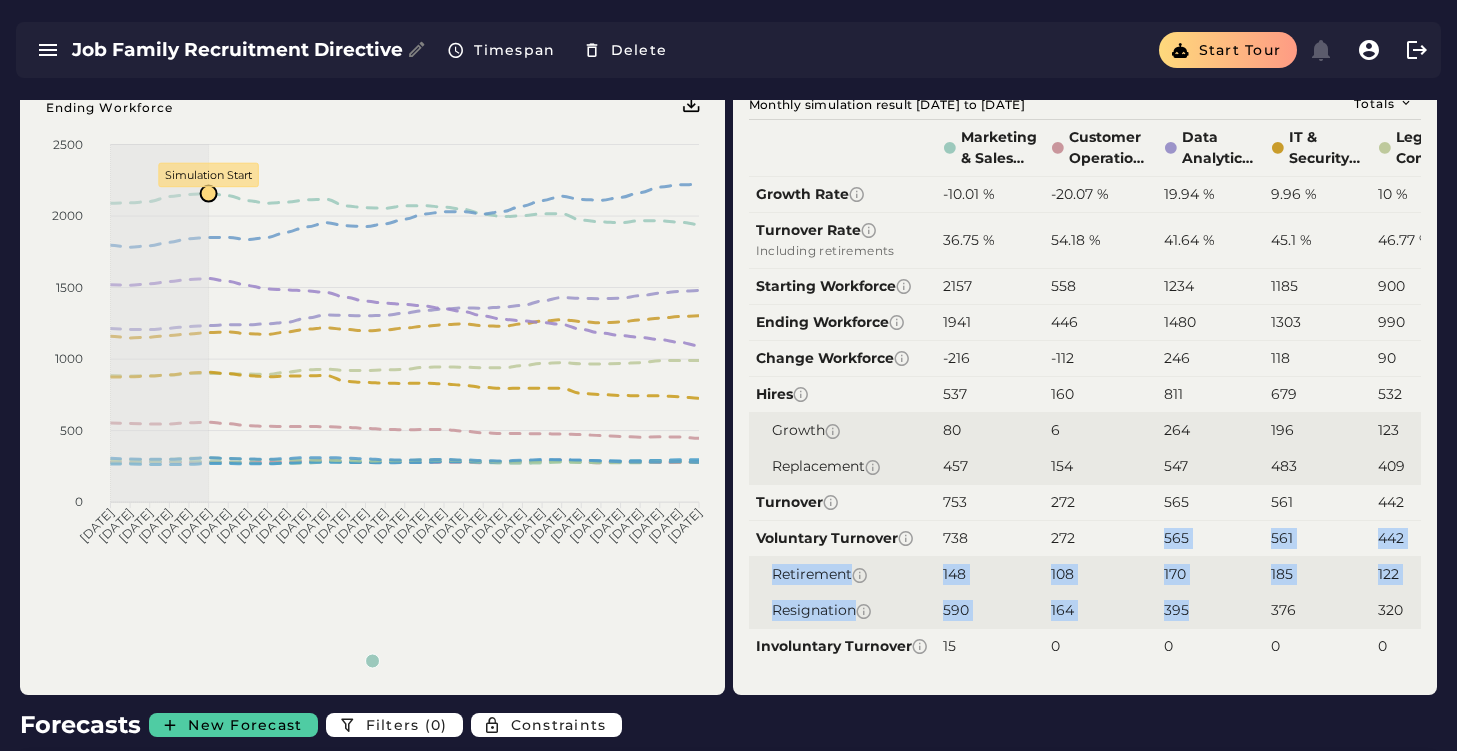 drag, startPoint x: 1179, startPoint y: 608, endPoint x: 1184, endPoint y: 489, distance: 119.104996 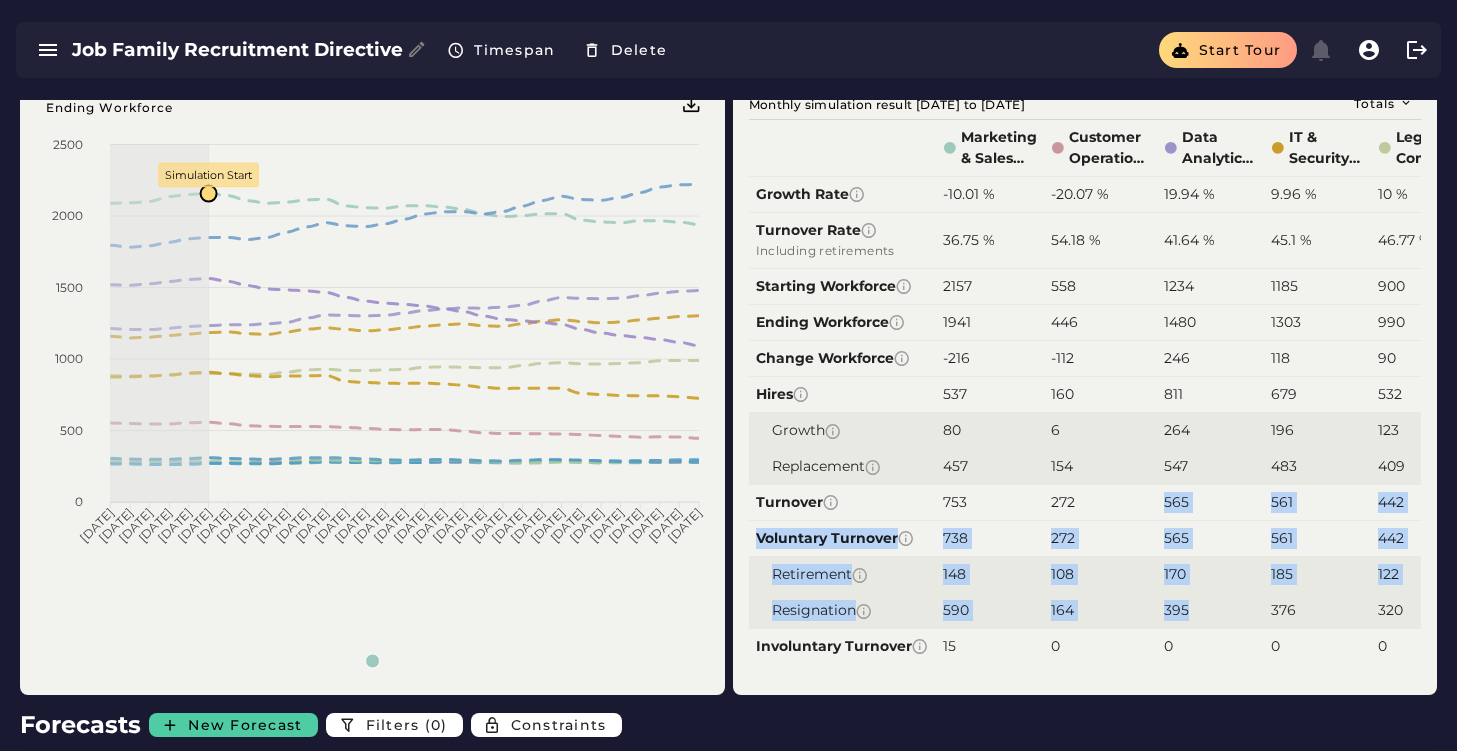 click on "565" 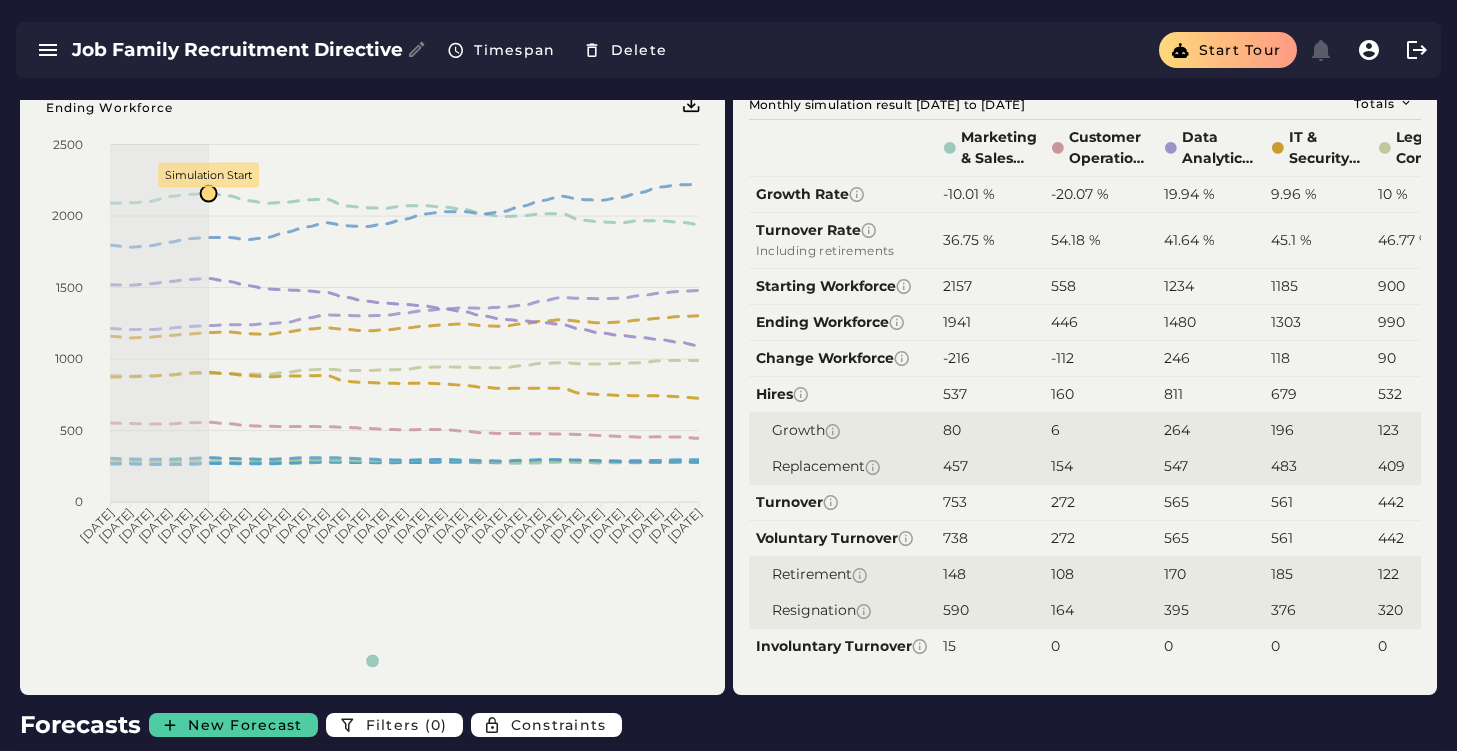 click on "547" at bounding box center (1176, 466) 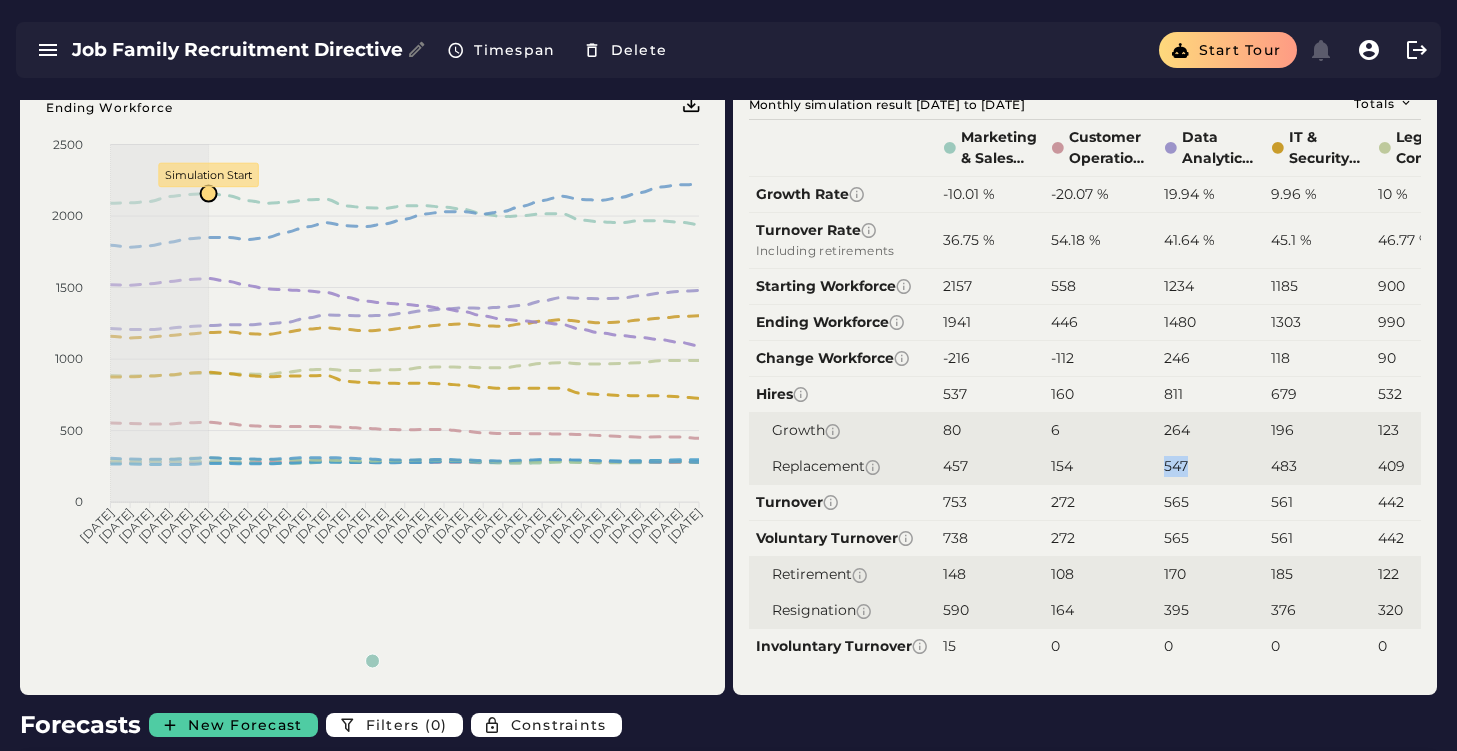 click on "547" at bounding box center (1176, 466) 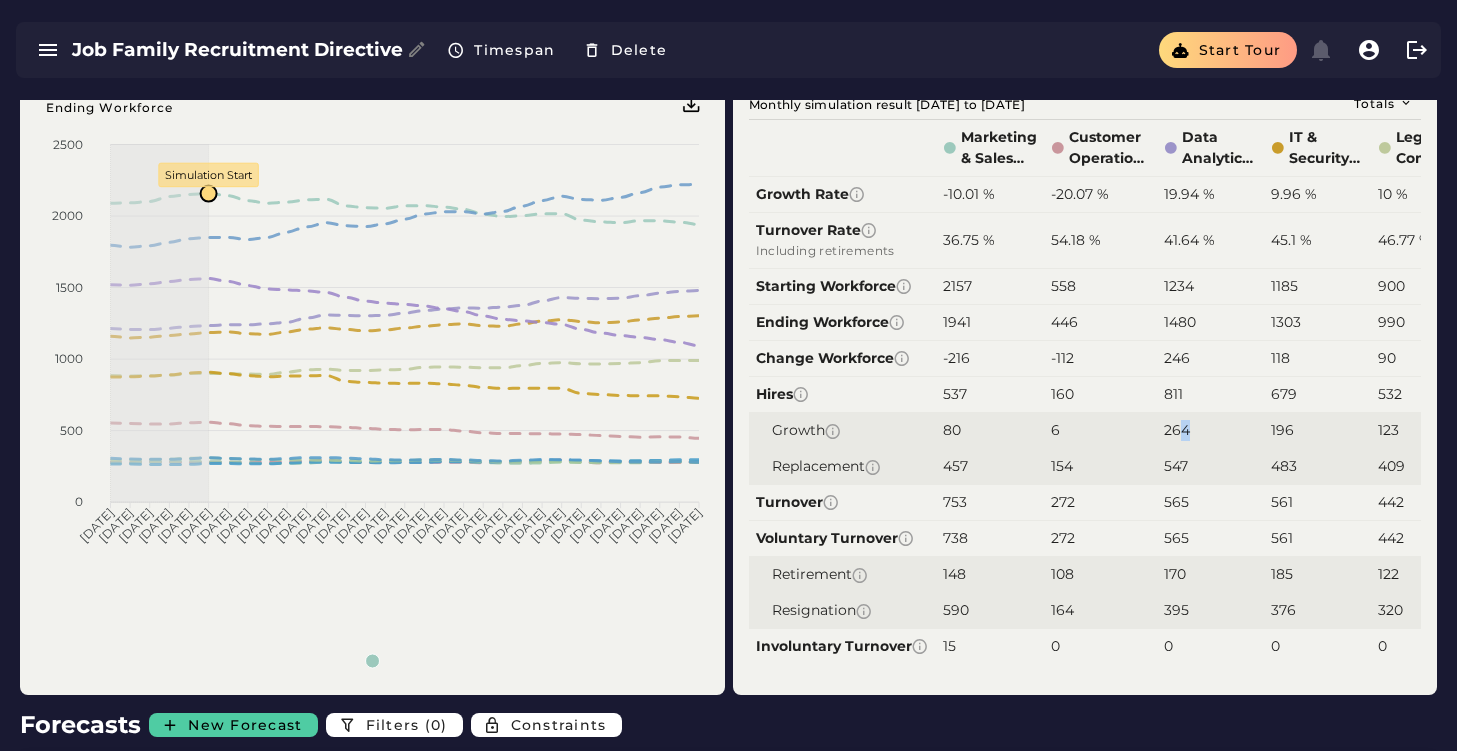 drag, startPoint x: 1182, startPoint y: 434, endPoint x: 1226, endPoint y: 440, distance: 44.407207 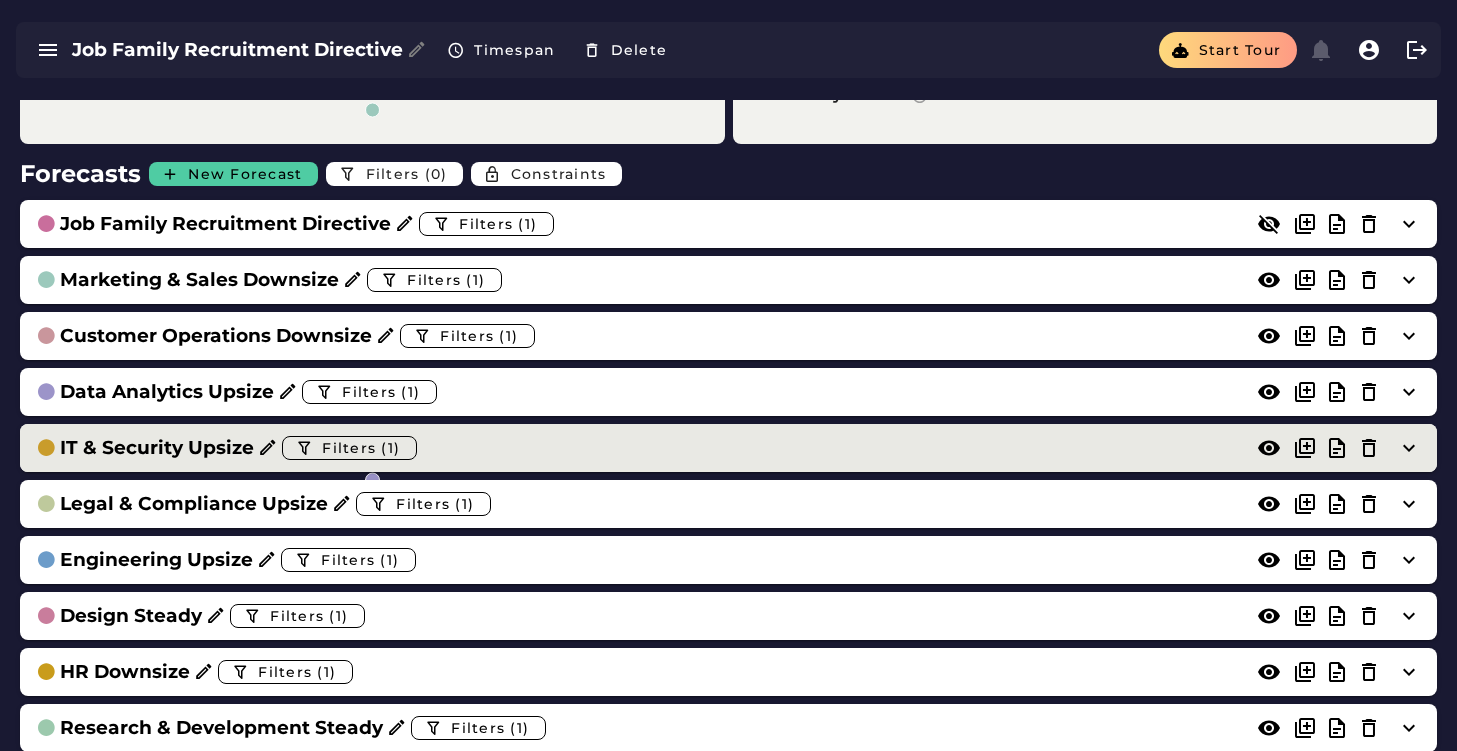 scroll, scrollTop: 613, scrollLeft: 0, axis: vertical 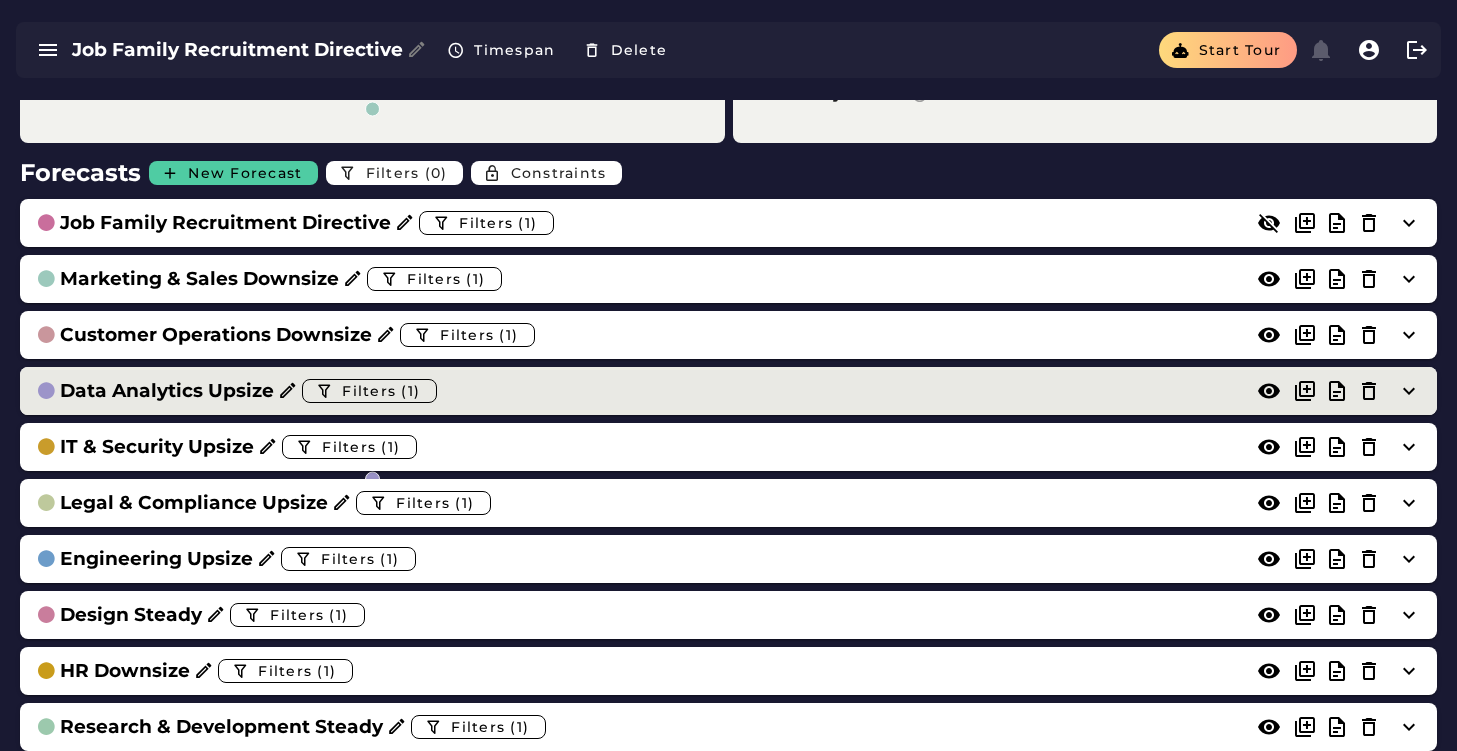 click on "Data Analytics Upsize  Filters (1)" 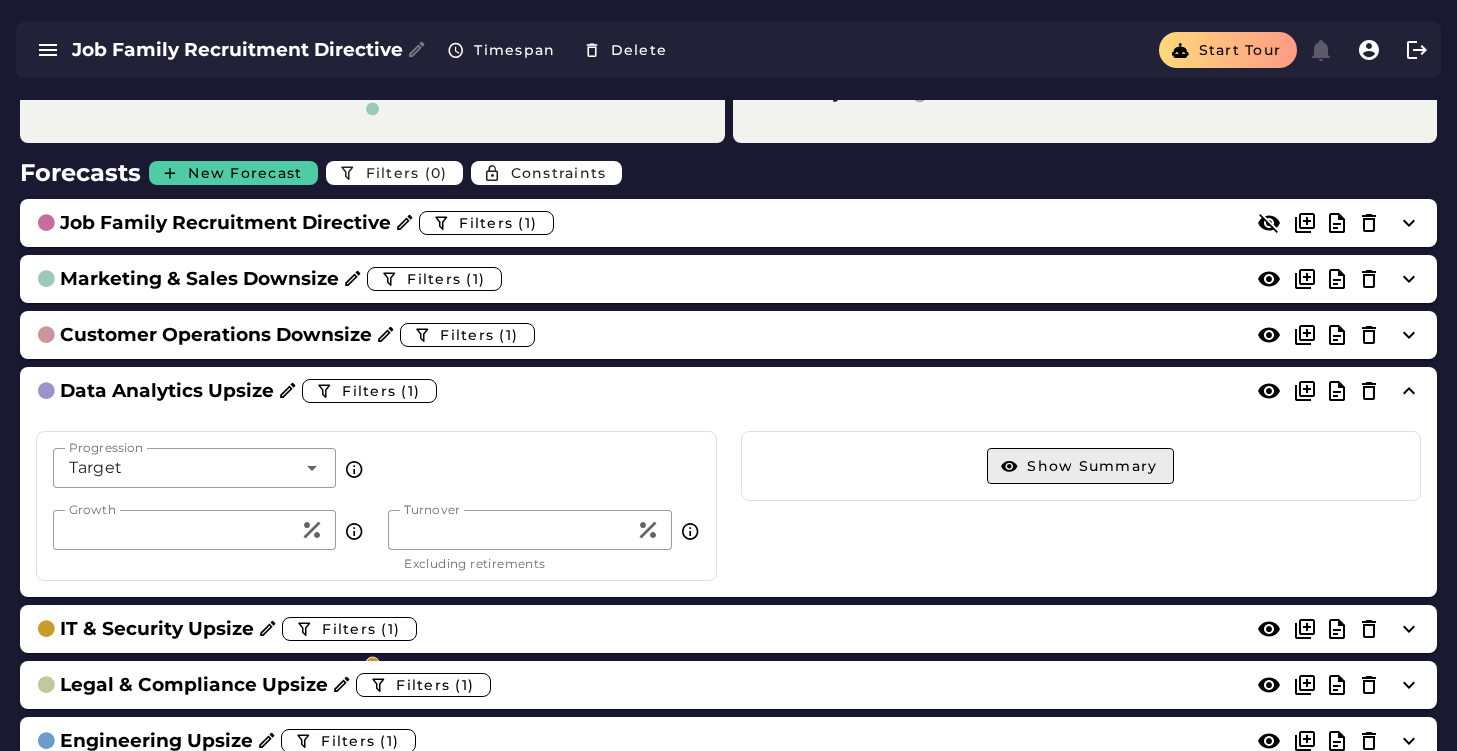 click on "Show Summary" 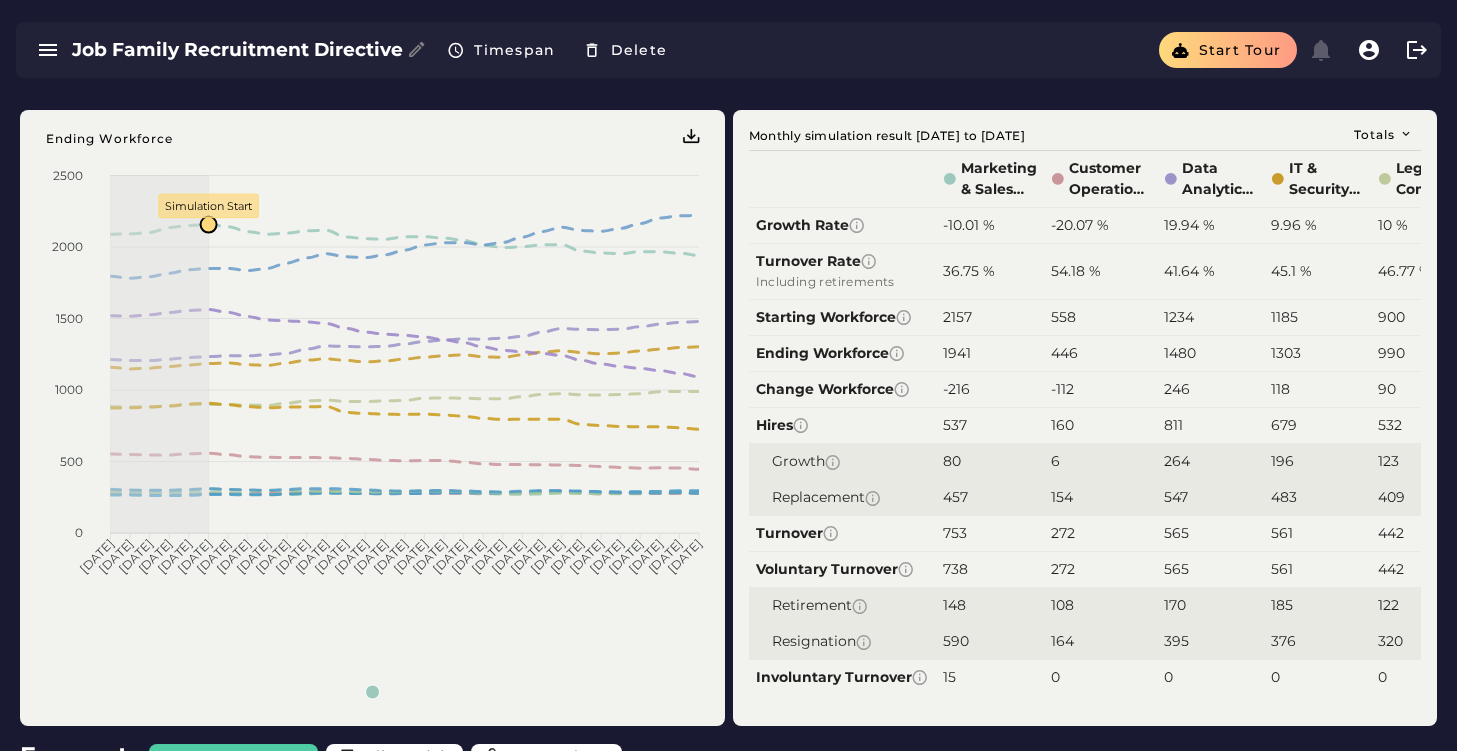 scroll, scrollTop: 0, scrollLeft: 0, axis: both 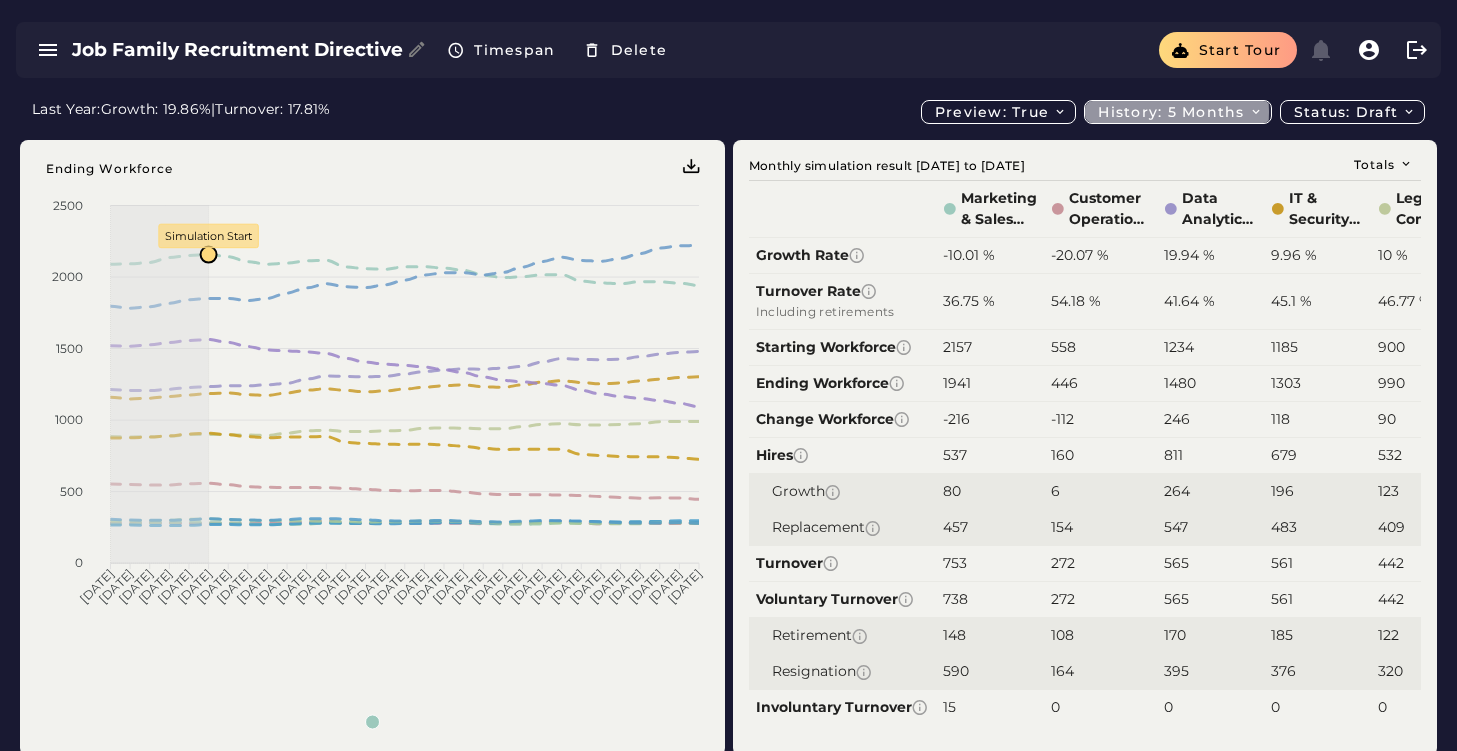 click on "History: 5 months" 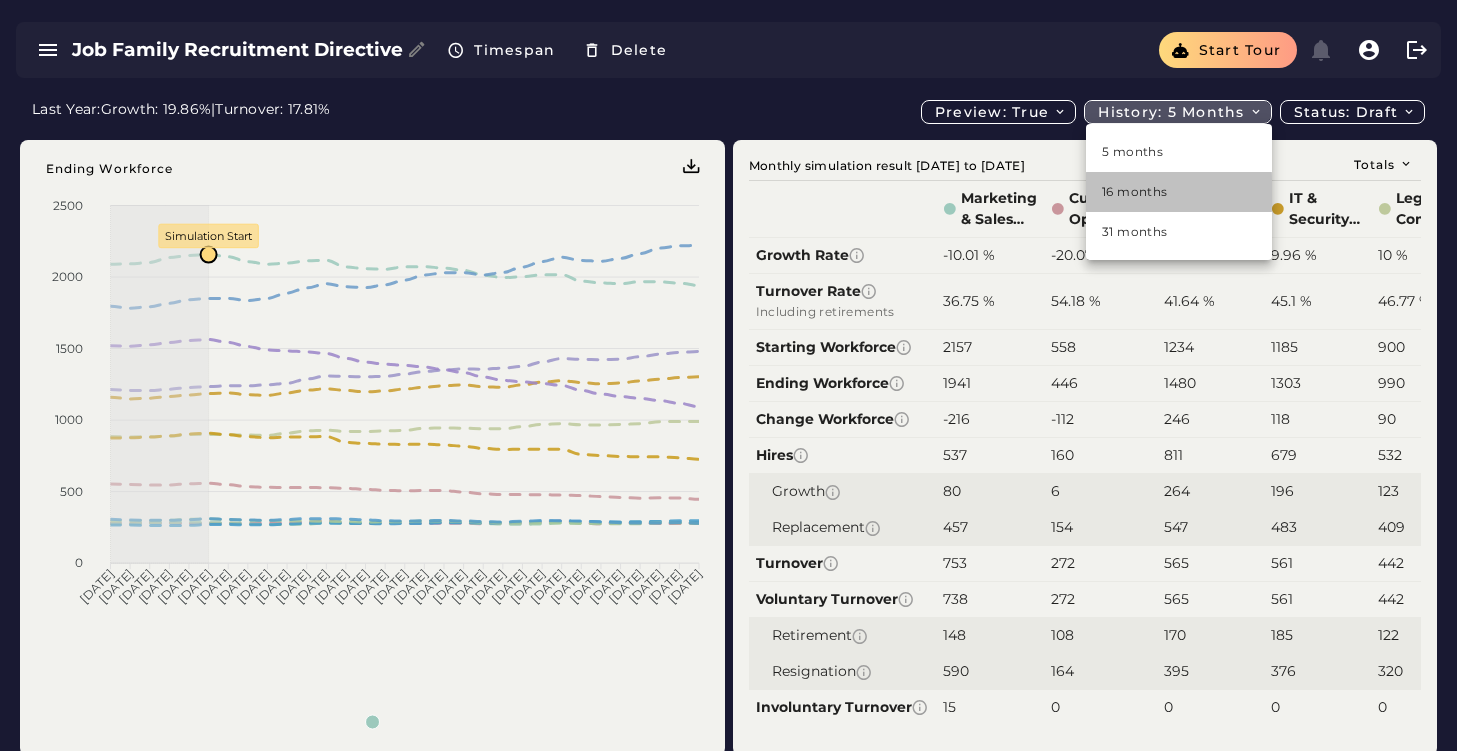 click on "16 months" 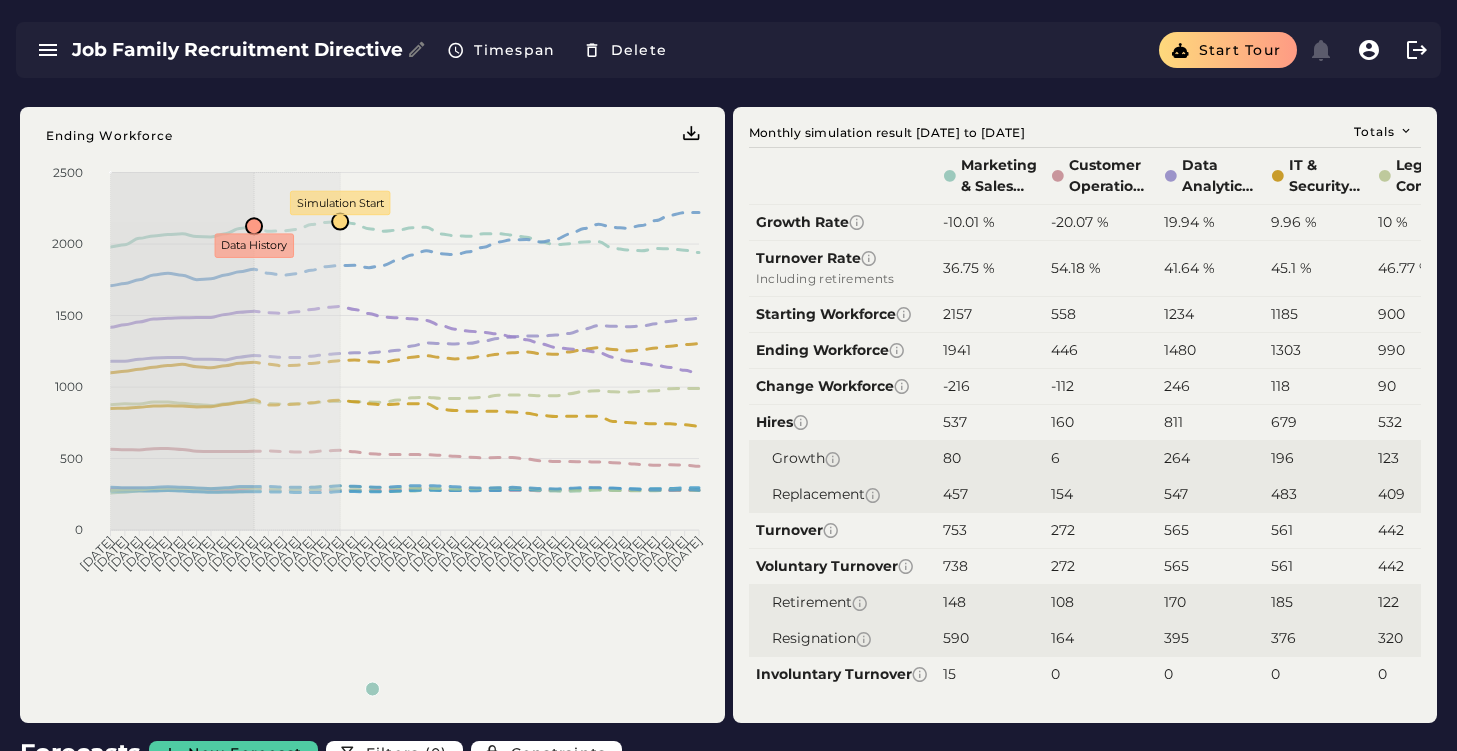 scroll, scrollTop: 37, scrollLeft: 0, axis: vertical 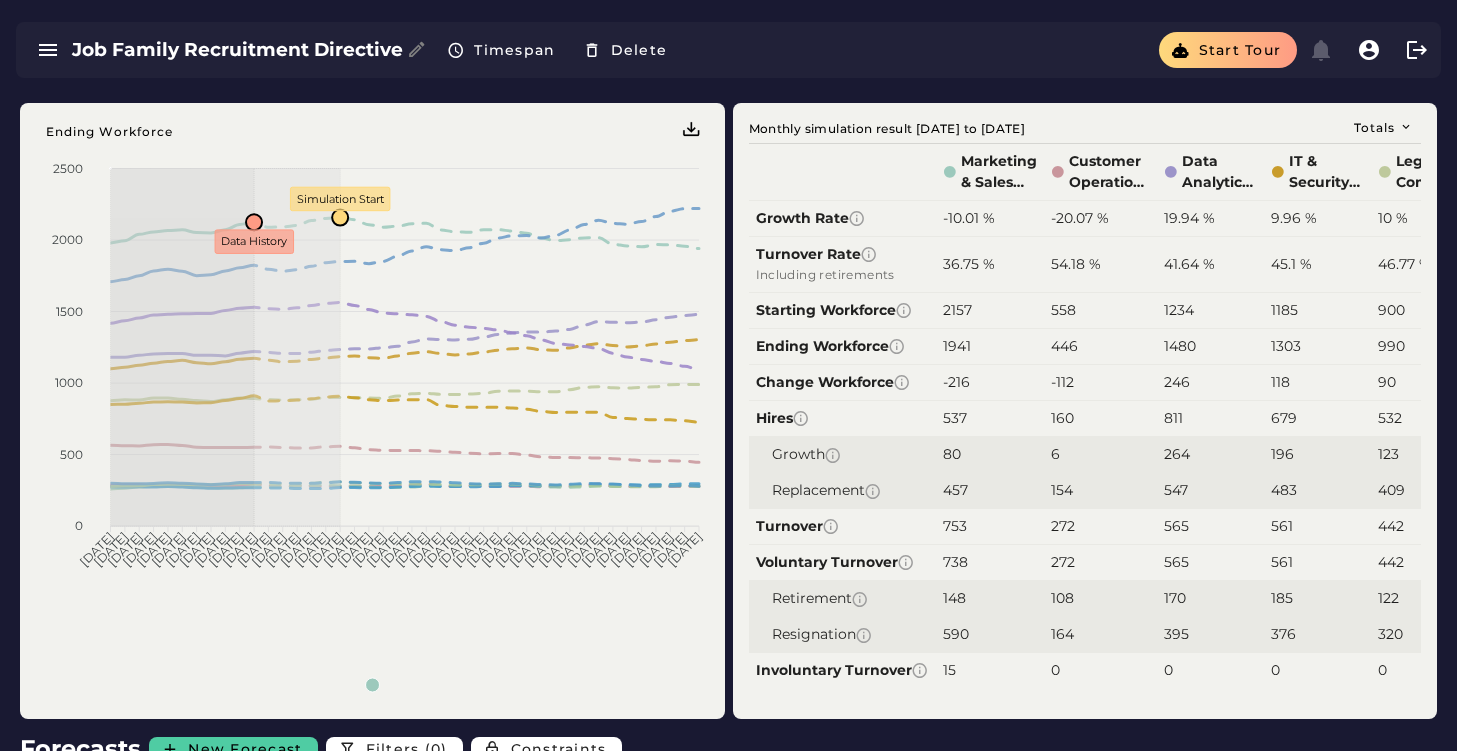 click on "457" at bounding box center [990, 490] 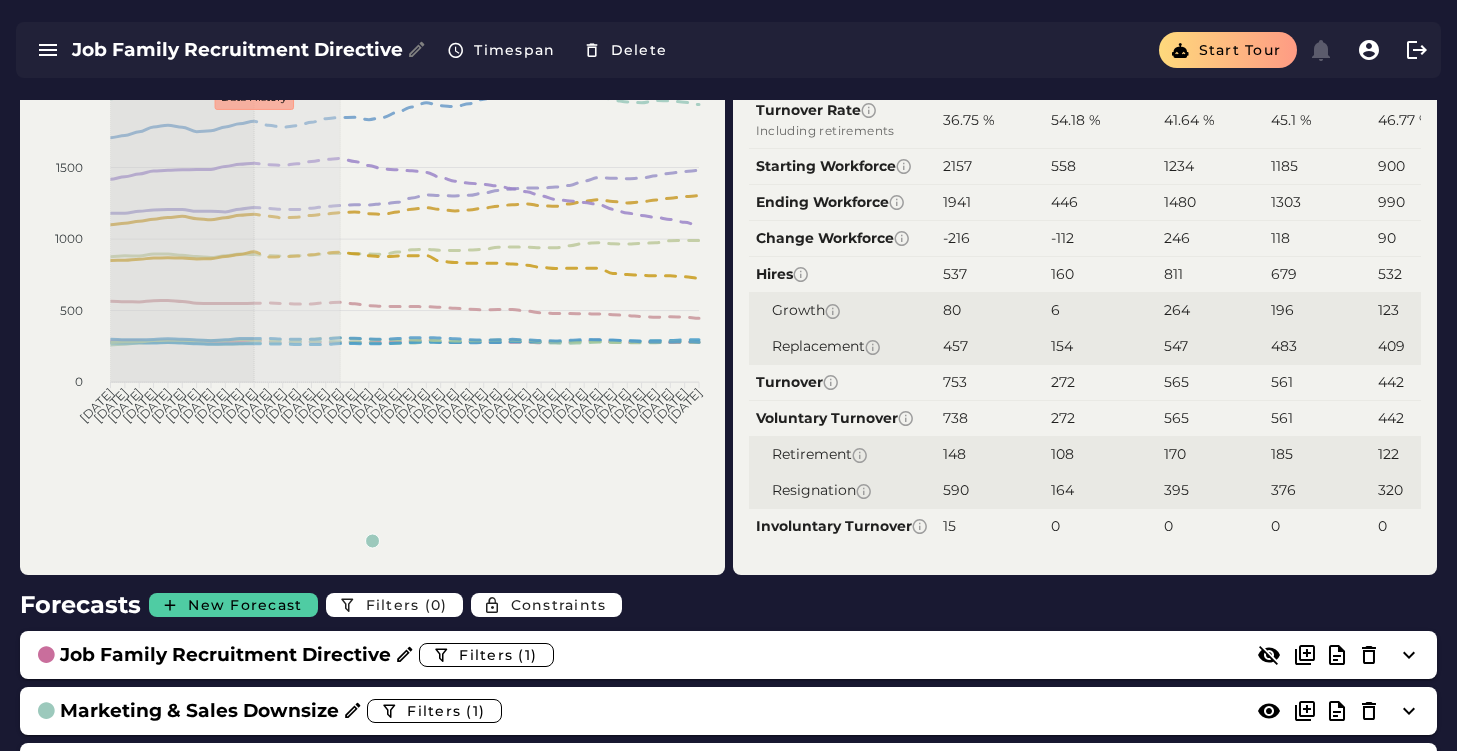 scroll, scrollTop: 185, scrollLeft: 0, axis: vertical 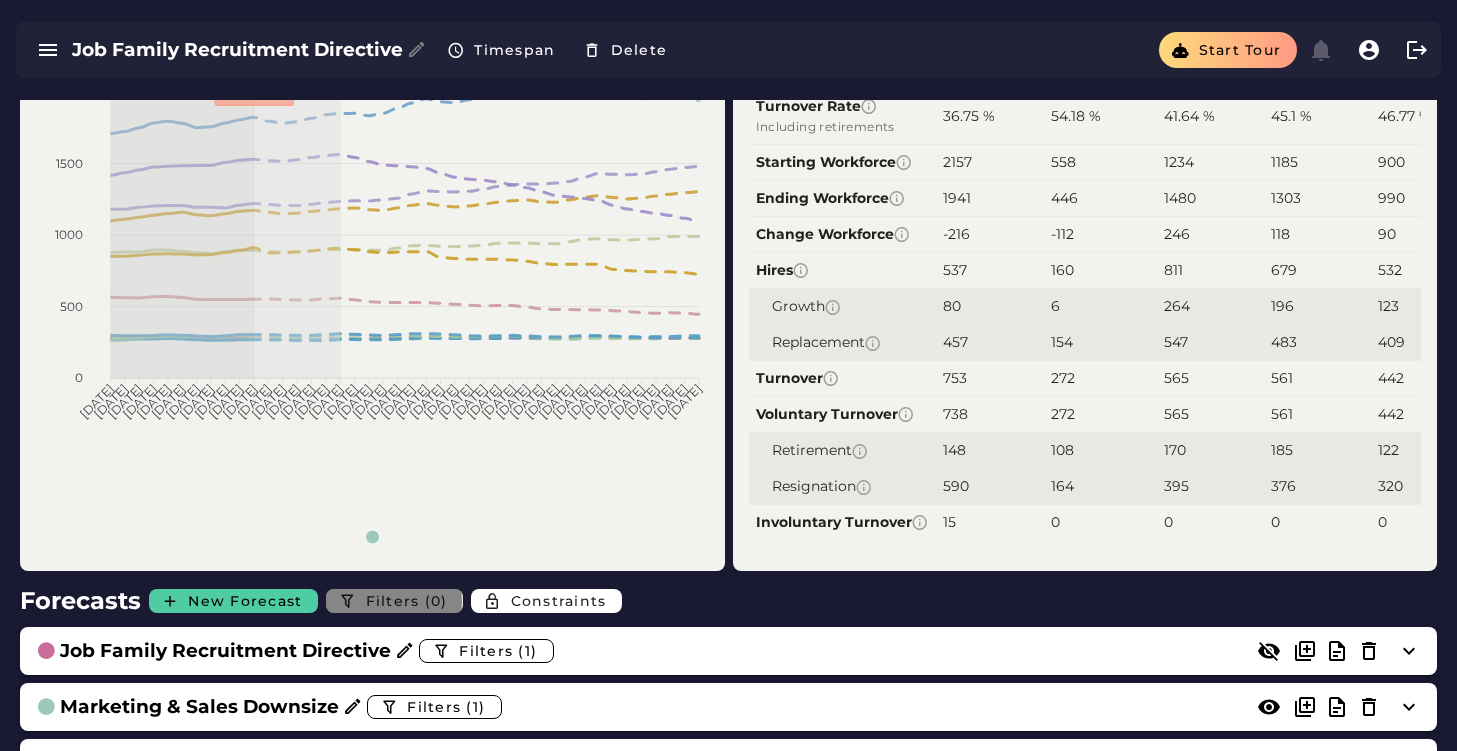 click on "Filters (0)" at bounding box center [394, 601] 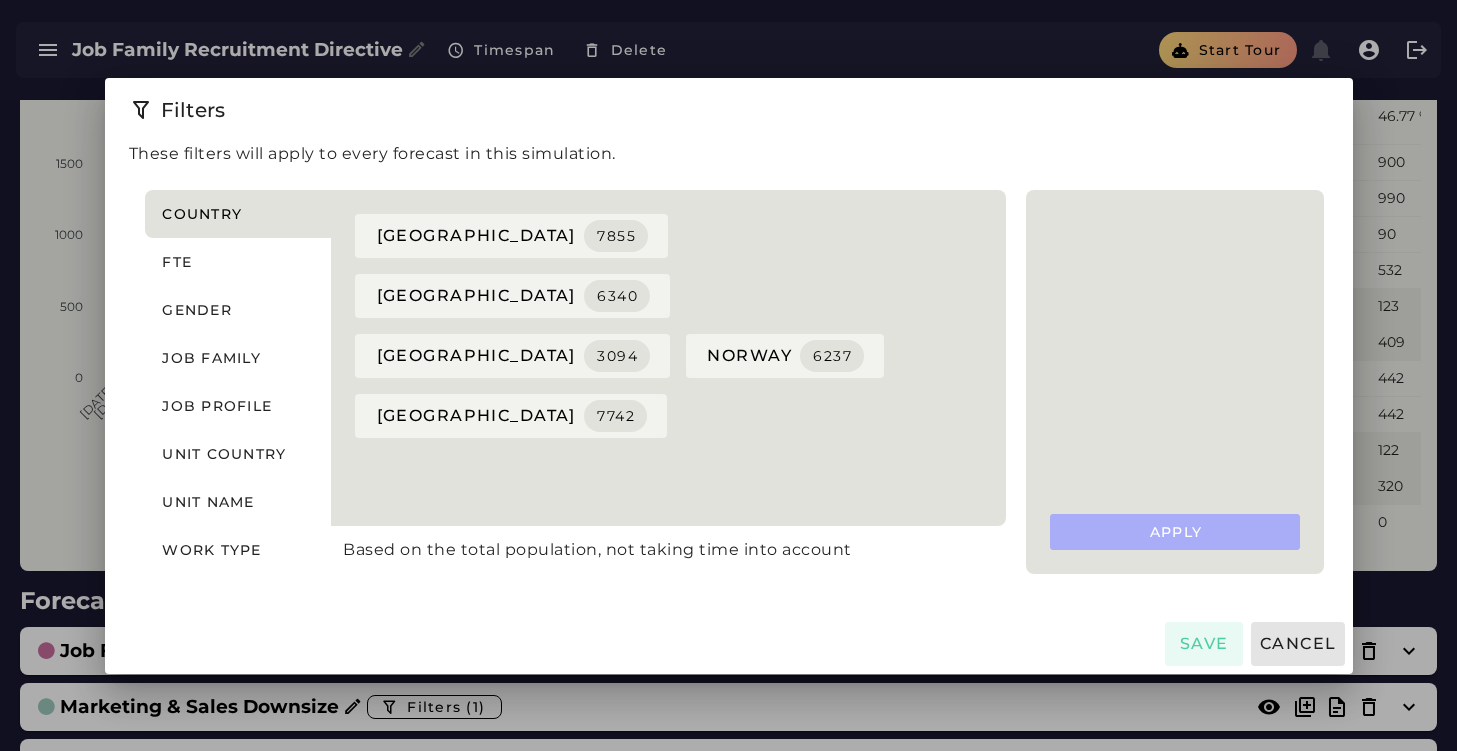 scroll, scrollTop: 0, scrollLeft: 0, axis: both 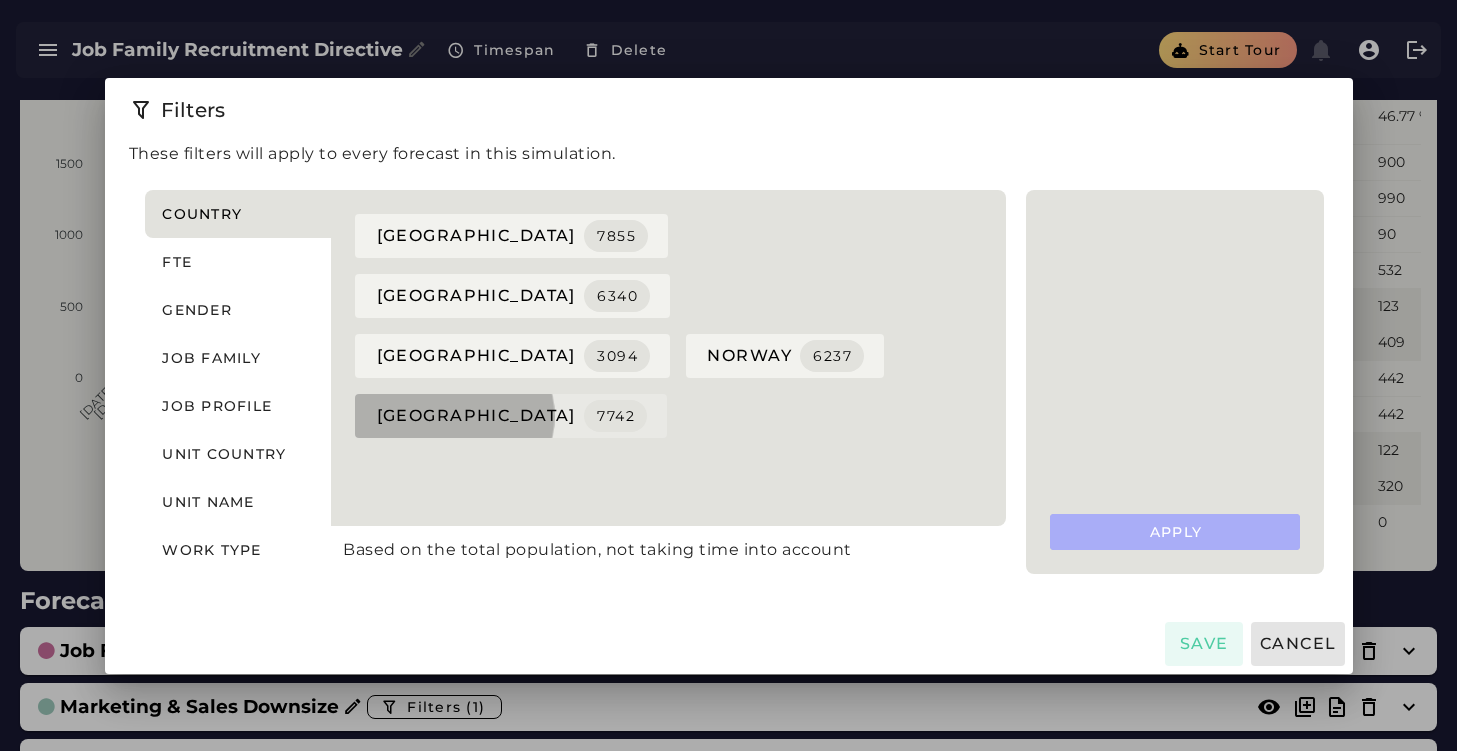 click on "sweden  7742" 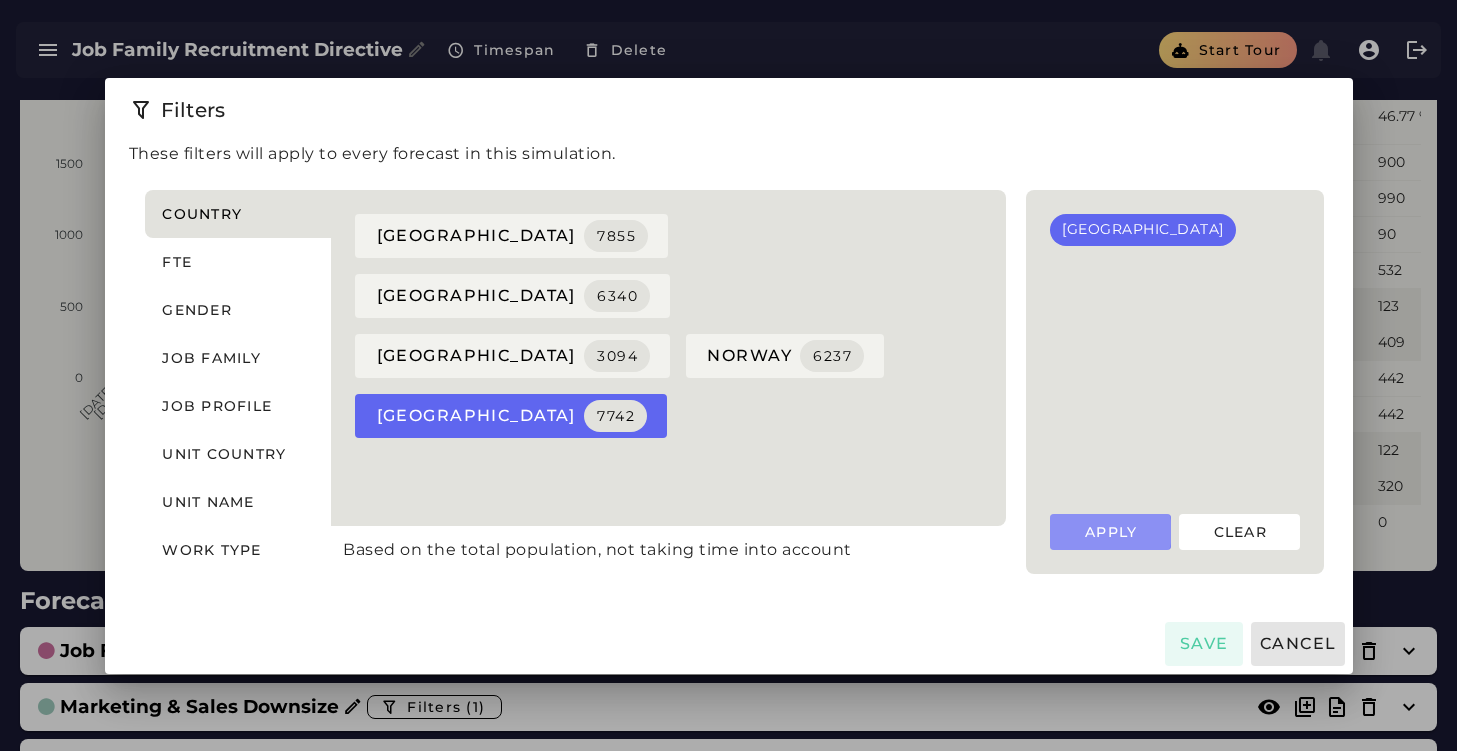 click on "Apply" at bounding box center [1110, 532] 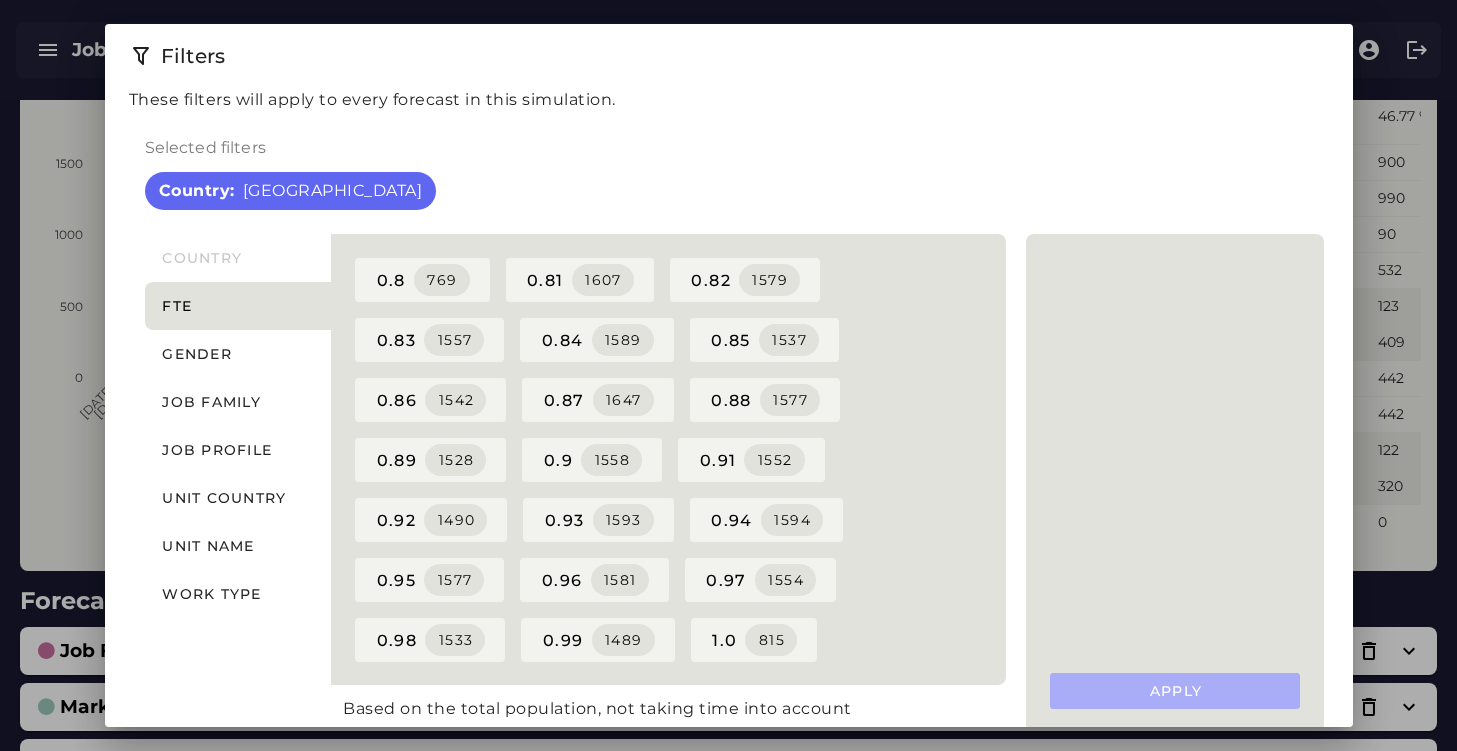 scroll, scrollTop: 47, scrollLeft: 0, axis: vertical 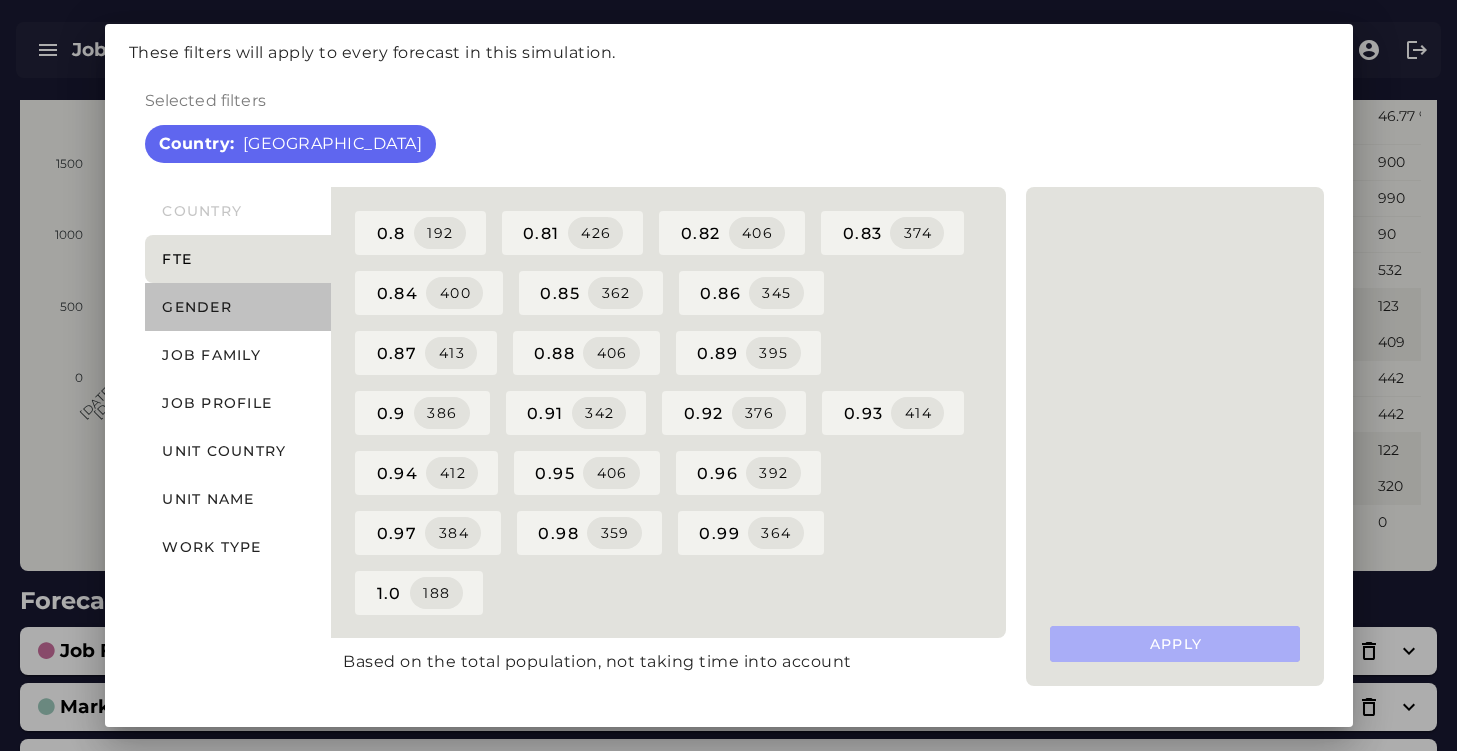 click on "Gender" 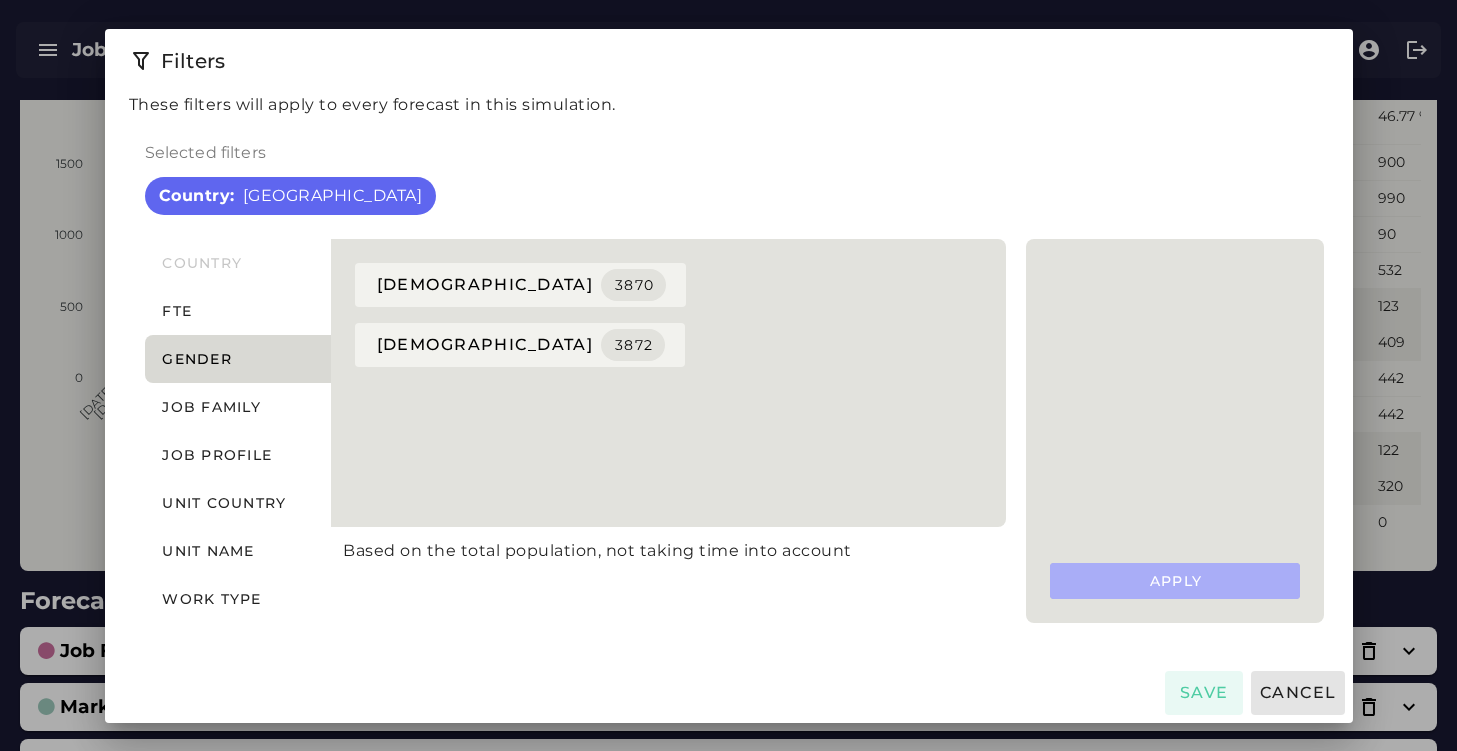 scroll, scrollTop: 0, scrollLeft: 0, axis: both 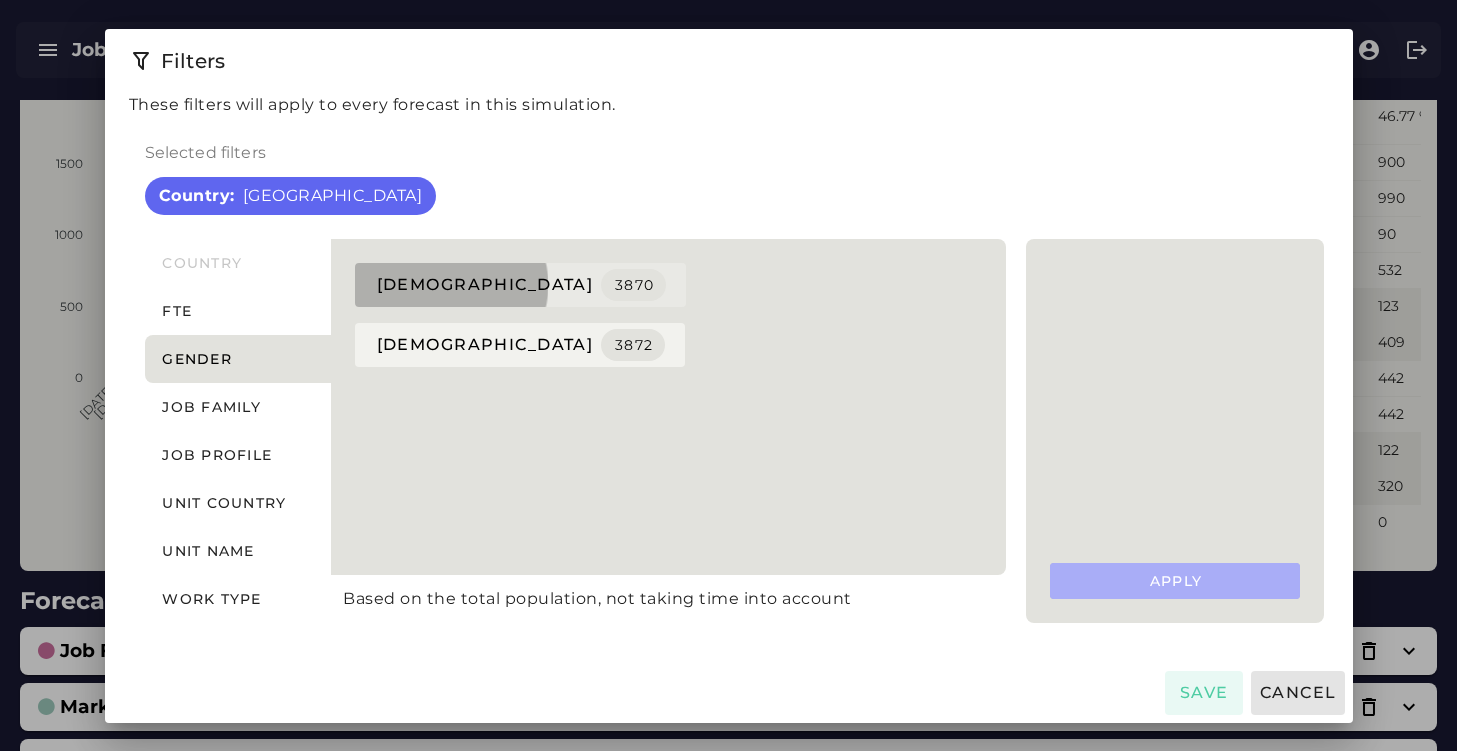 click on "3870" 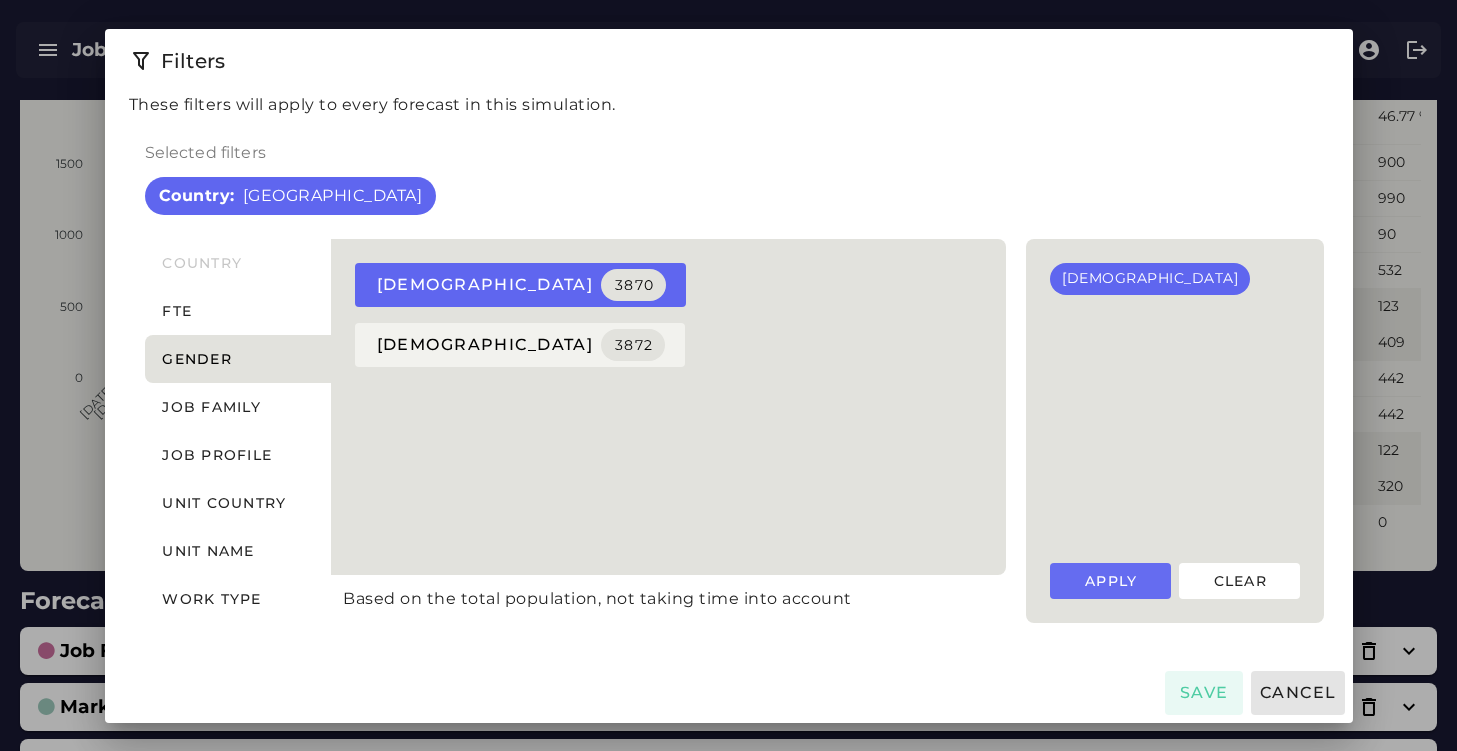 click on "Apply" 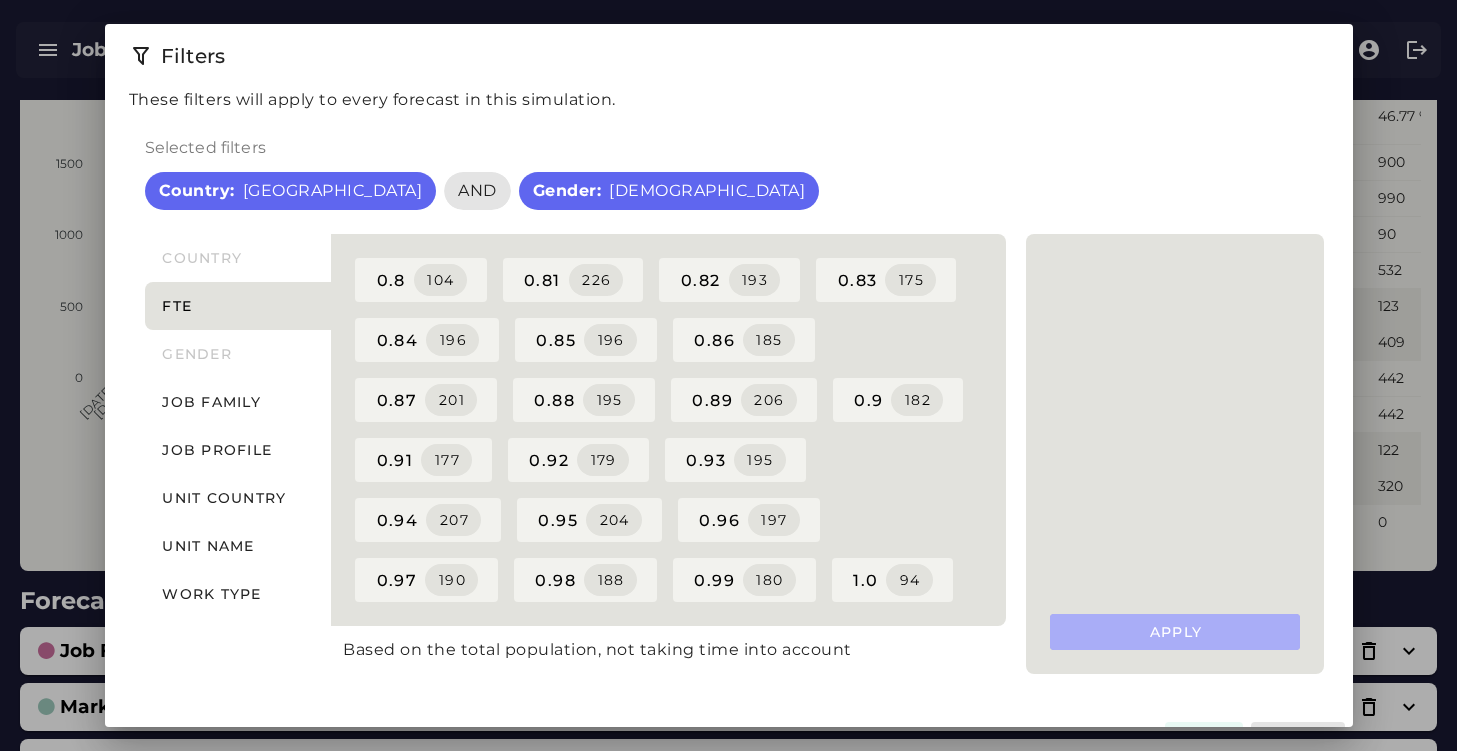 click on "These filters will apply to every forecast in this simulation. Selected filters Country:  [GEOGRAPHIC_DATA]  AND  Gender:  [DEMOGRAPHIC_DATA] Country FTE Gender Job family Job profile Unit country Unit name Work type sweden  3870 [DEMOGRAPHIC_DATA]  3870 0.8  104 0.81  226 0.82  193 0.83  175 0.84  196 0.85  196 0.86  185 0.87  201 0.88  195 0.89  206 0.9  182 0.91  177 0.92  179 0.93  195 0.94  207 0.95  204 0.96  197 0.97  190 0.98  188 0.99  180 1.0  94  Based on the total population, not taking time into account   Apply" 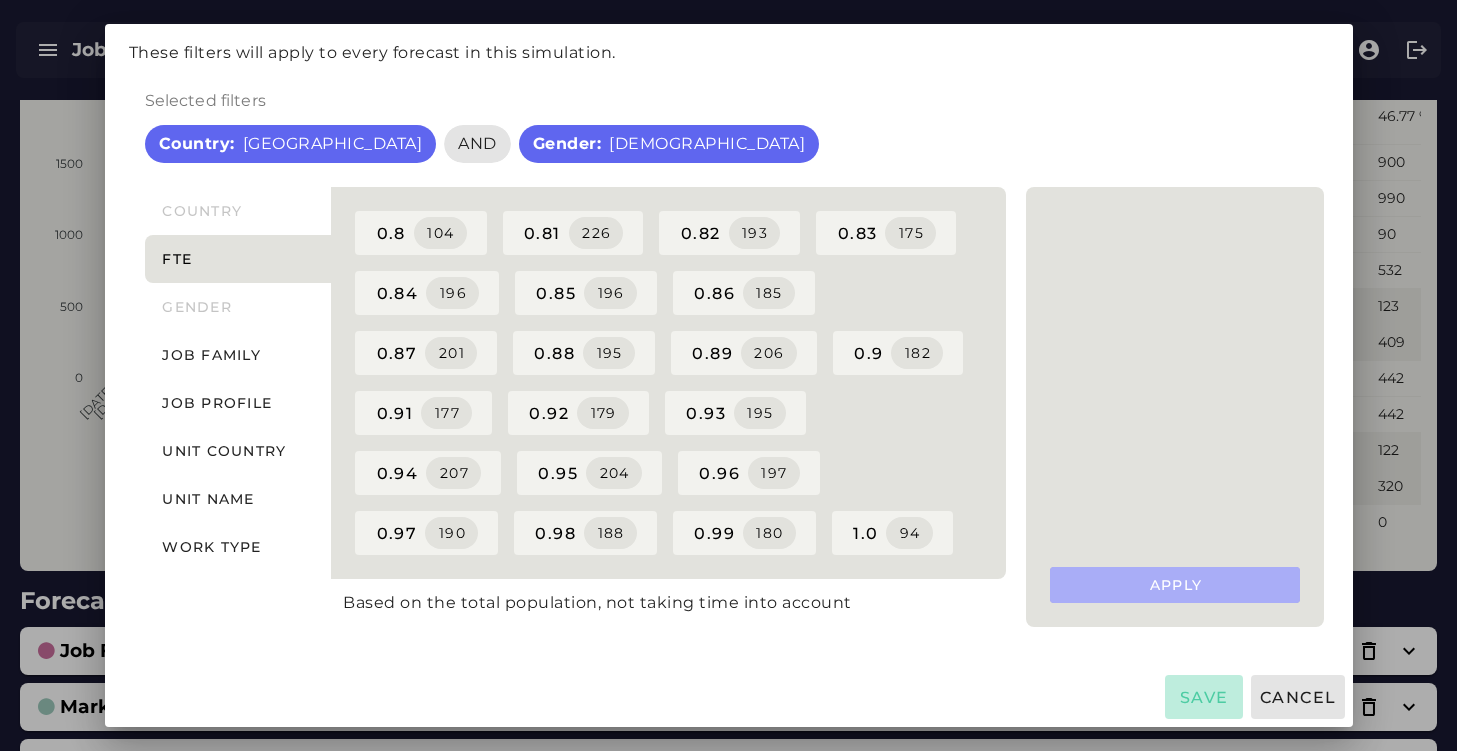 click on "Save" 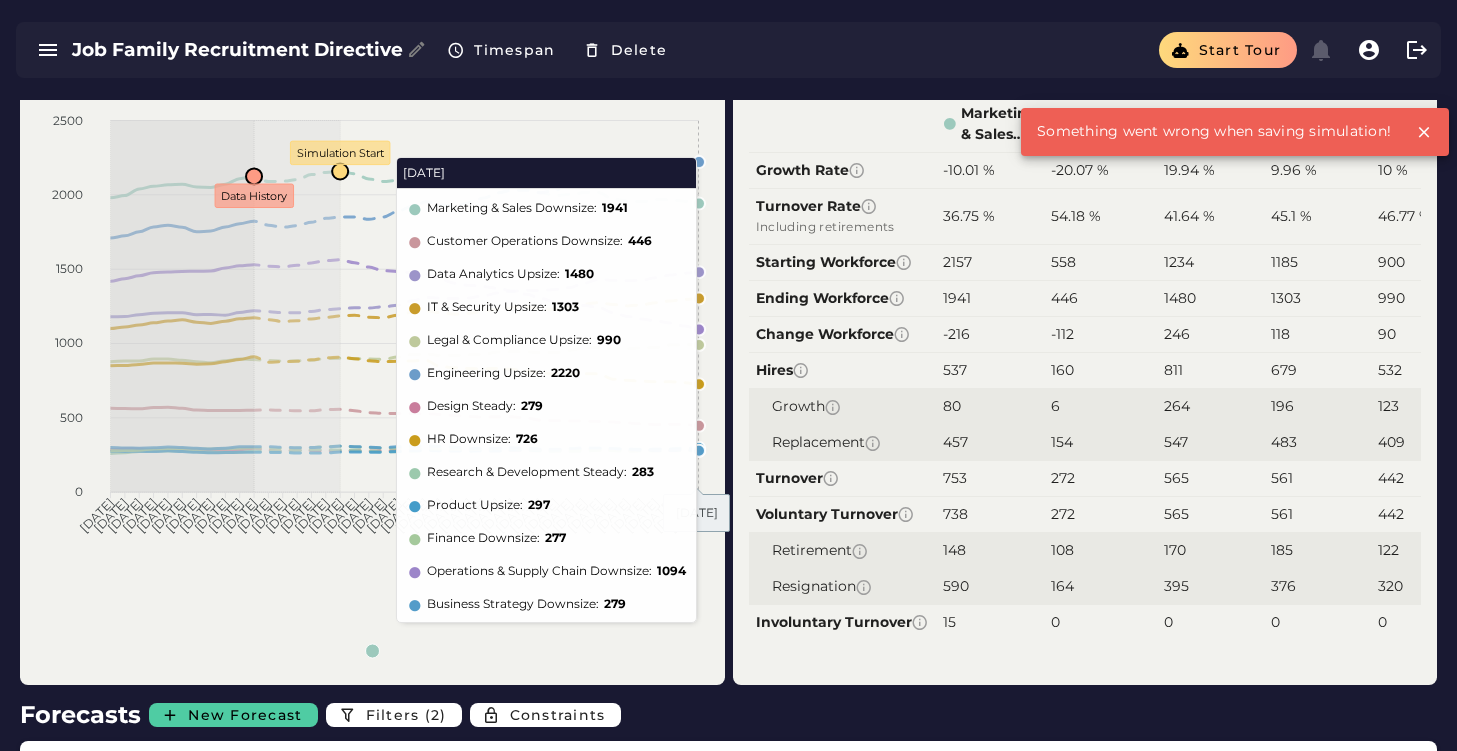 scroll, scrollTop: 92, scrollLeft: 0, axis: vertical 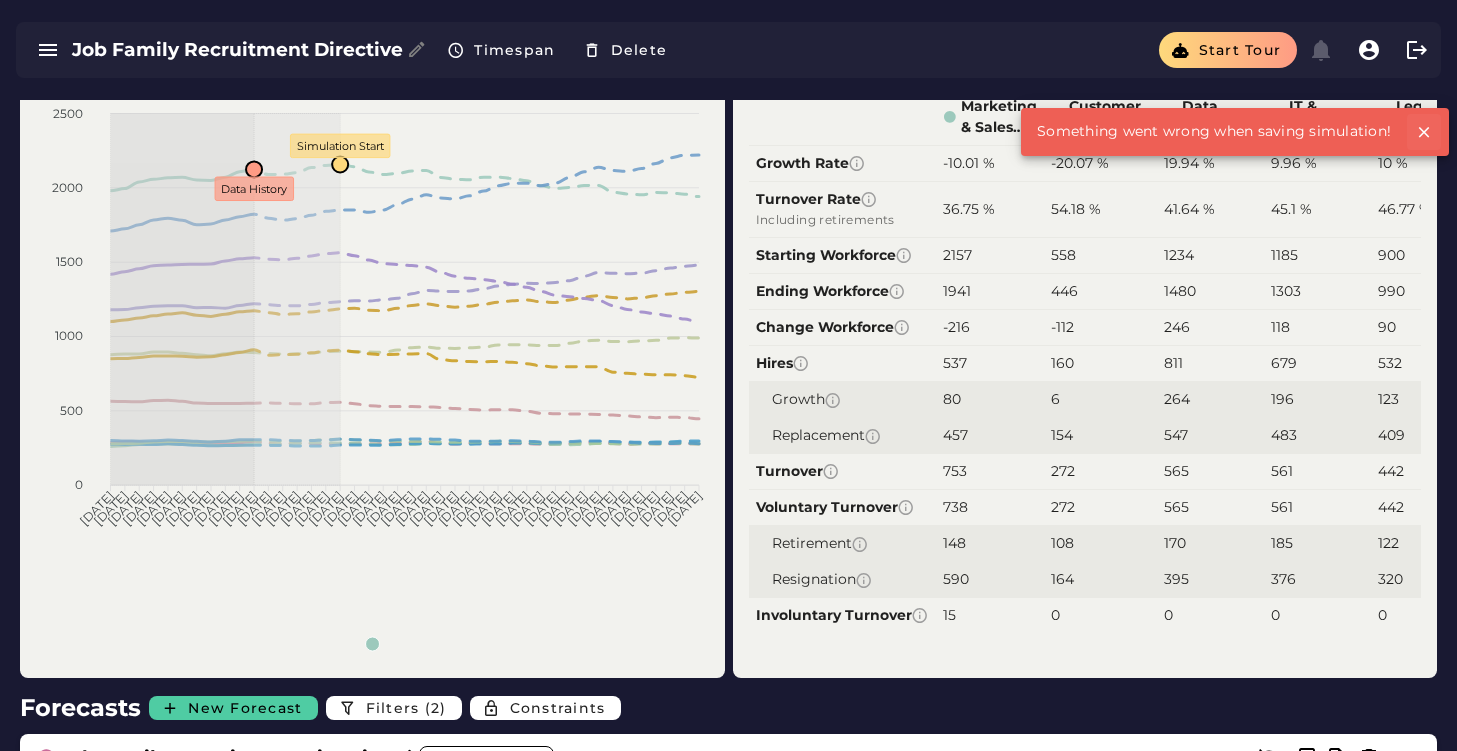 click 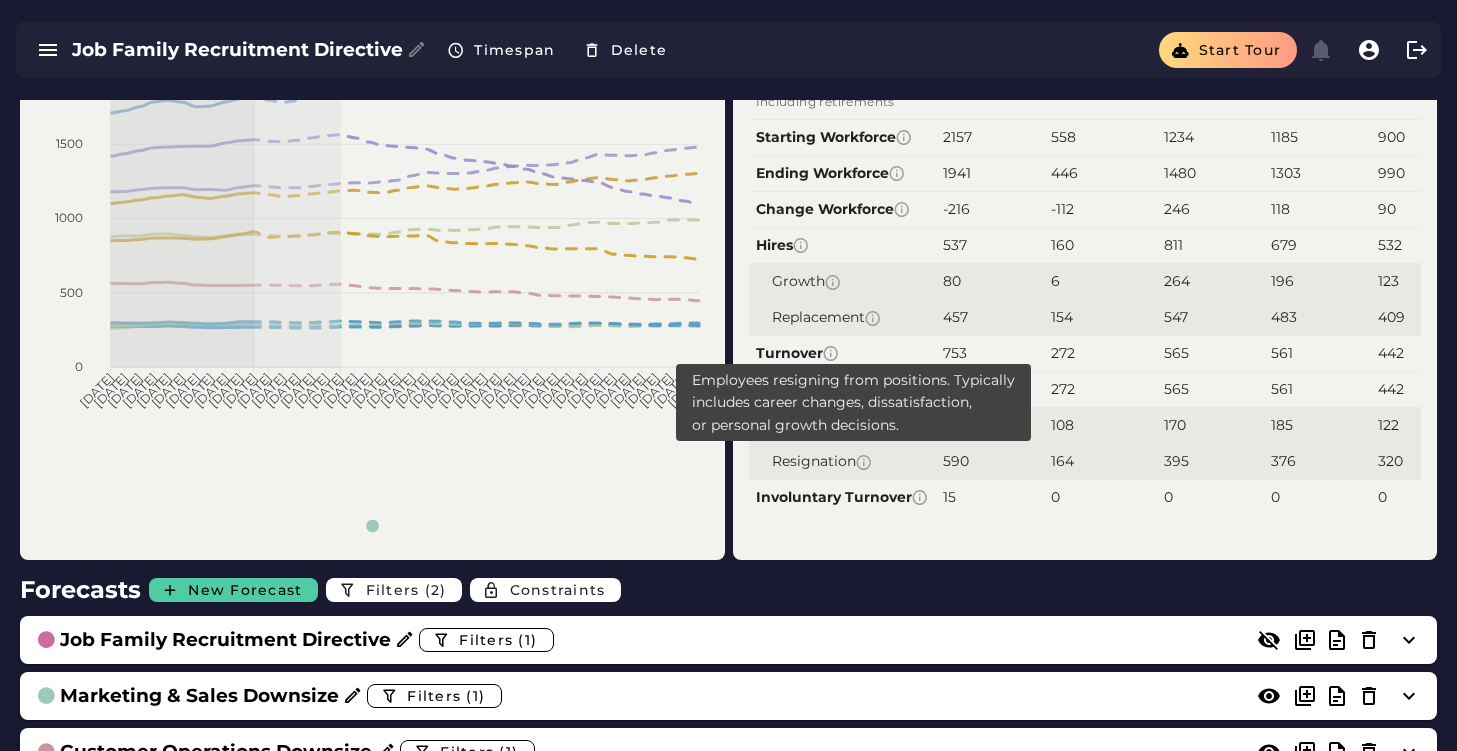 scroll, scrollTop: 206, scrollLeft: 0, axis: vertical 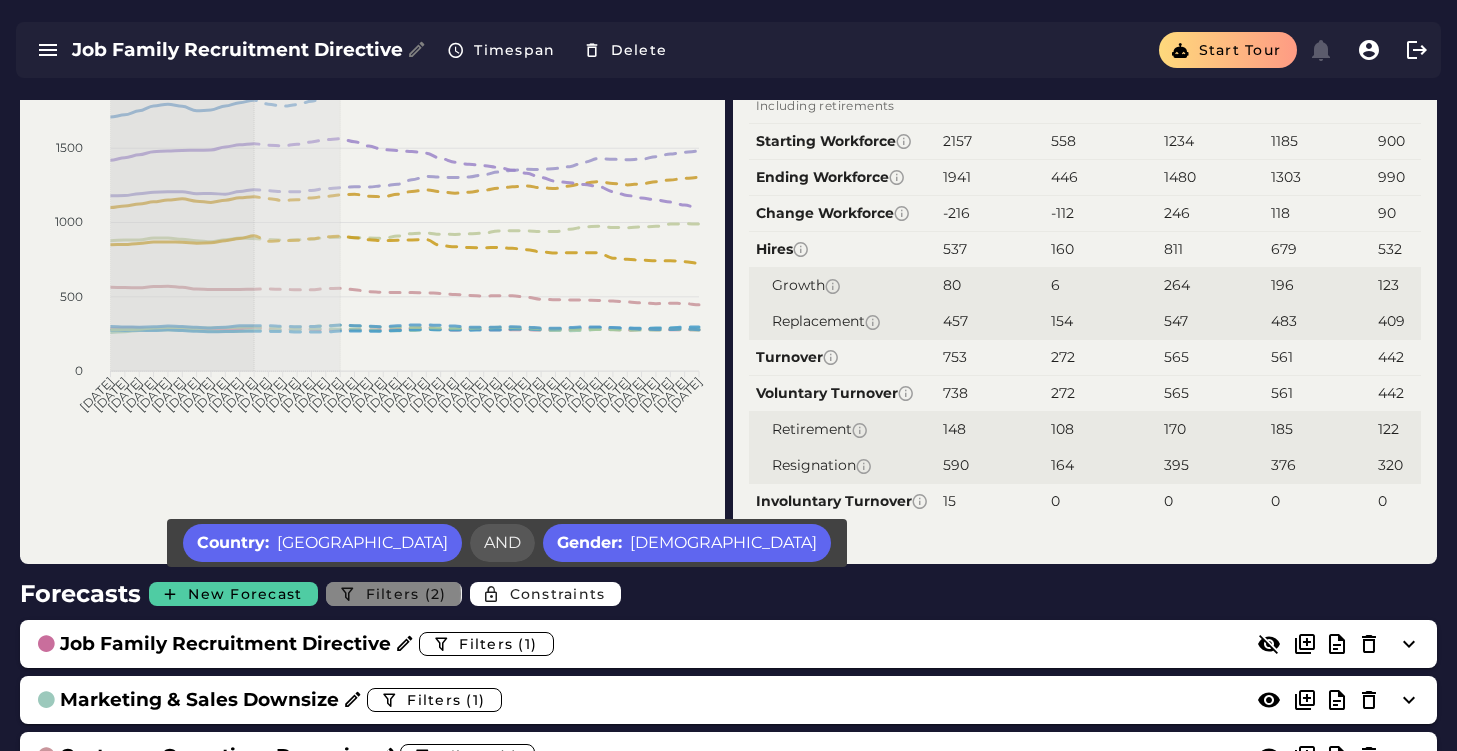 click on "Filters (2)" 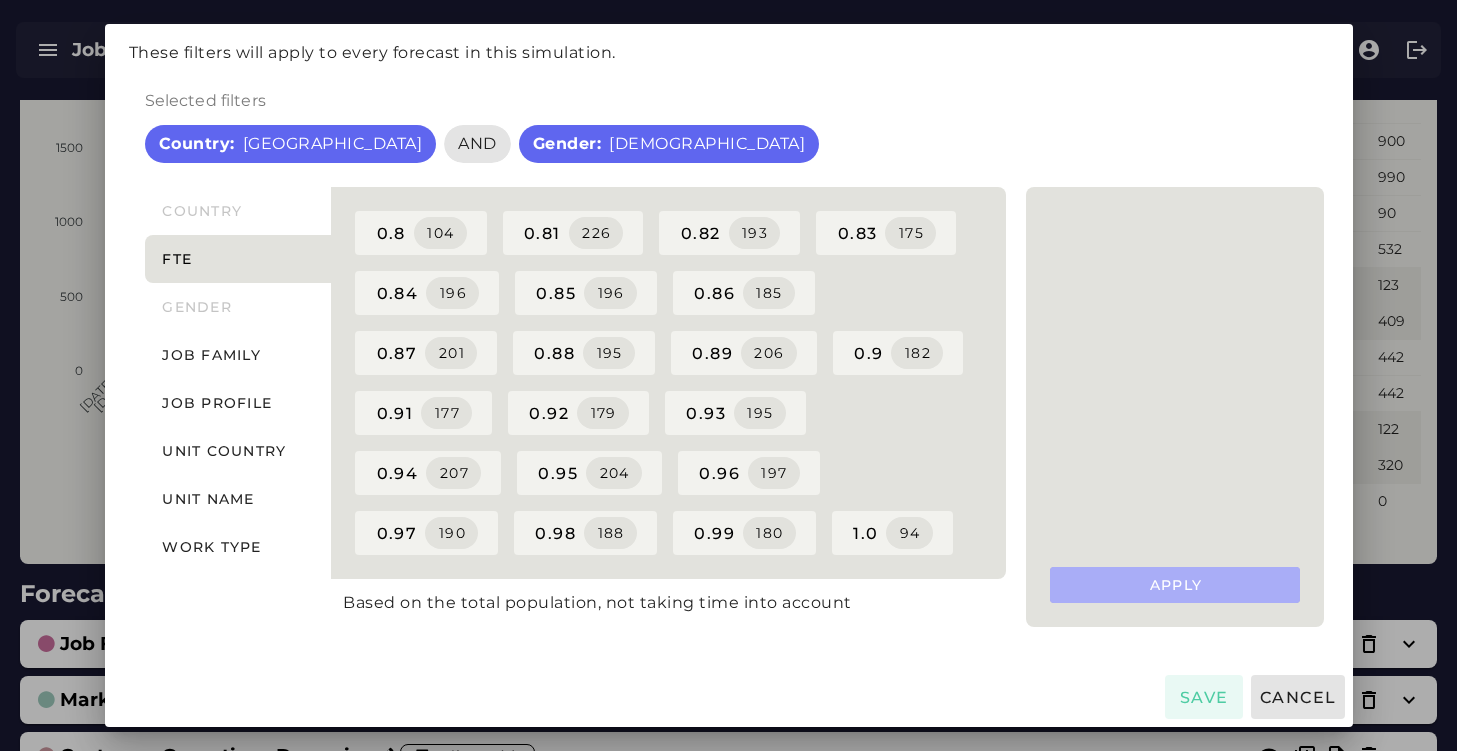 scroll, scrollTop: 0, scrollLeft: 0, axis: both 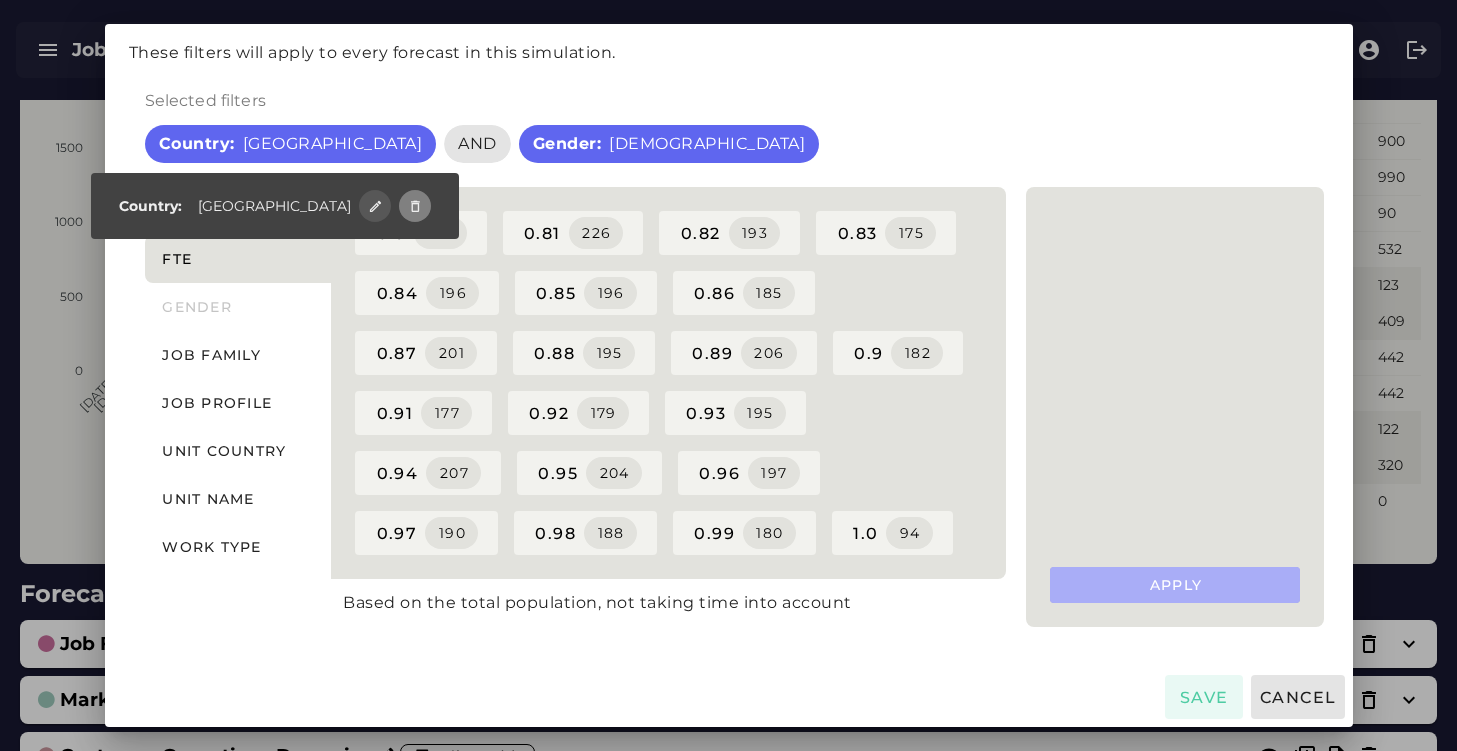 click at bounding box center [415, 206] 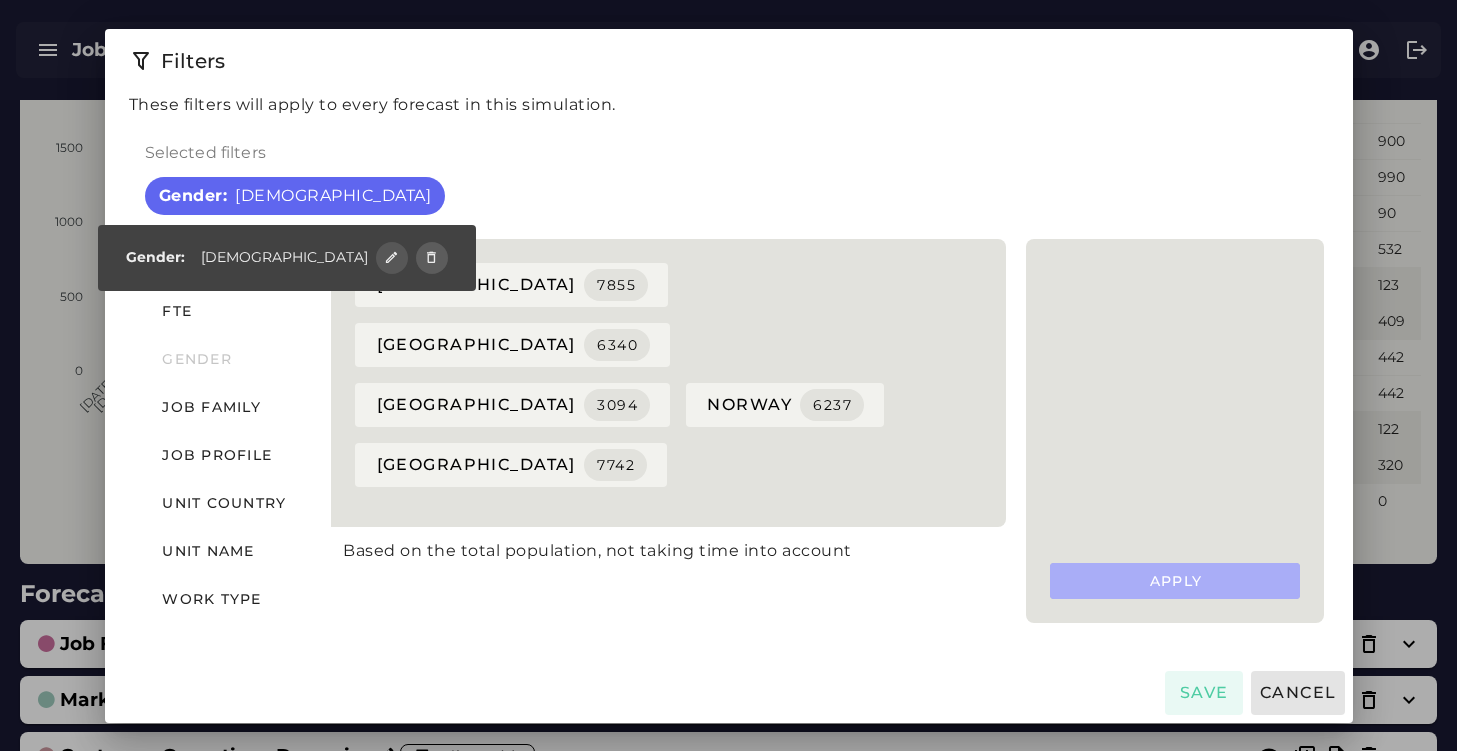 scroll, scrollTop: 0, scrollLeft: 0, axis: both 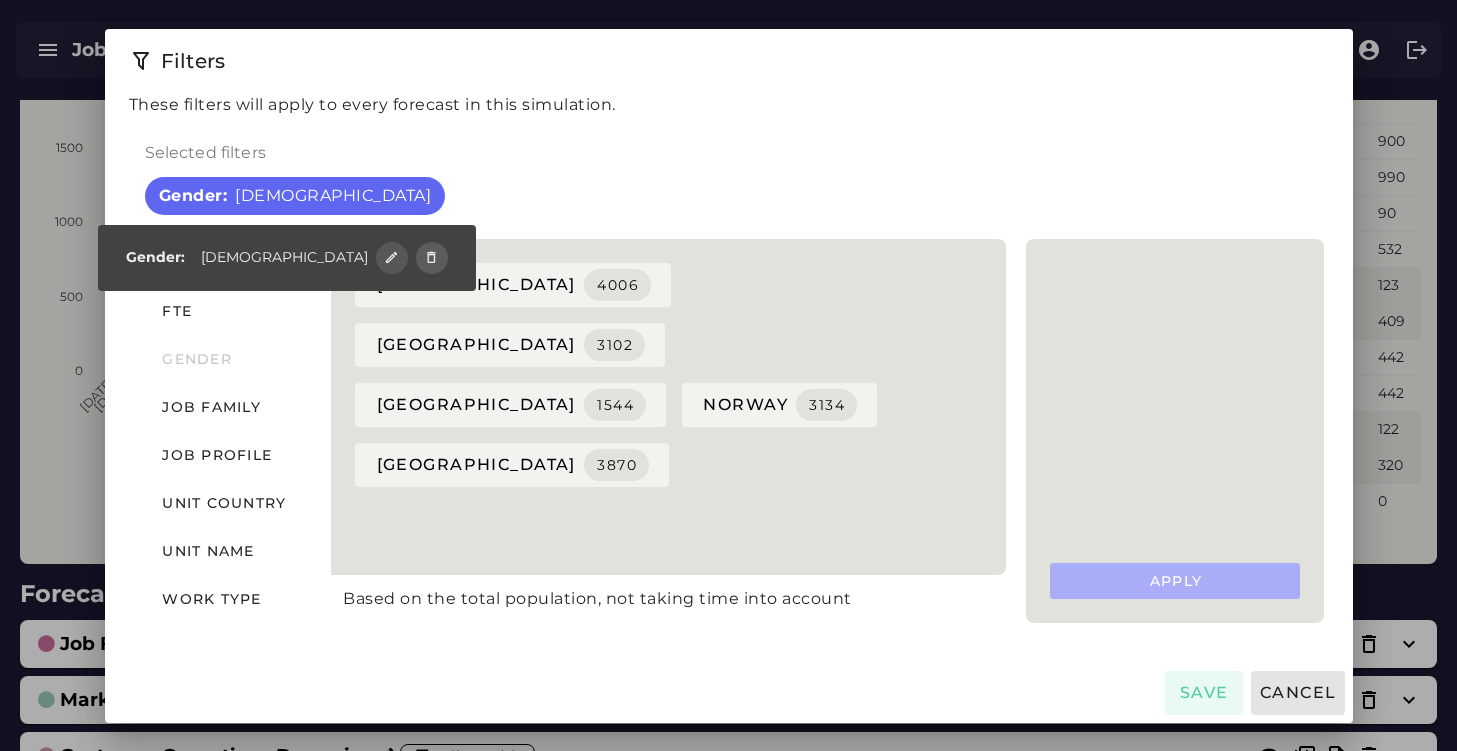 click at bounding box center [432, 258] 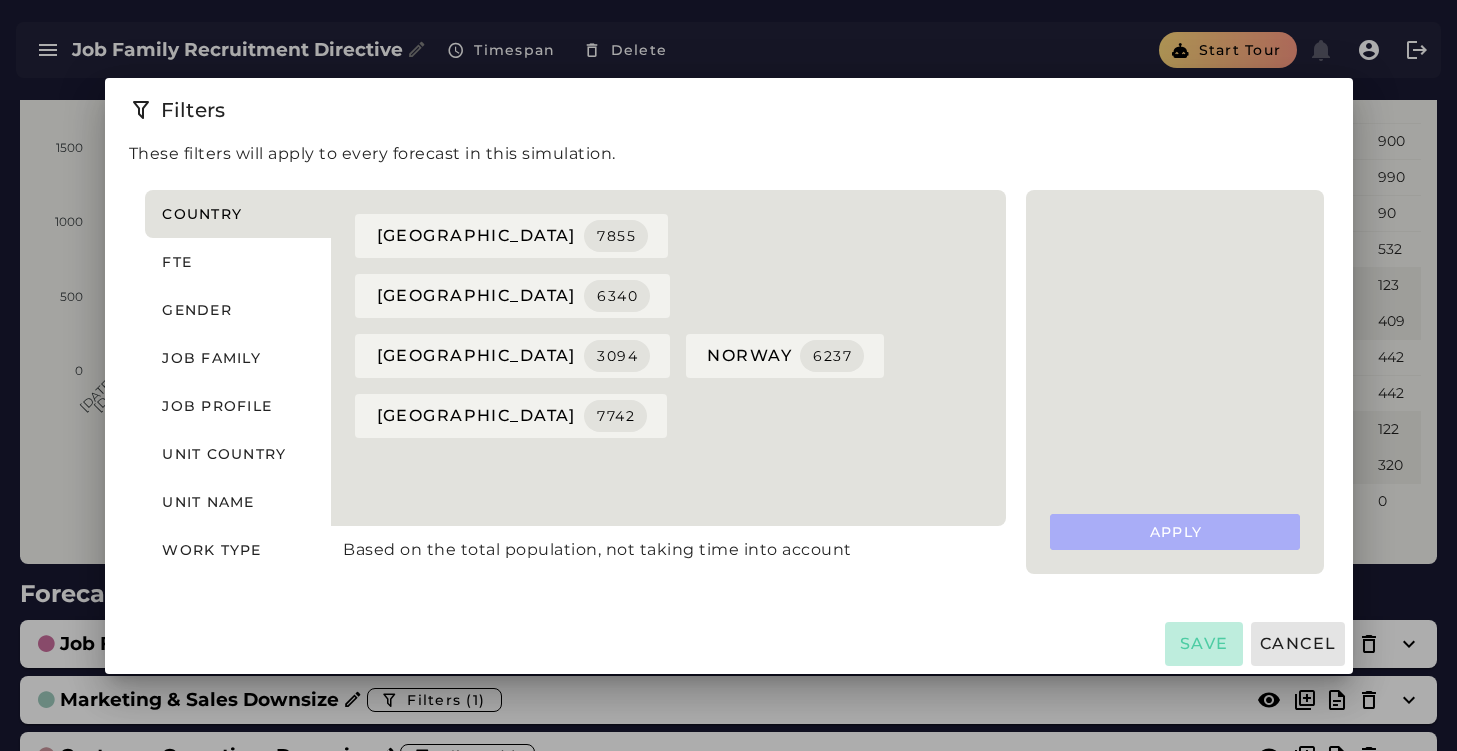 click on "Save" 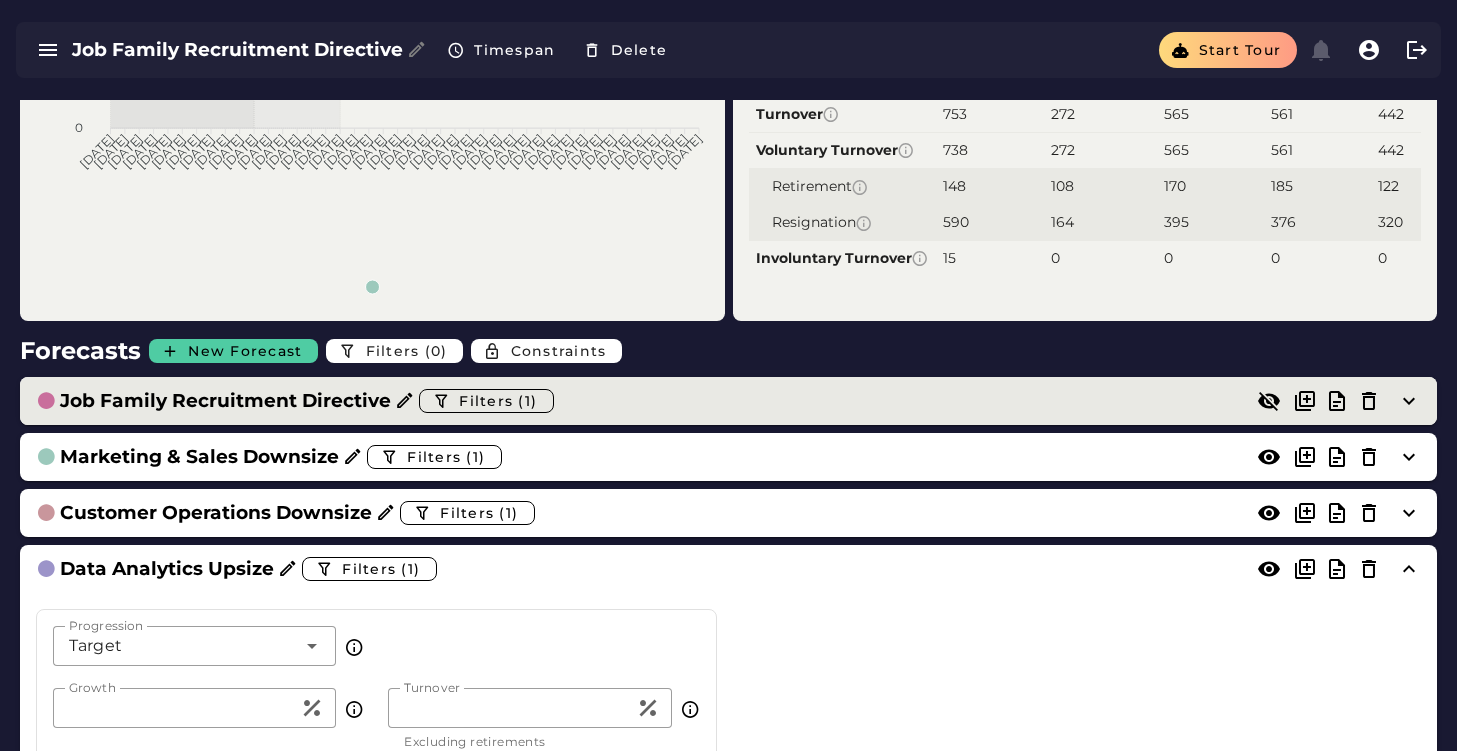 scroll, scrollTop: 452, scrollLeft: 0, axis: vertical 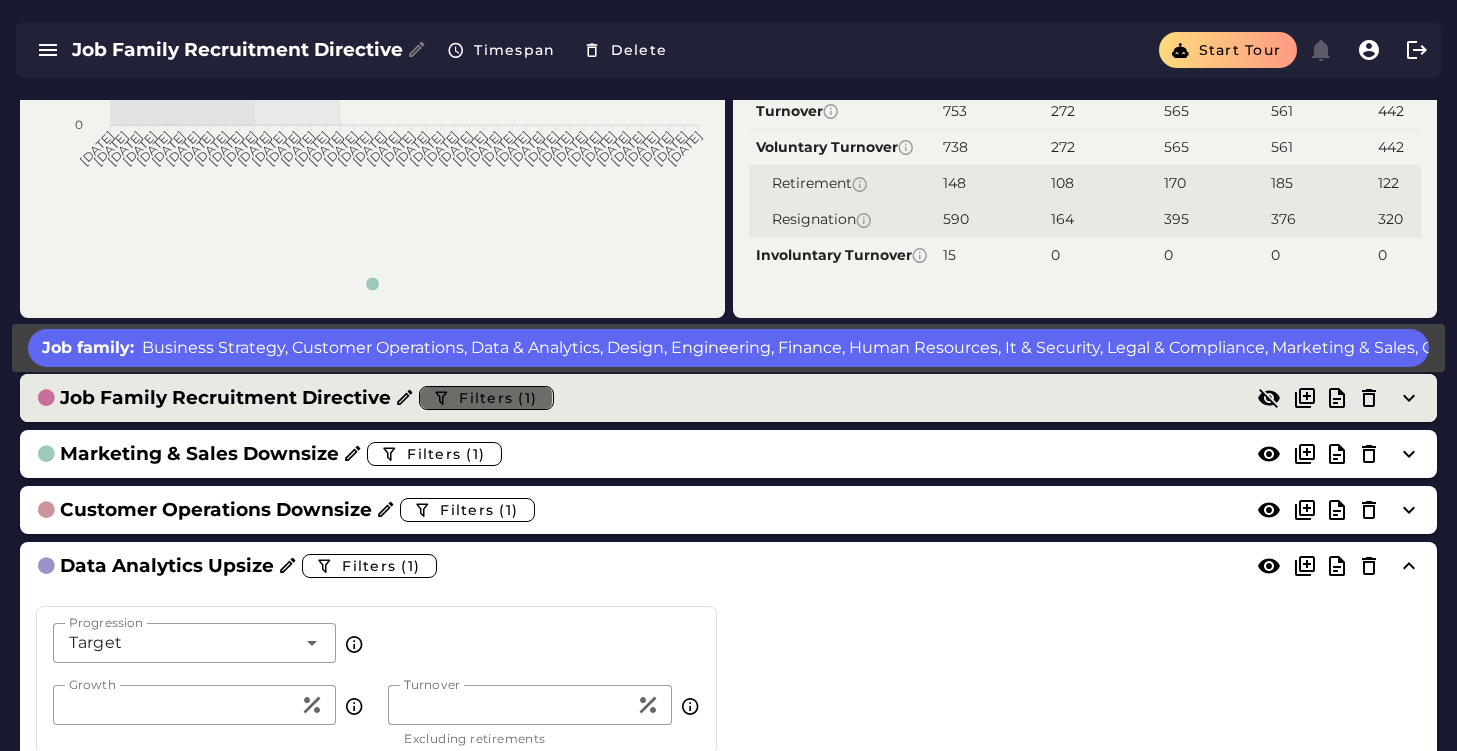 click on "Filters (1)" 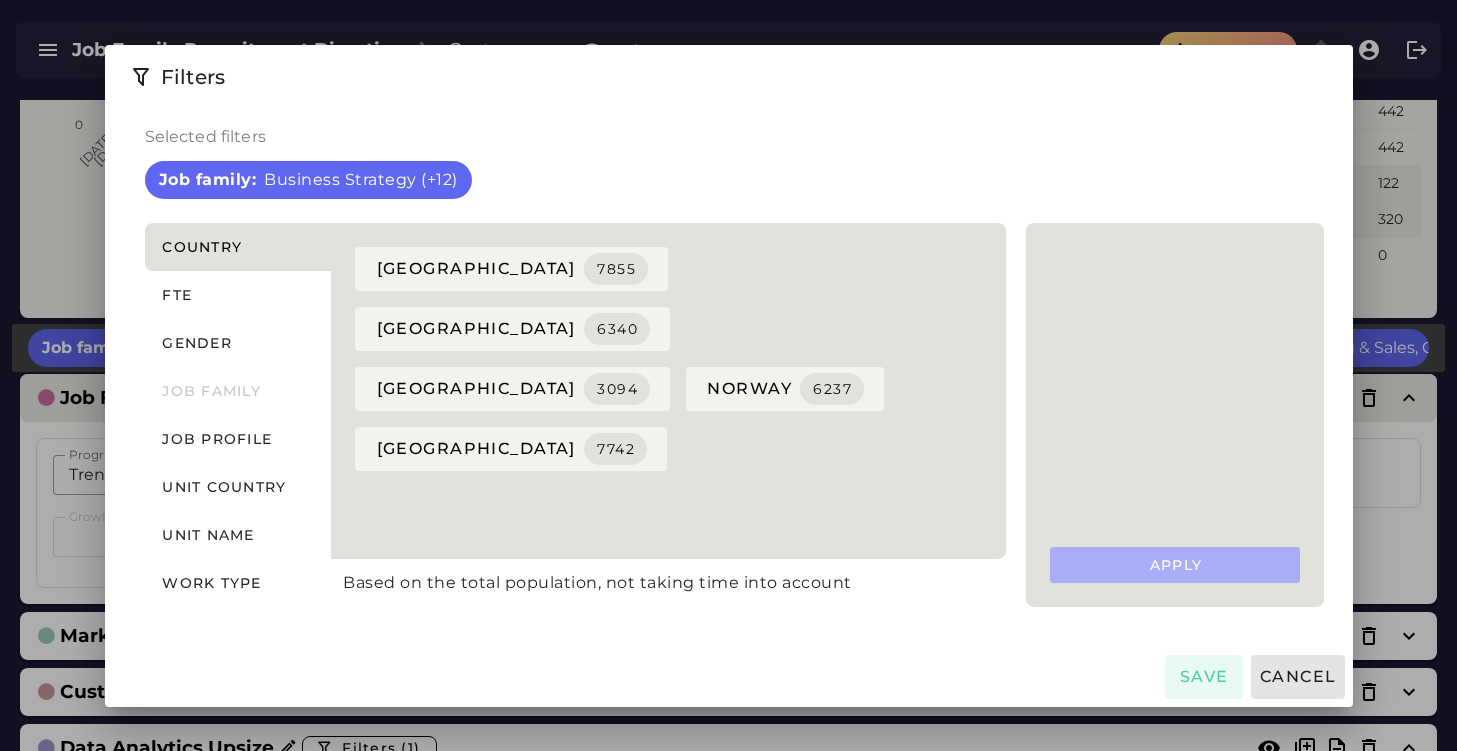 scroll, scrollTop: 0, scrollLeft: 0, axis: both 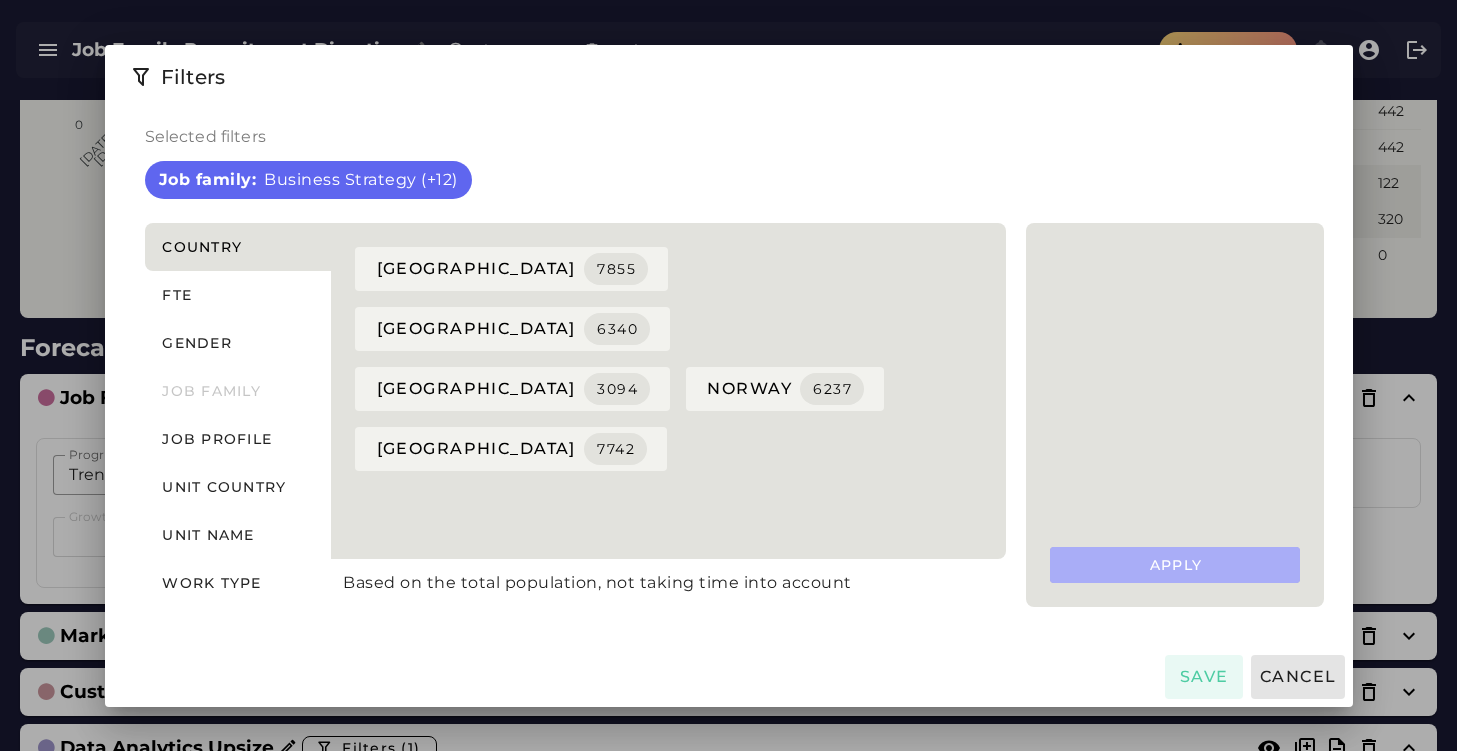 click at bounding box center (728, 375) 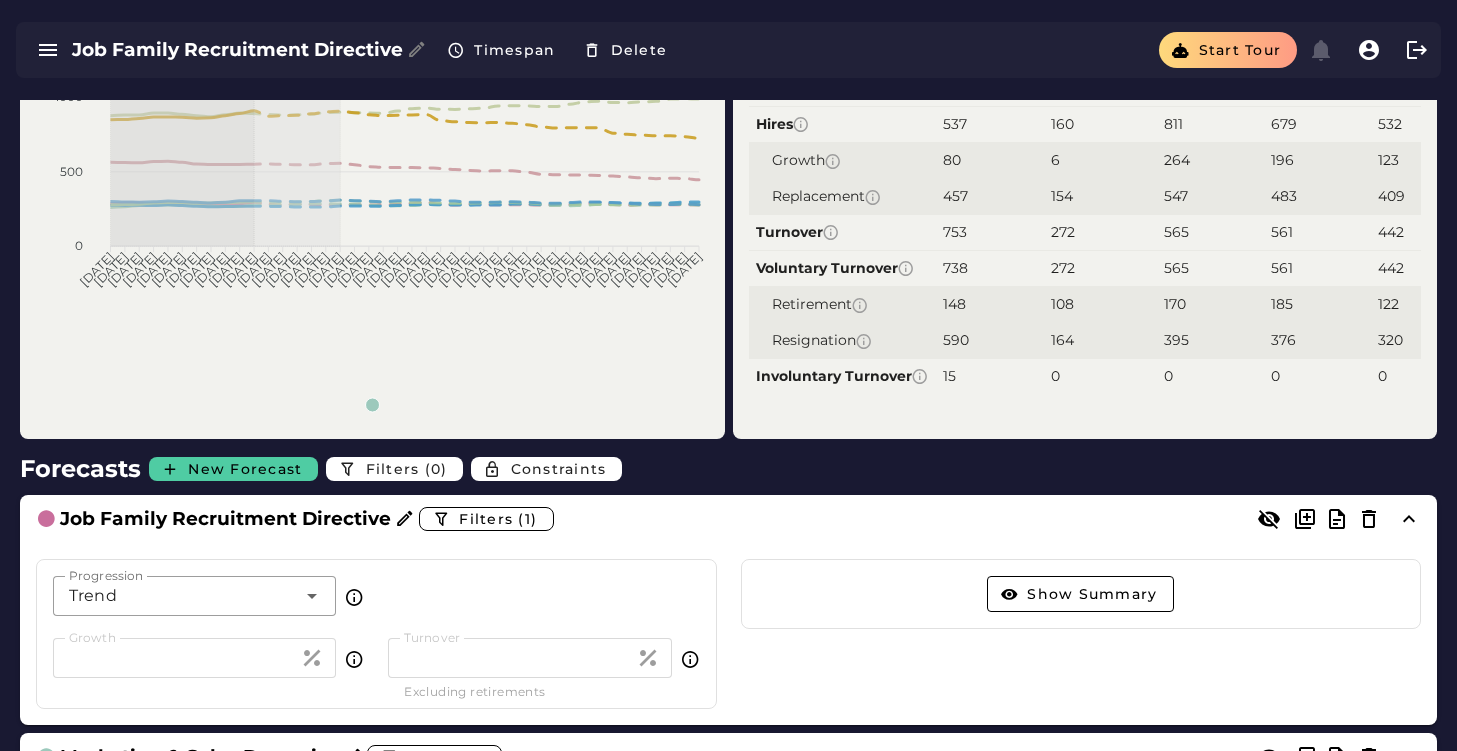 scroll, scrollTop: 330, scrollLeft: 0, axis: vertical 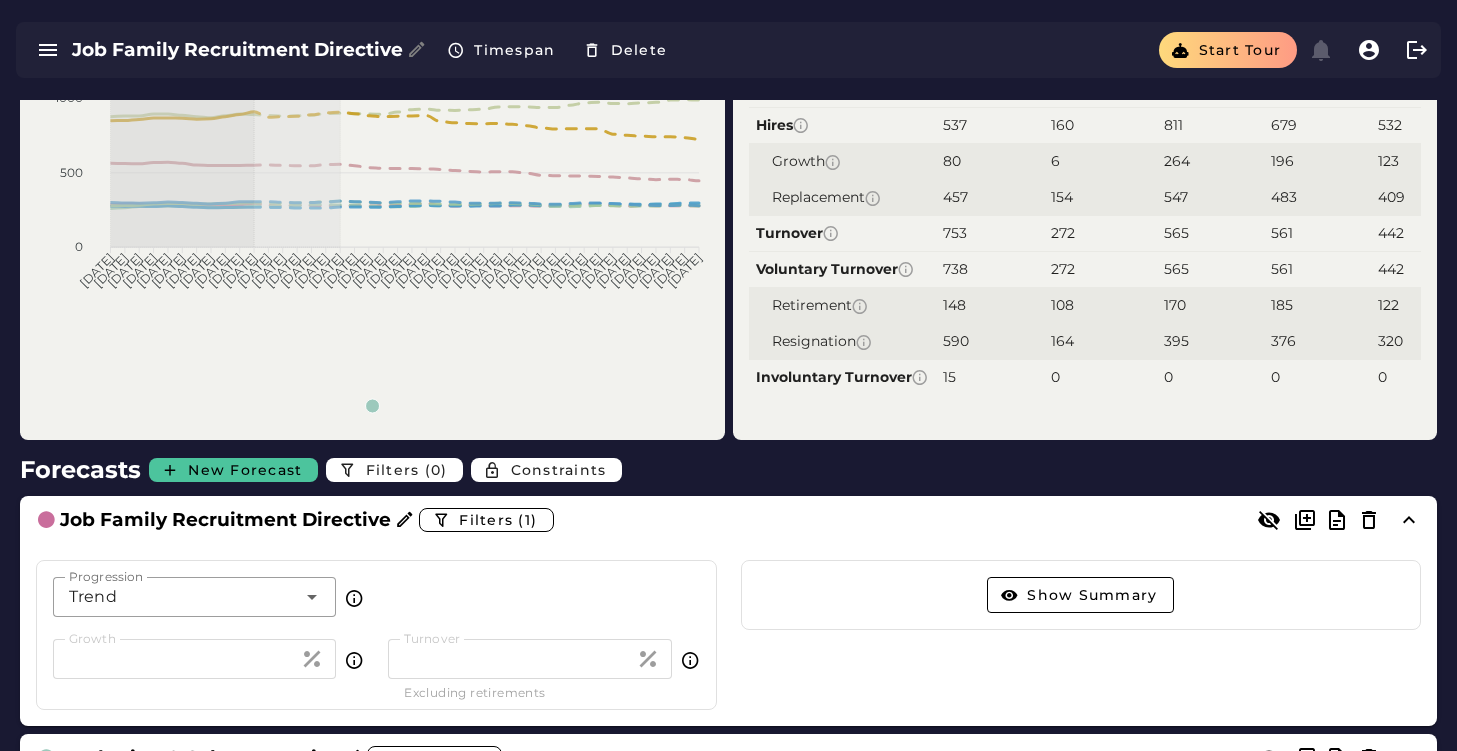 click on "New Forecast" 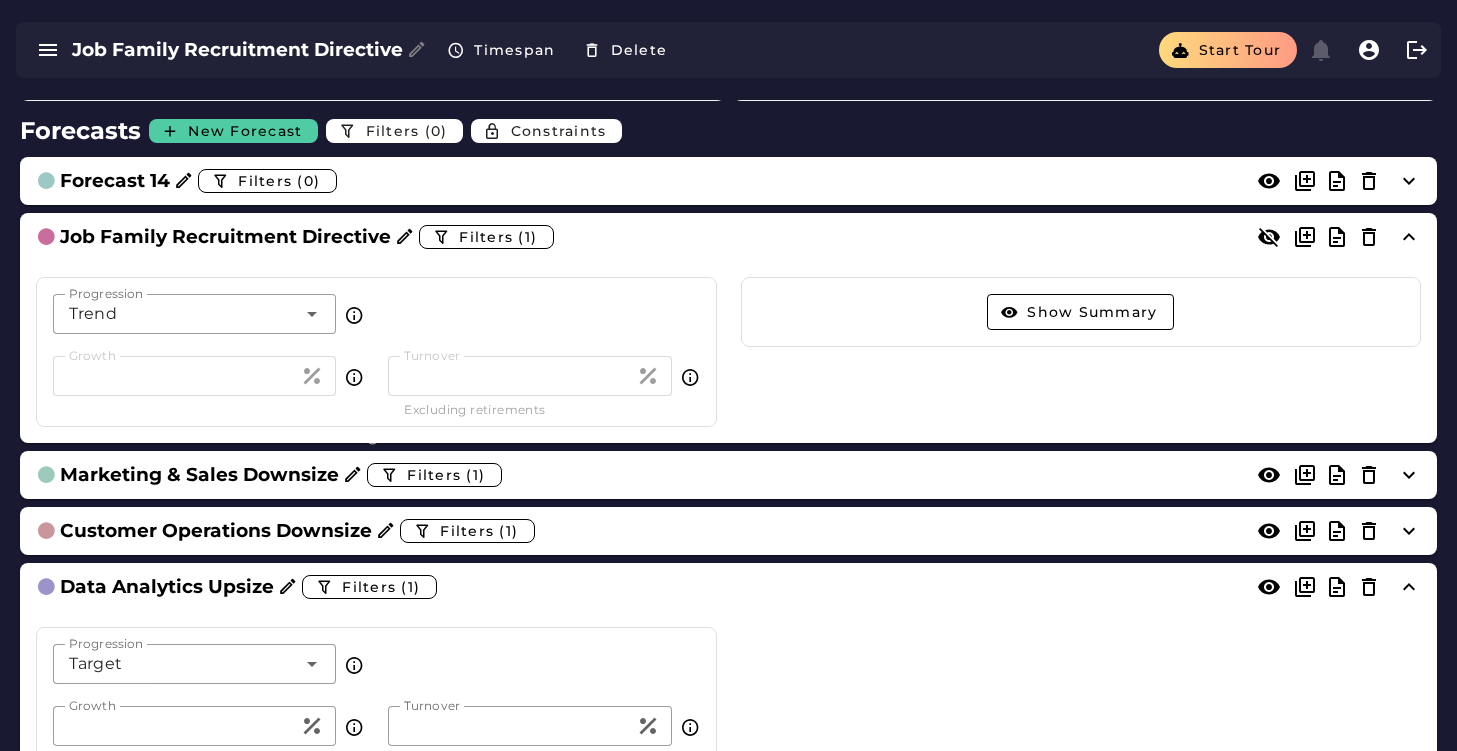 scroll, scrollTop: 670, scrollLeft: 0, axis: vertical 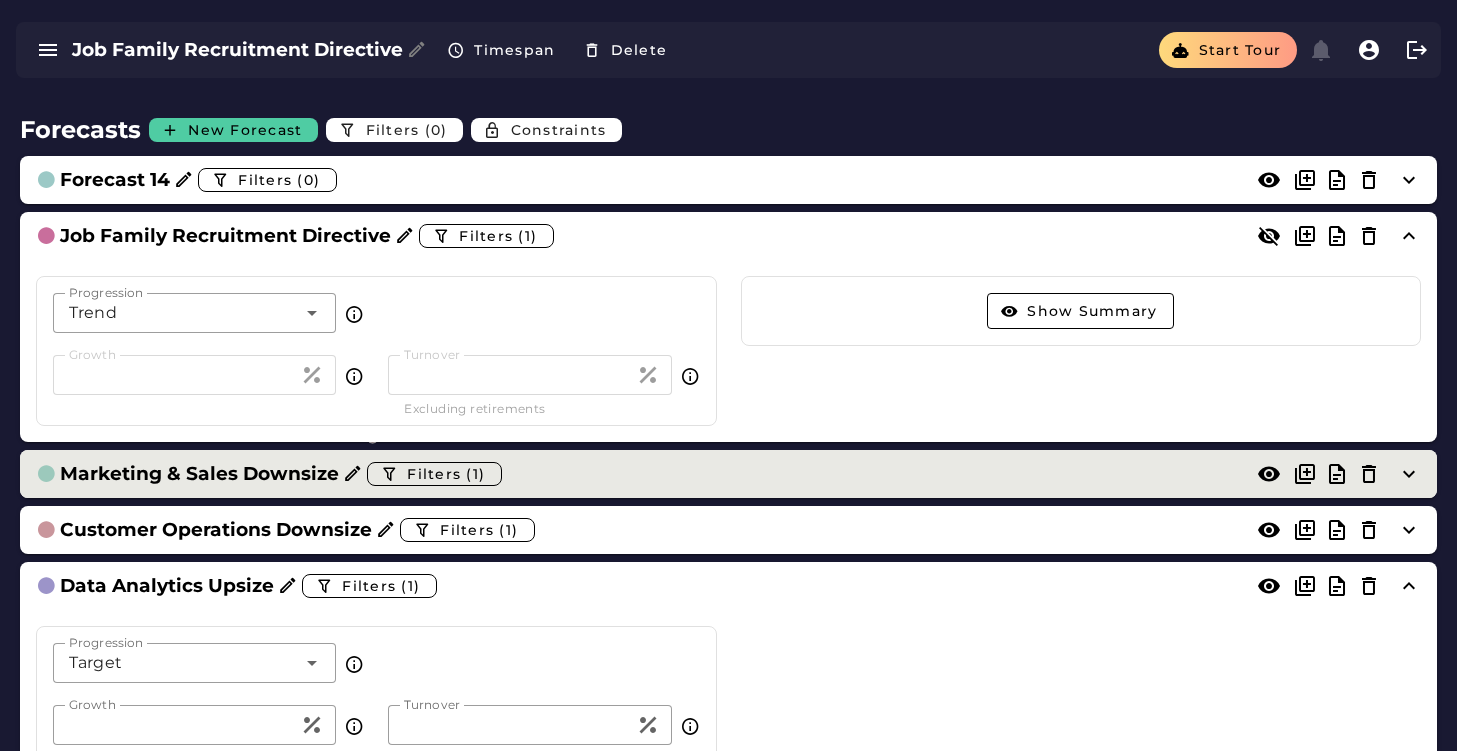 click on "Marketing & Sales Downsize  Filters (1)" 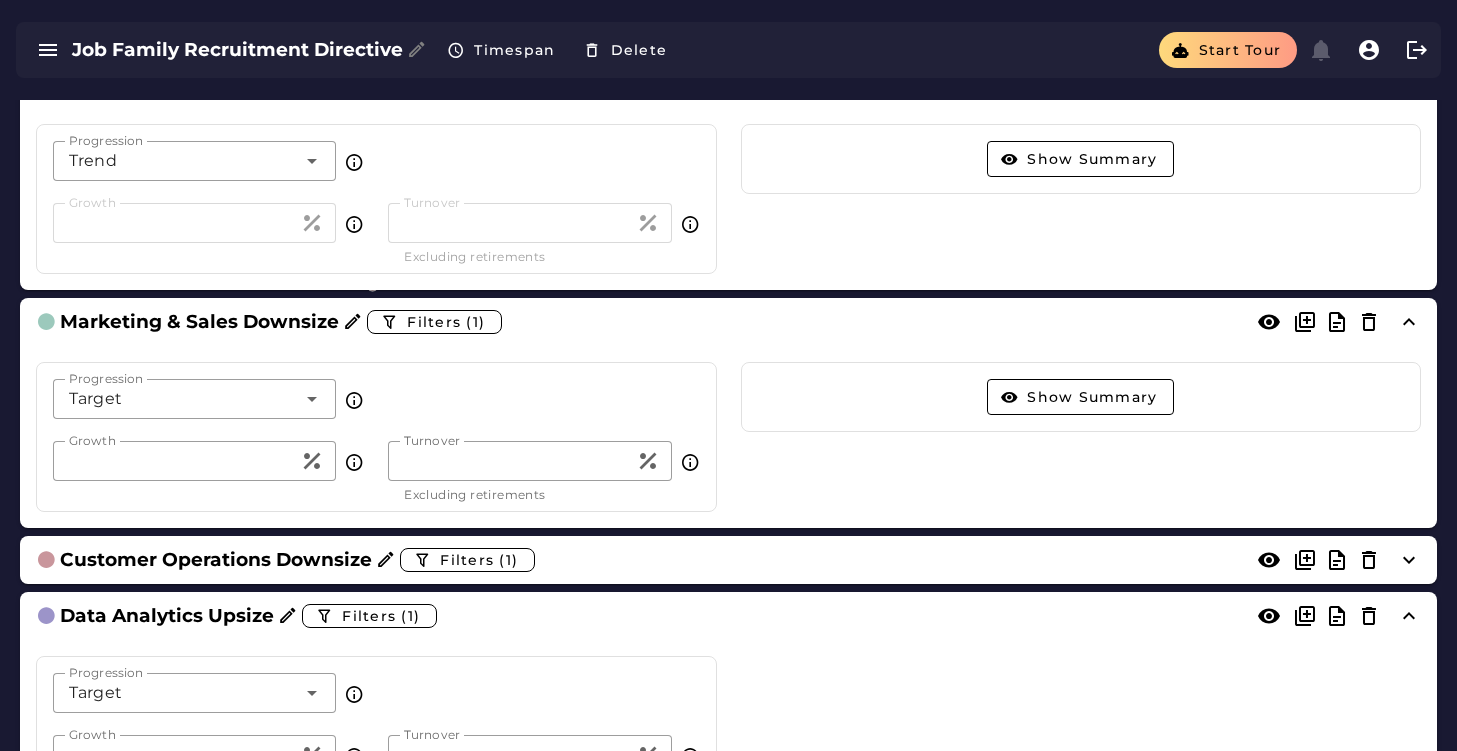 scroll, scrollTop: 826, scrollLeft: 0, axis: vertical 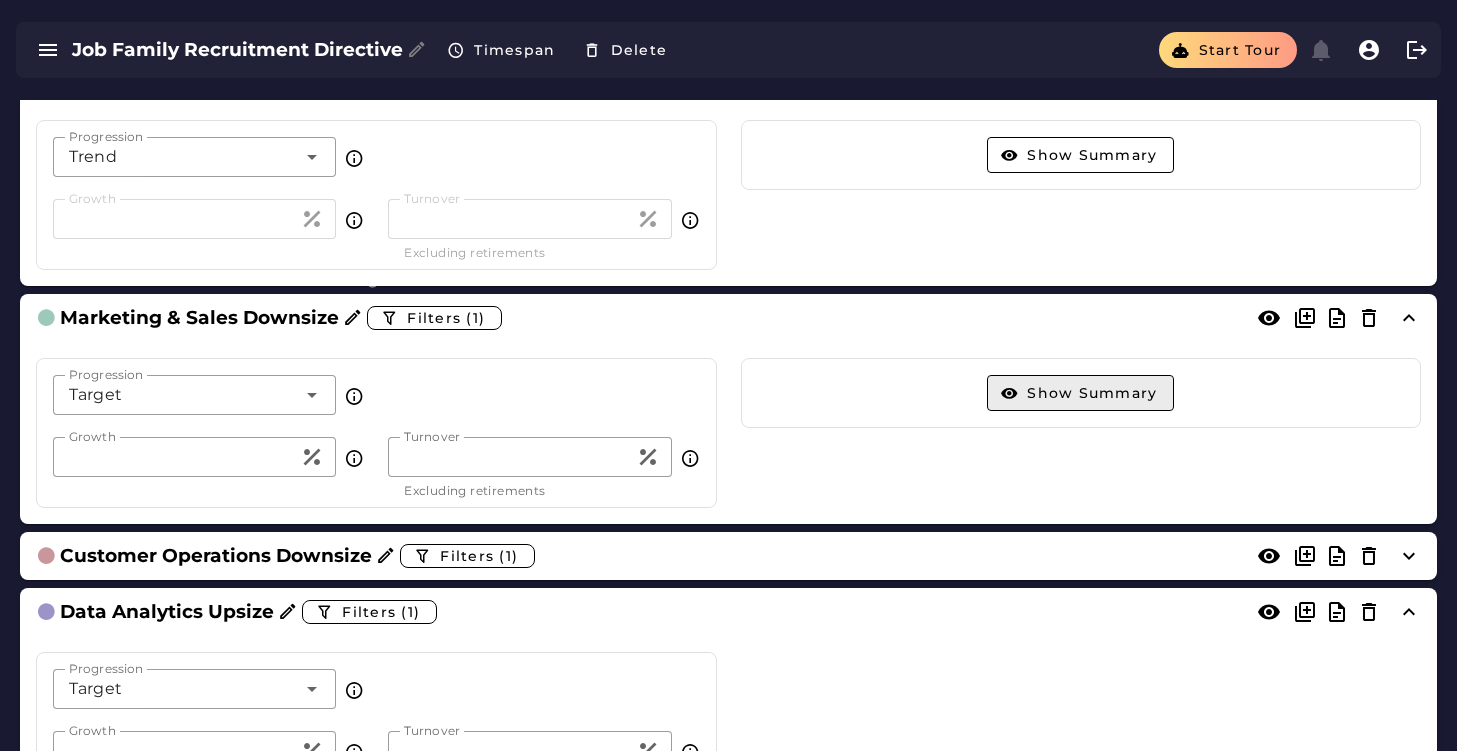 click on "Show Summary" 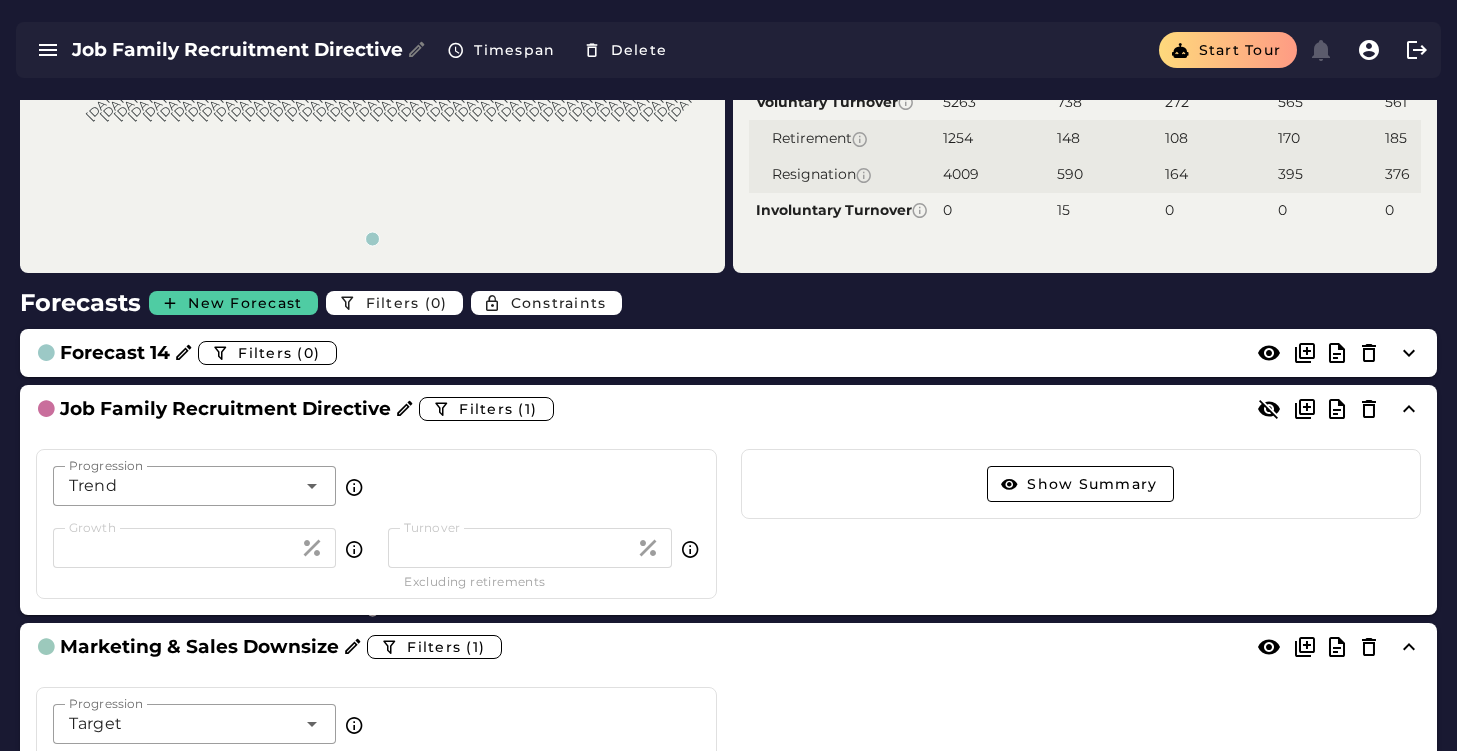 scroll, scrollTop: 0, scrollLeft: 0, axis: both 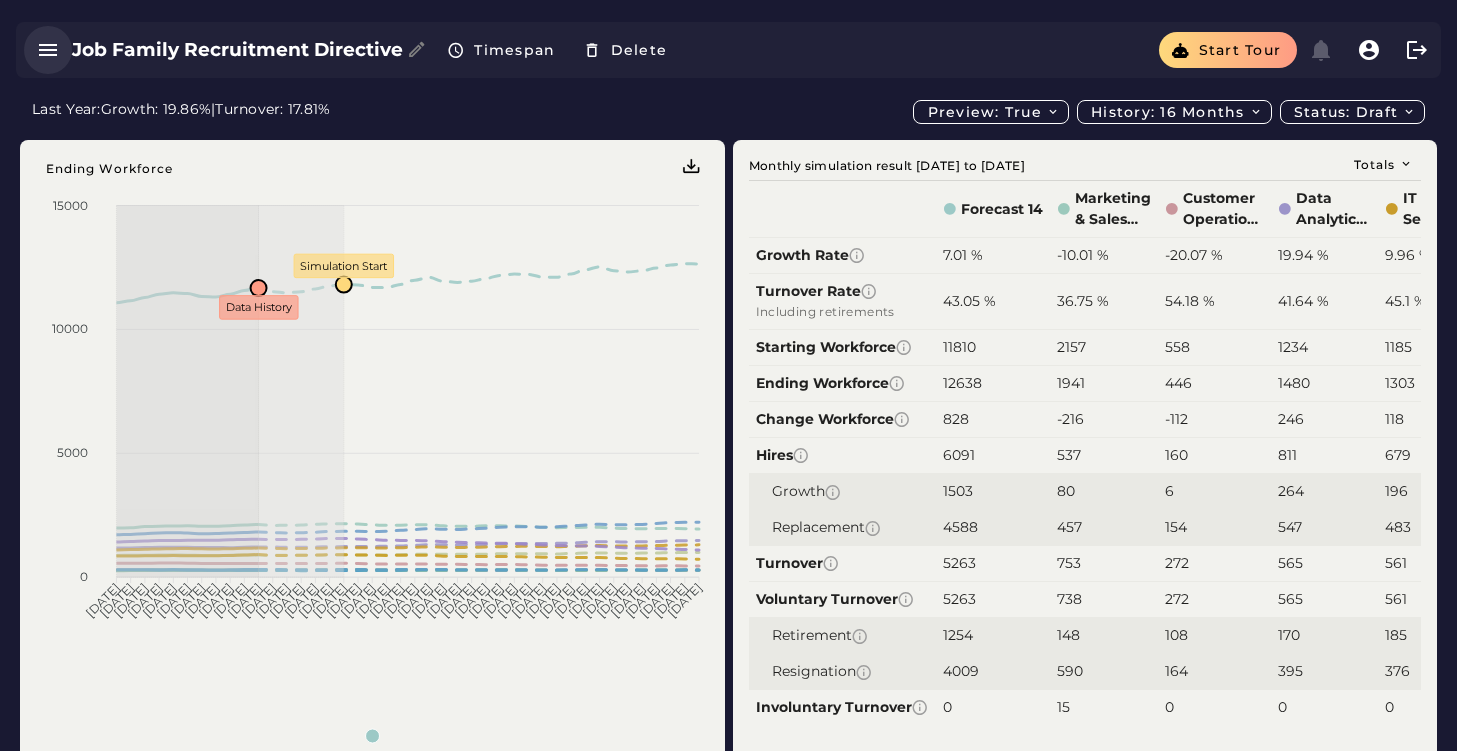 click at bounding box center (48, 50) 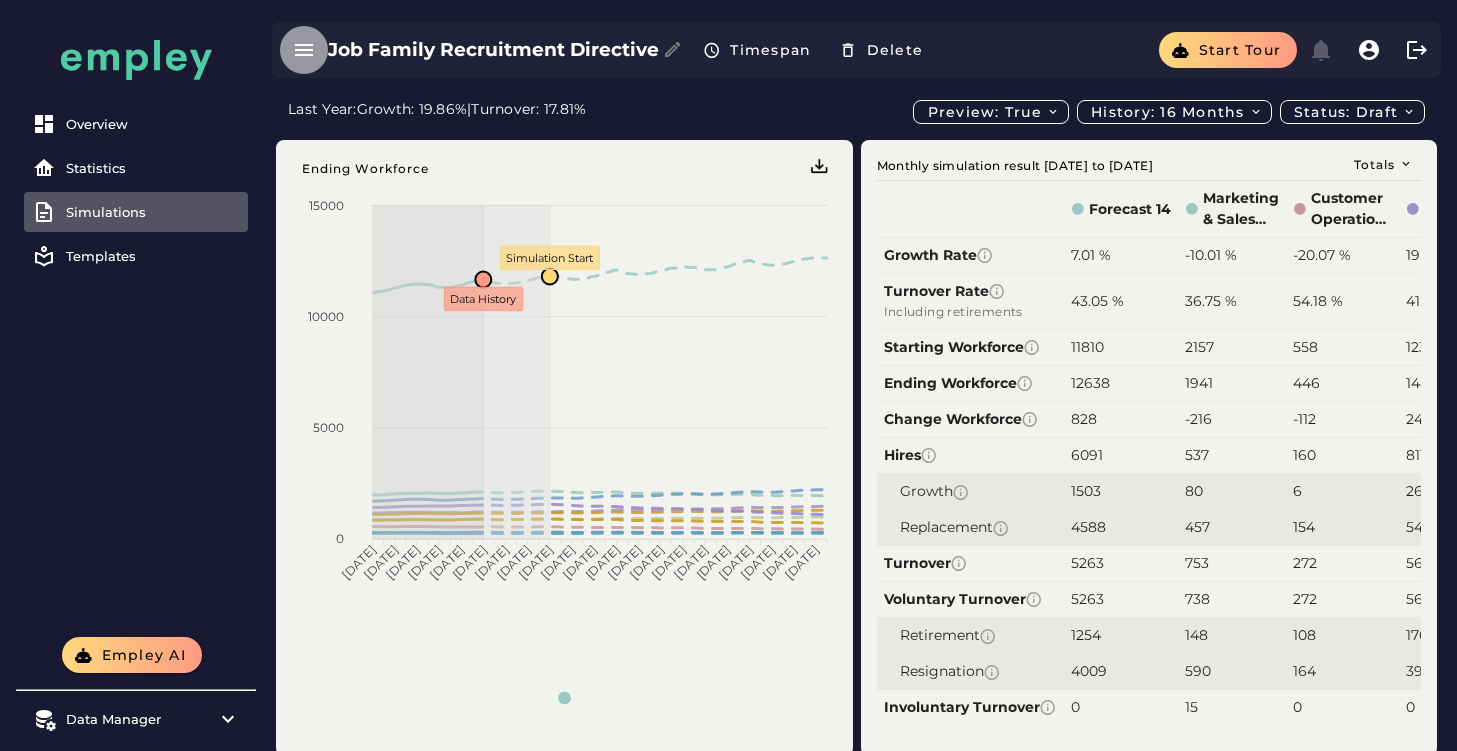 click at bounding box center [304, 50] 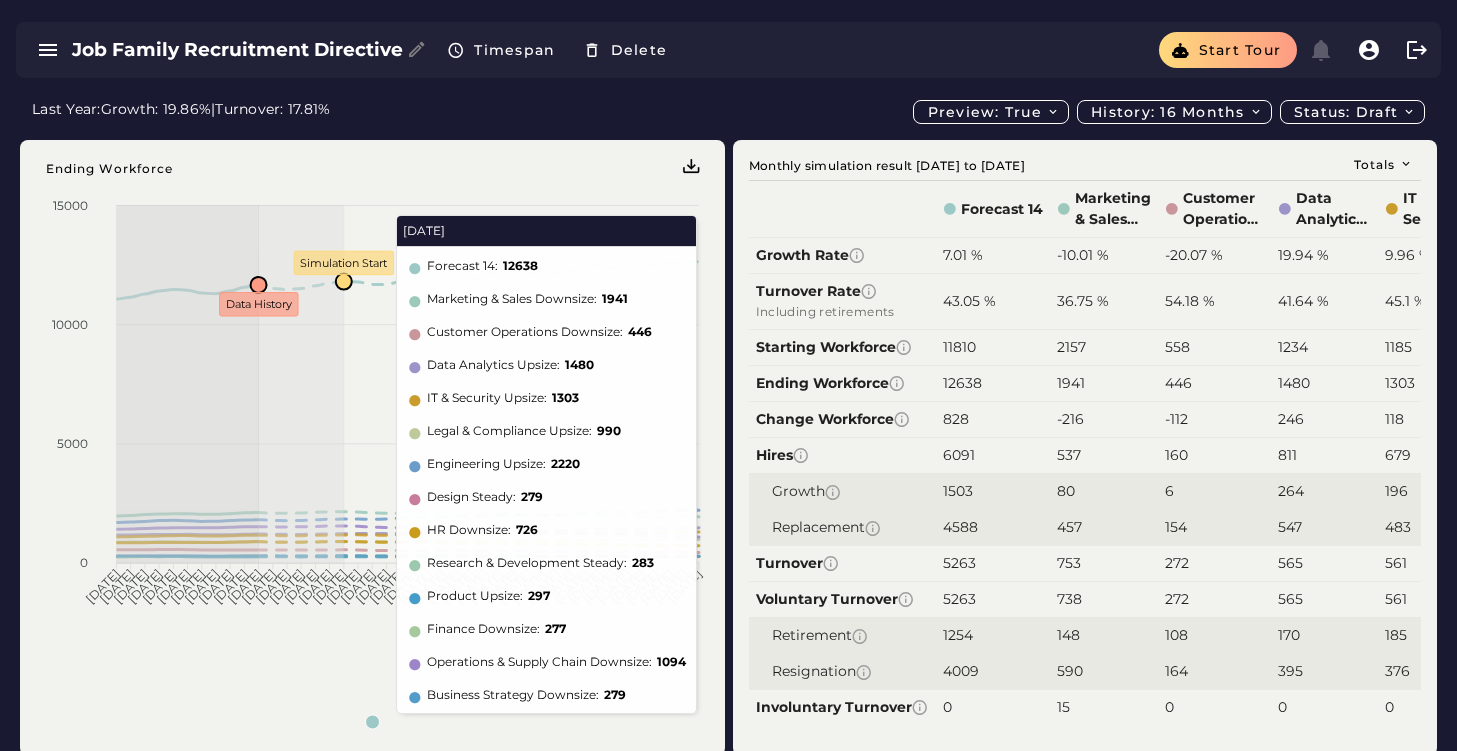 click on "Totals  Monthly simulation result [DATE] to [DATE] Forecast 14 Marketing & Sales Downsize Customer Operations Downsize Data Analytics Upsize IT & Security Upsize Legal & Compliance Upsize Engineering Upsize Design Steady HR Downsize Research & Development Steady Product Upsize Finance Downsize Operations & Supply Chain Downsize Business Strategy Downsize Growth Rate  7.01 % -10.01 % -20.07 % 19.94 % 9.96 % 10 % 20 % 0 % -20.04 % 0 % 10 % -10.06 % -30.01 % -10.29 % Turnover Rate  Including retirements 43.05 % 36.75 % 54.18 % 41.64 % 45.1 % 46.77 % 31.45 % 69.89 % 37.7 % 45.23 % 65.96 % 15.73 % 51.19 % 48.81 % Starting Workforce  11810 2157 558 1234 1185 900 1850 279 908 283 270 308 1563 311 Ending Workforce  12638 1941 446 1480 1303 990 2220 279 726 283 297 277 1094 279 Change Workforce  828 -216 -112 246 118 90 370 0 -182 0 27 -31 -469 -32 Hires  6091 537 160 811 679 532 1010 195 126 128 214 15 211 112 Growth  1503 80 6 264 196 123 458 47 12 37 41 13 0 29 Replacement  4588 457 154 547 483 409 552 148" at bounding box center [1085, 448] 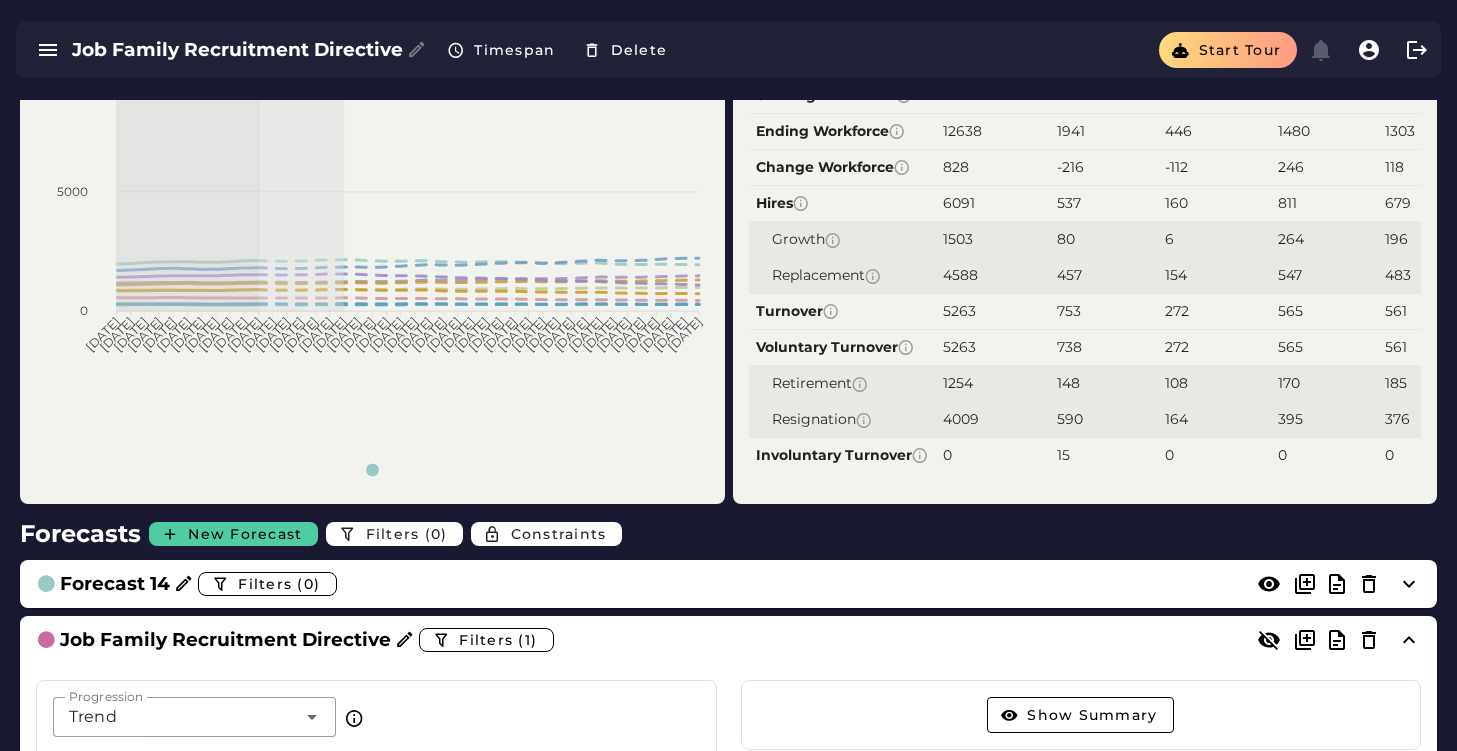scroll, scrollTop: 254, scrollLeft: 0, axis: vertical 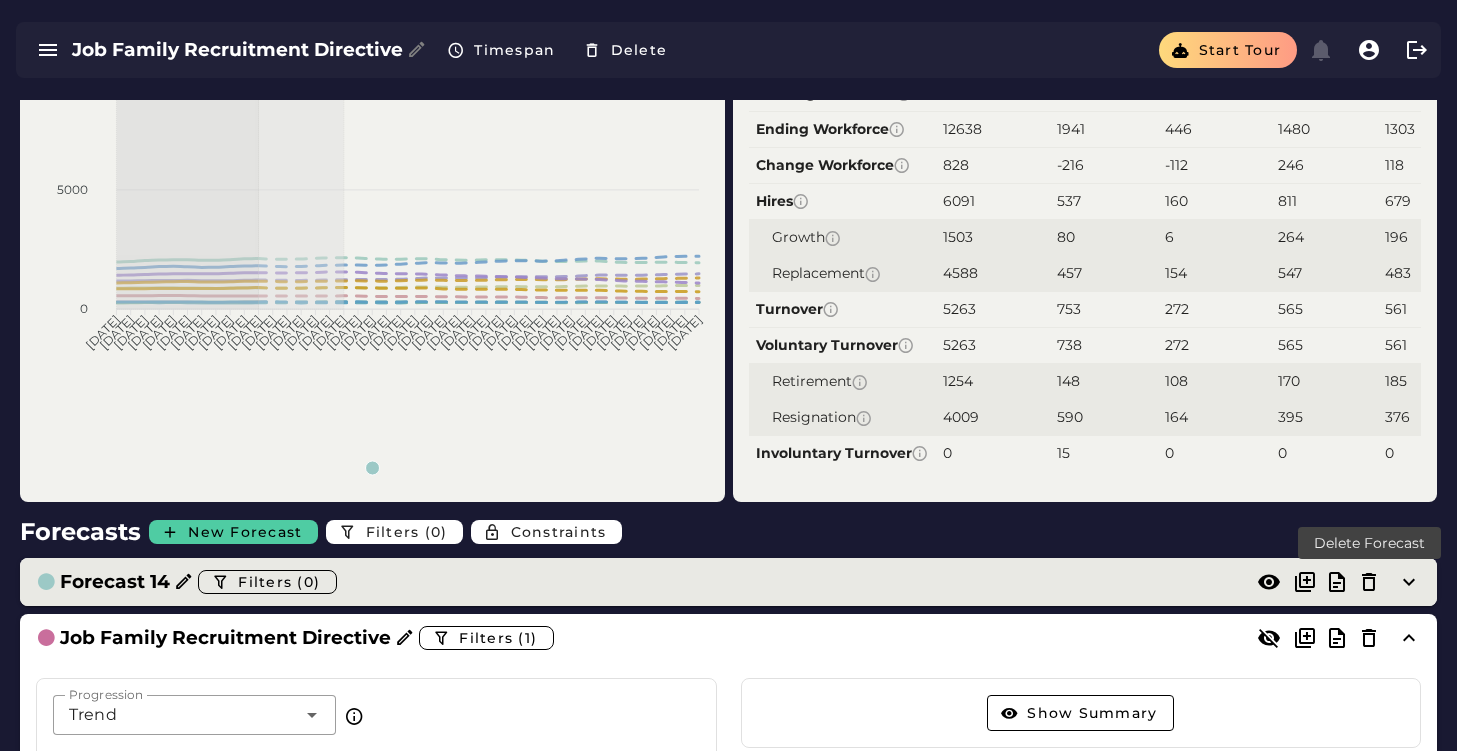 click 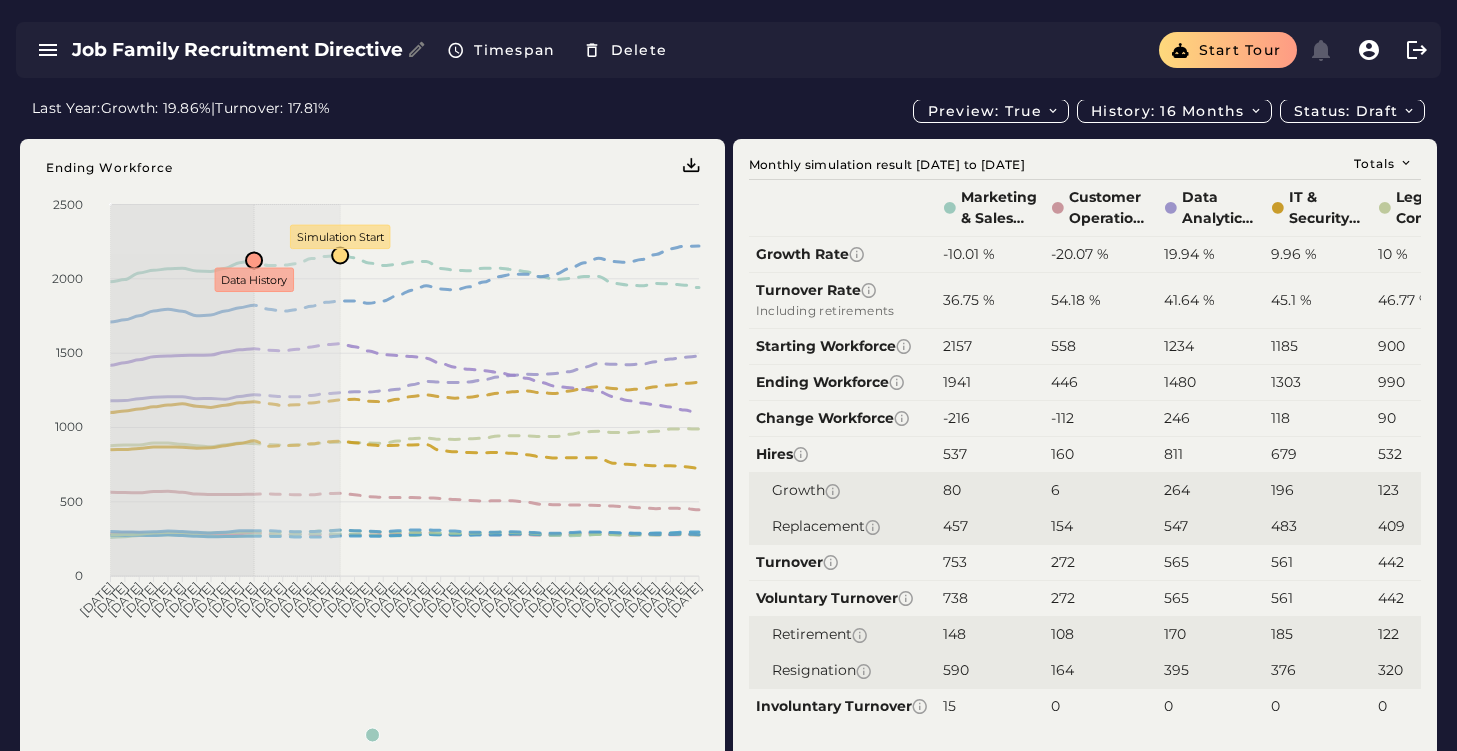 scroll, scrollTop: 0, scrollLeft: 0, axis: both 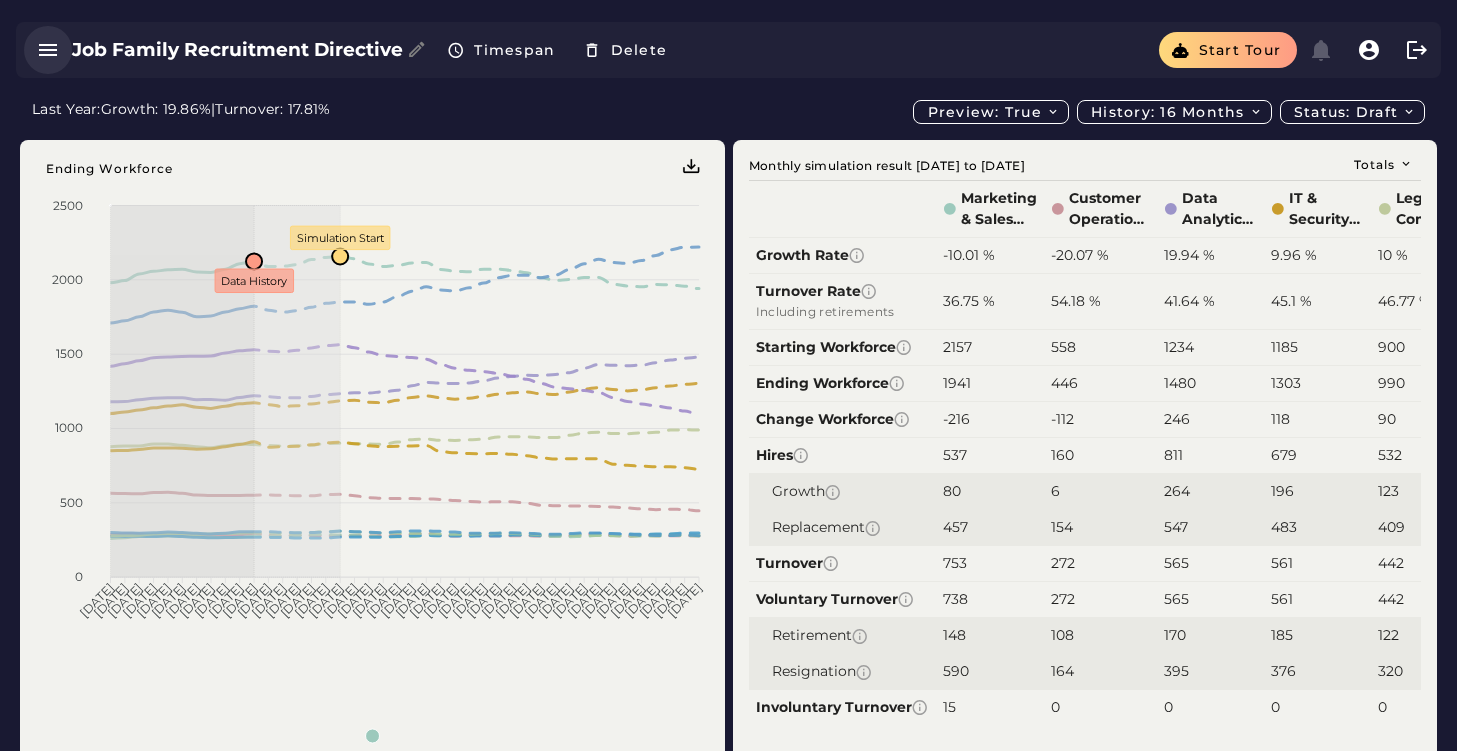 click at bounding box center [48, 50] 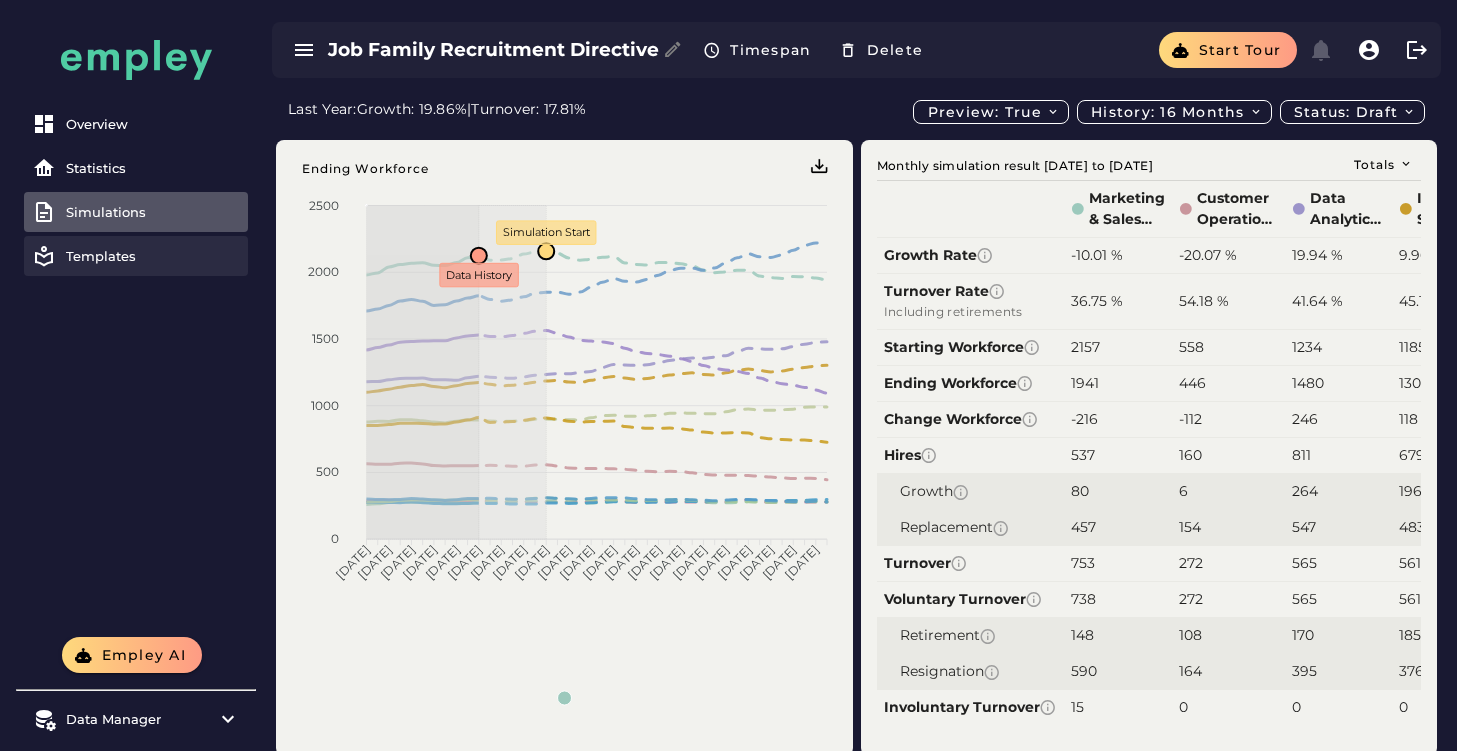click on "Templates" at bounding box center (153, 256) 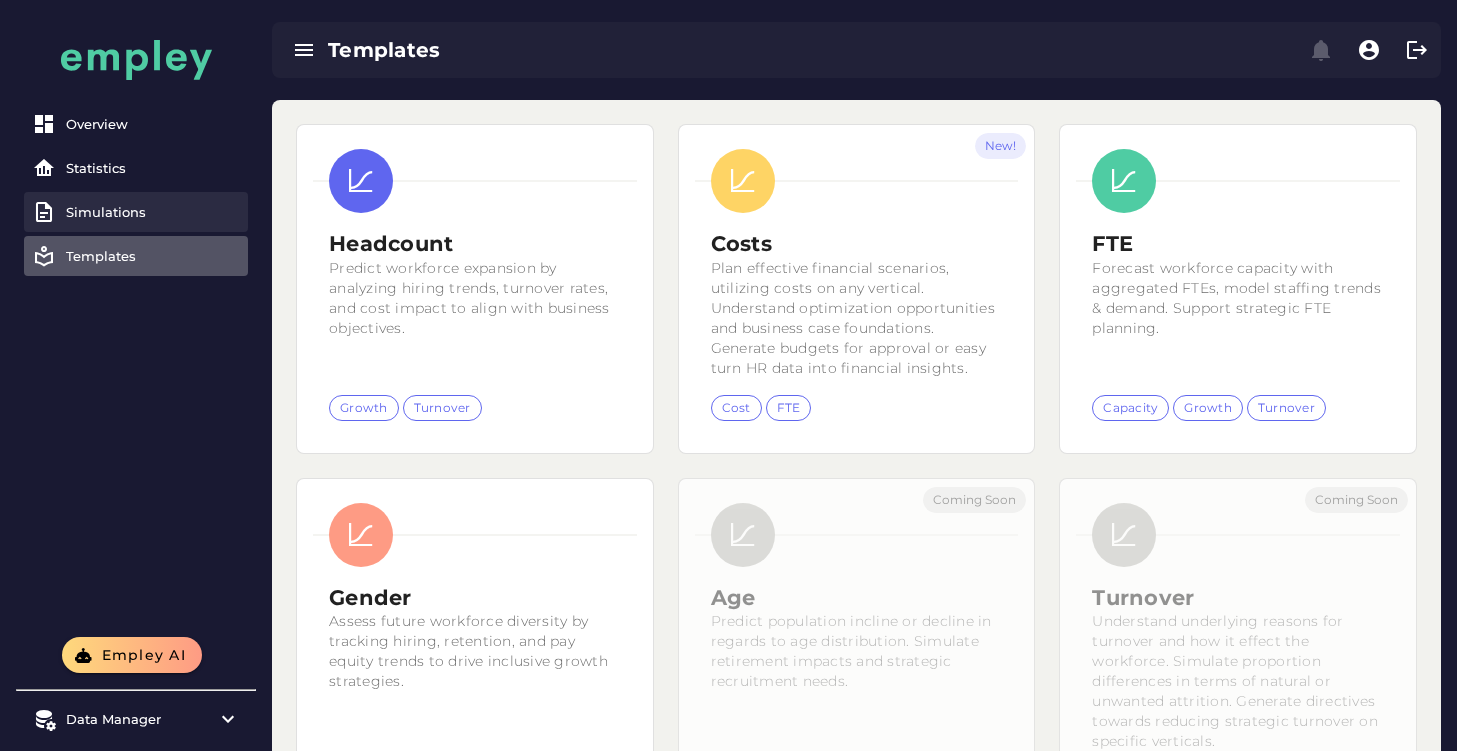 click on "Simulations" 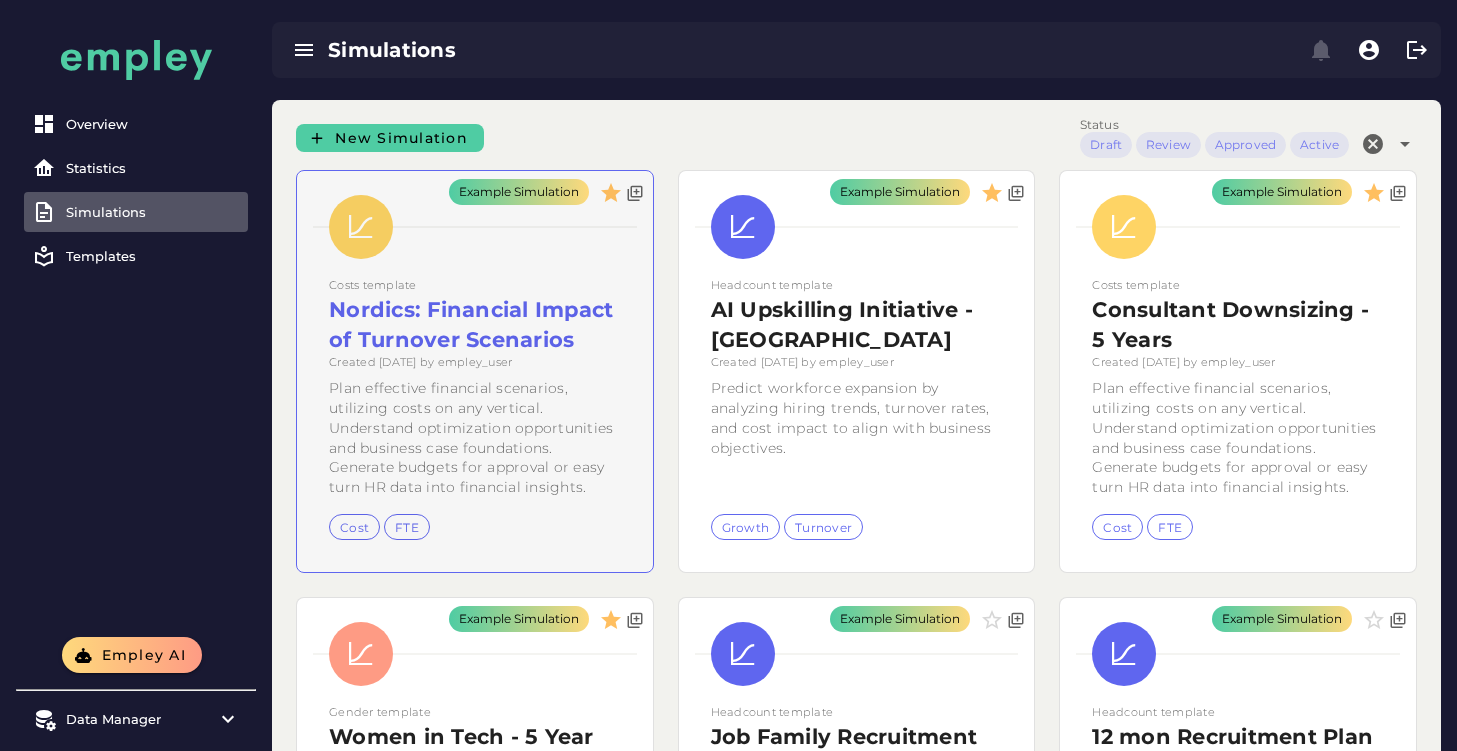 click on "Example Simulation" 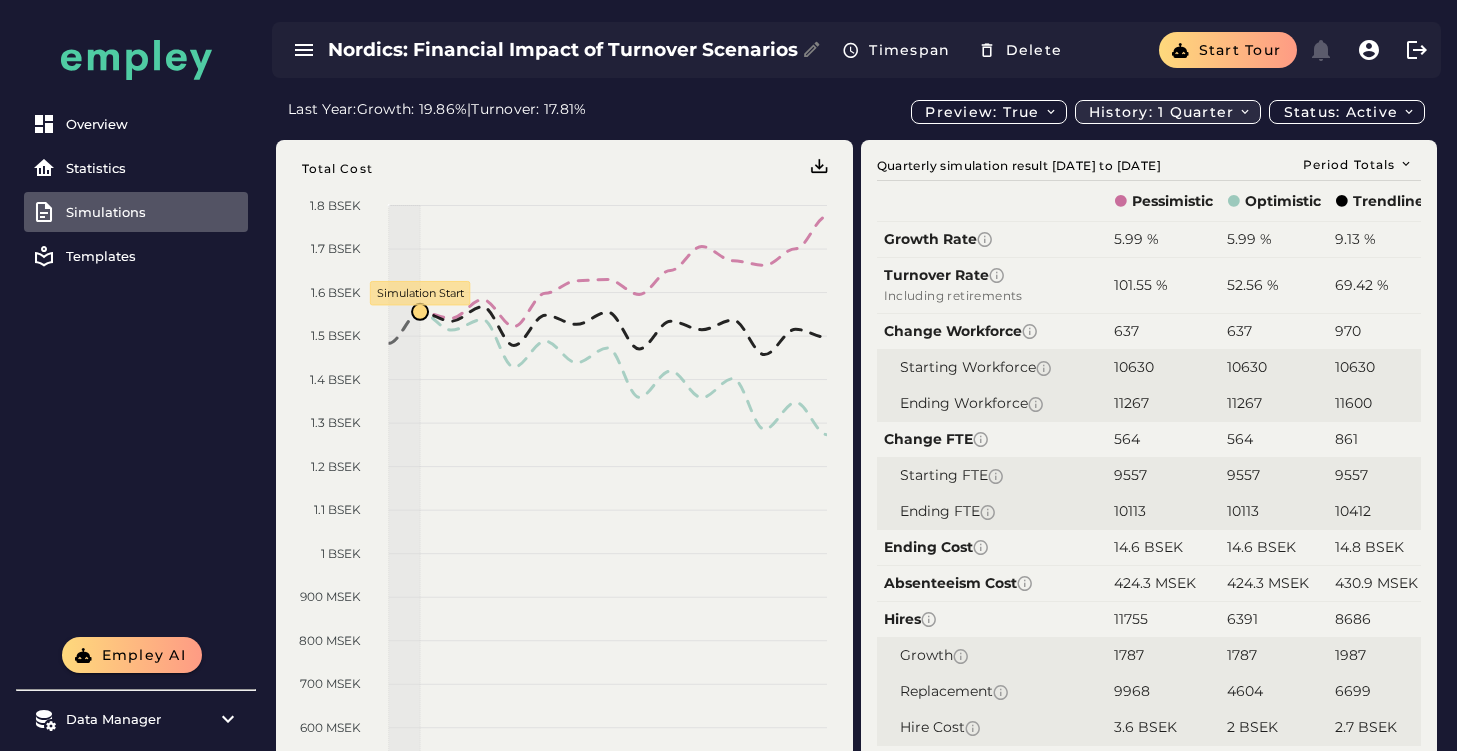 click on "History: 1 quarter" 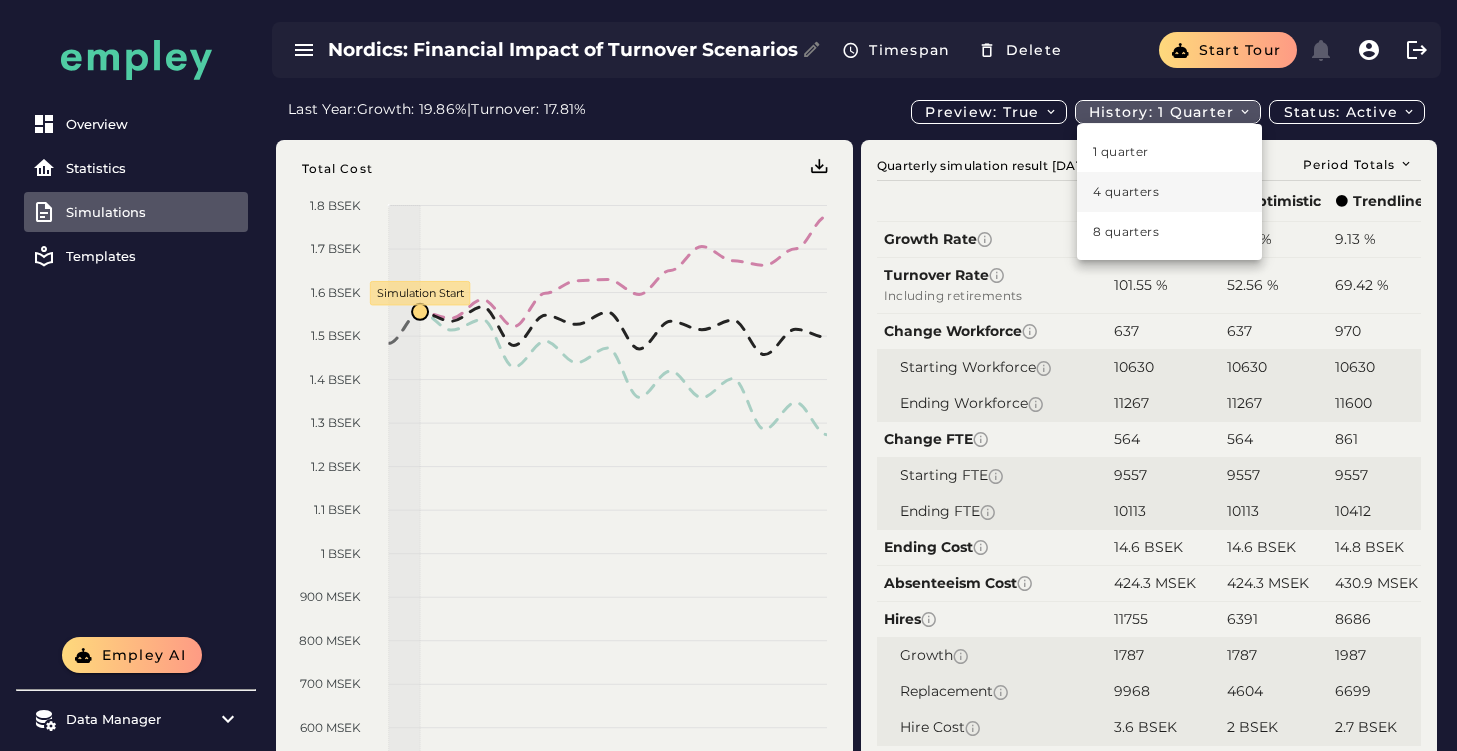 click on "4 quarters" 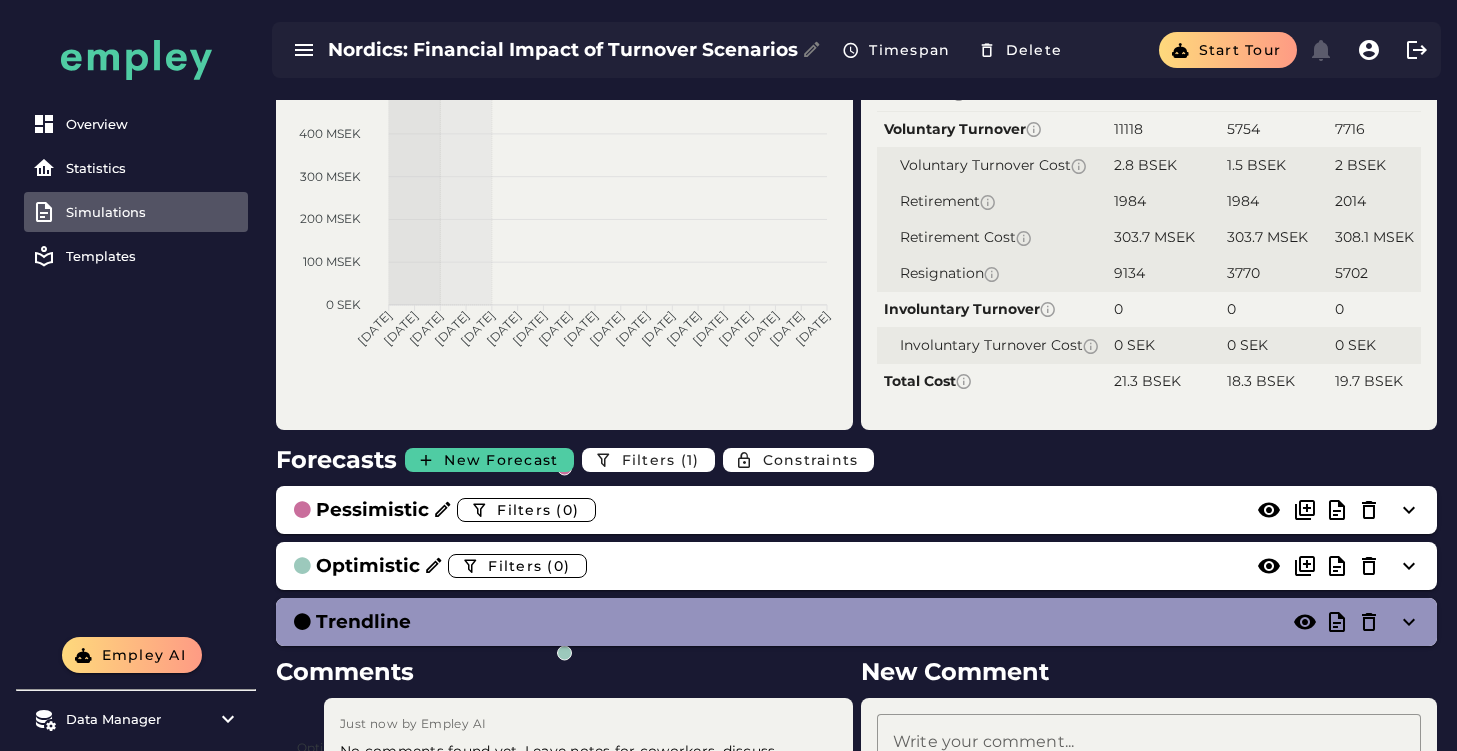 scroll, scrollTop: 671, scrollLeft: 0, axis: vertical 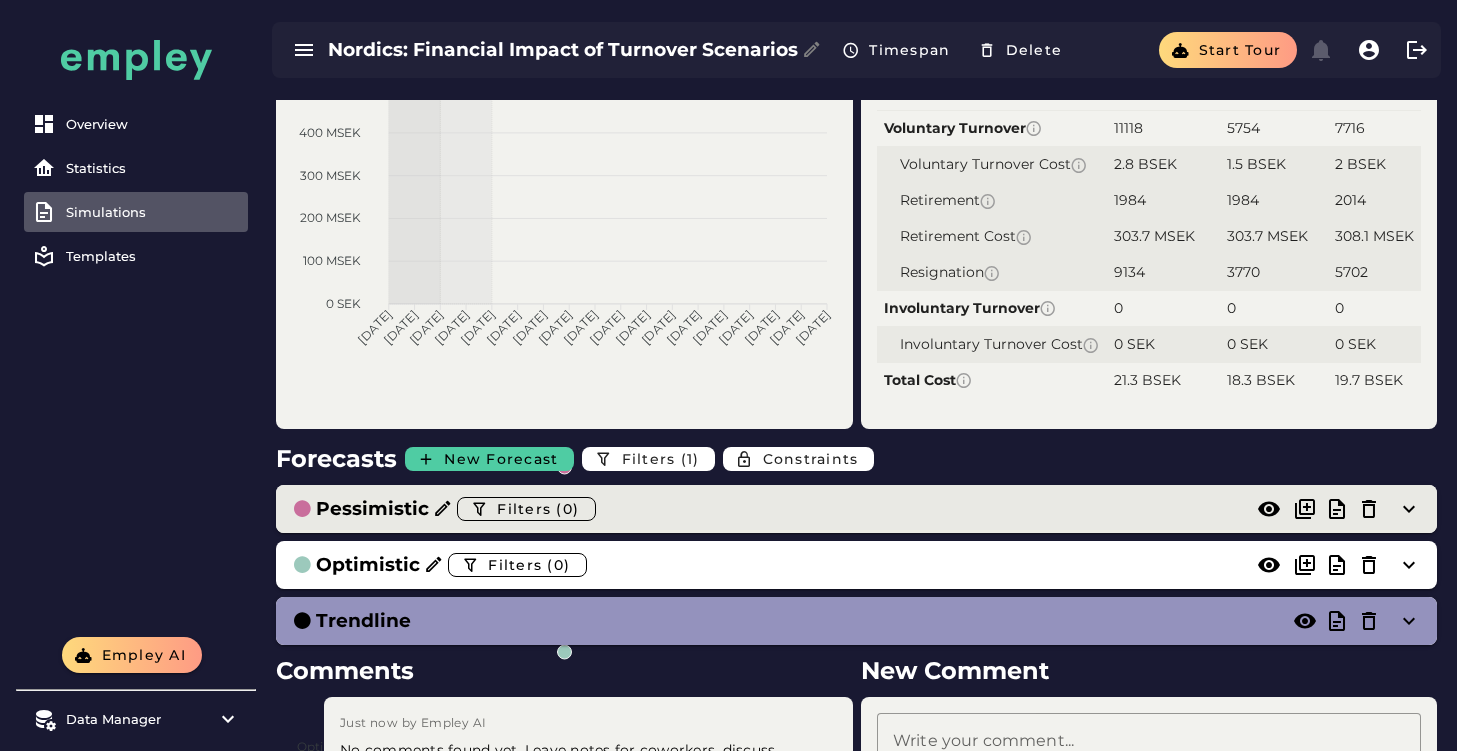 click on "Pessimistic  Filters (0)" at bounding box center (856, 509) 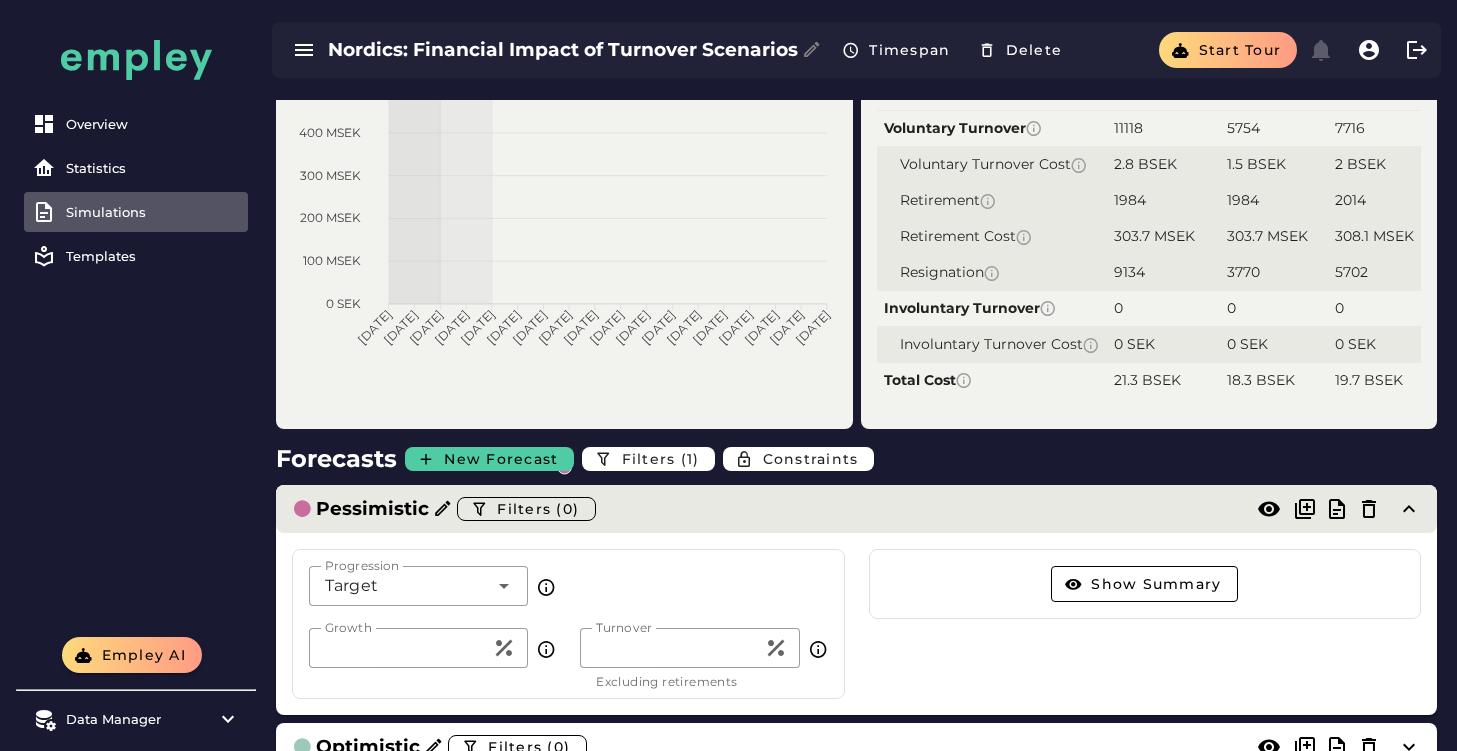 click on "Pessimistic  Filters (0)" at bounding box center [856, 509] 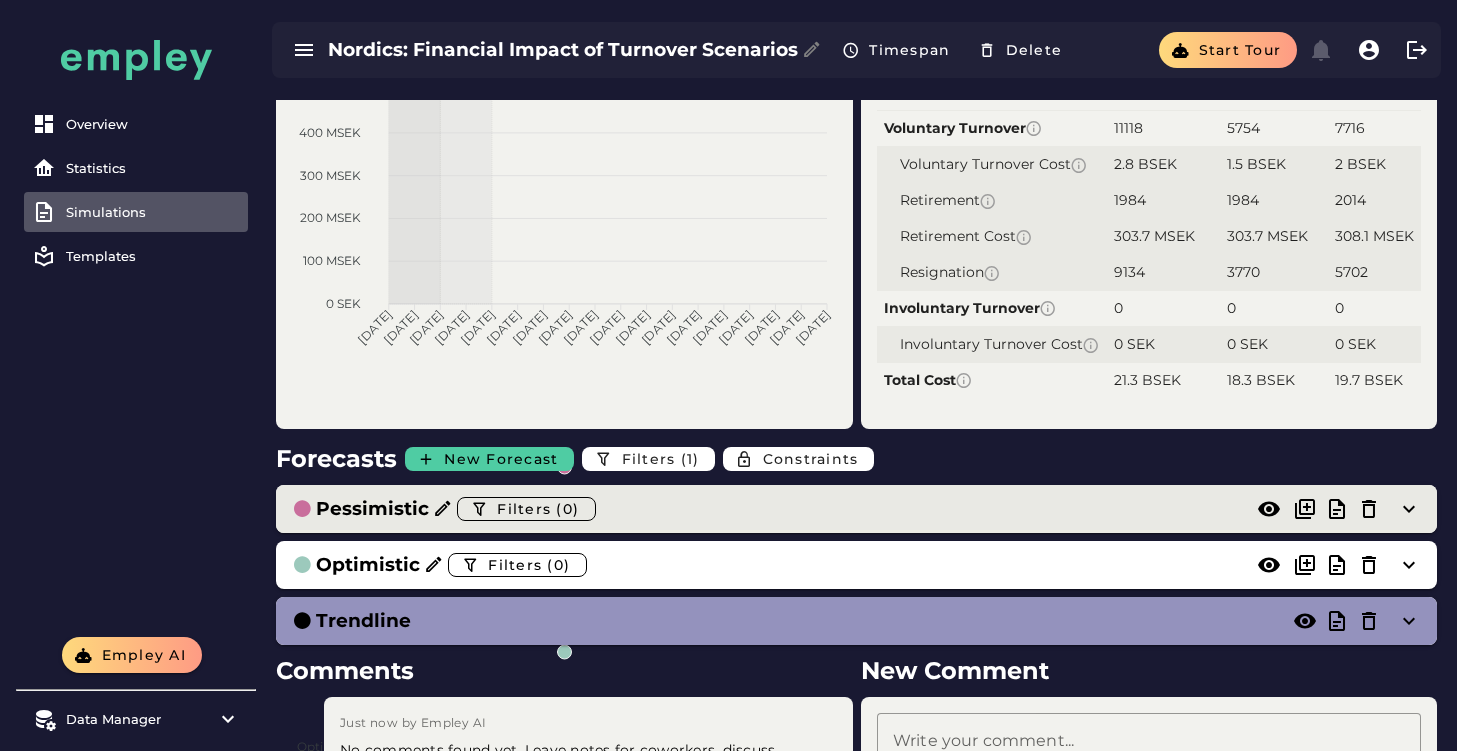 click on "Pessimistic  Filters (0)" at bounding box center (856, 509) 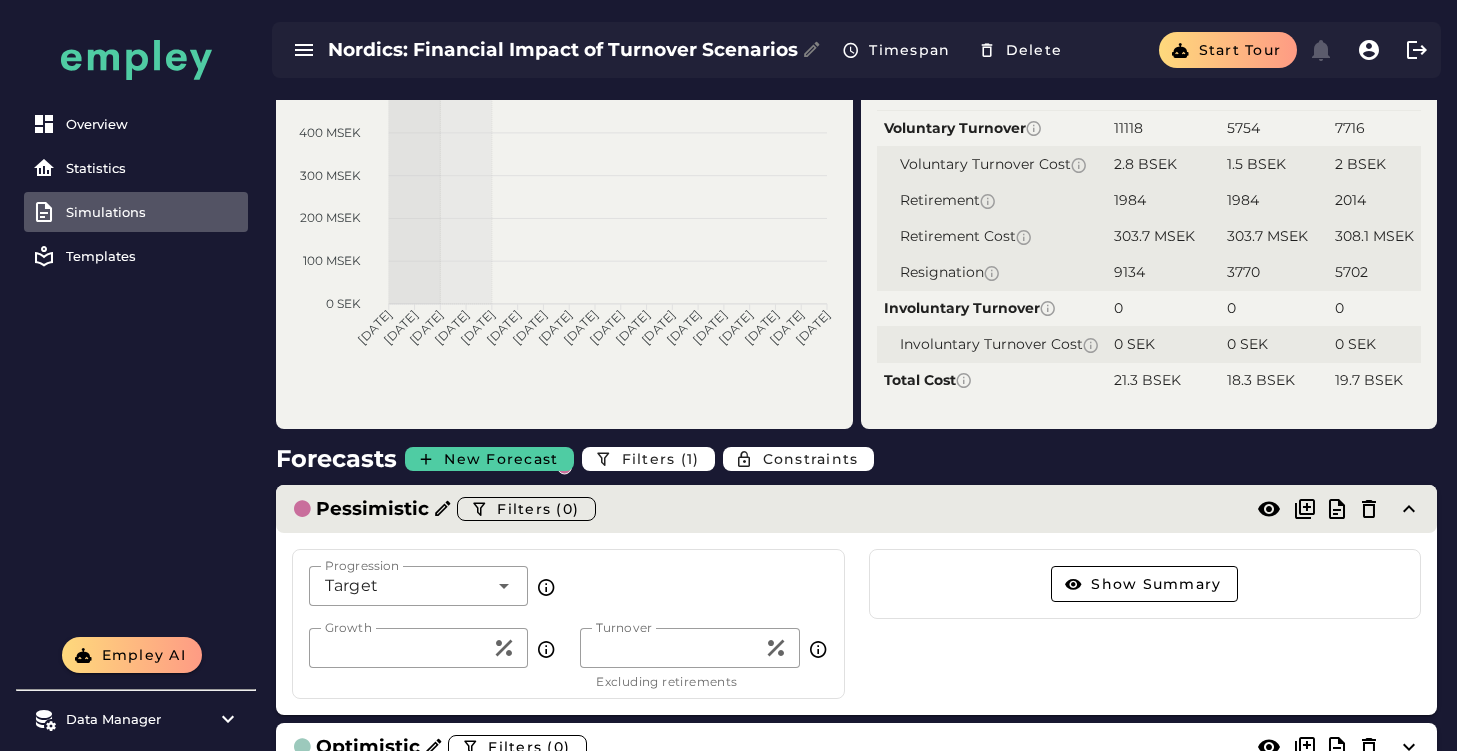 click on "Pessimistic  Filters (0)" at bounding box center (856, 509) 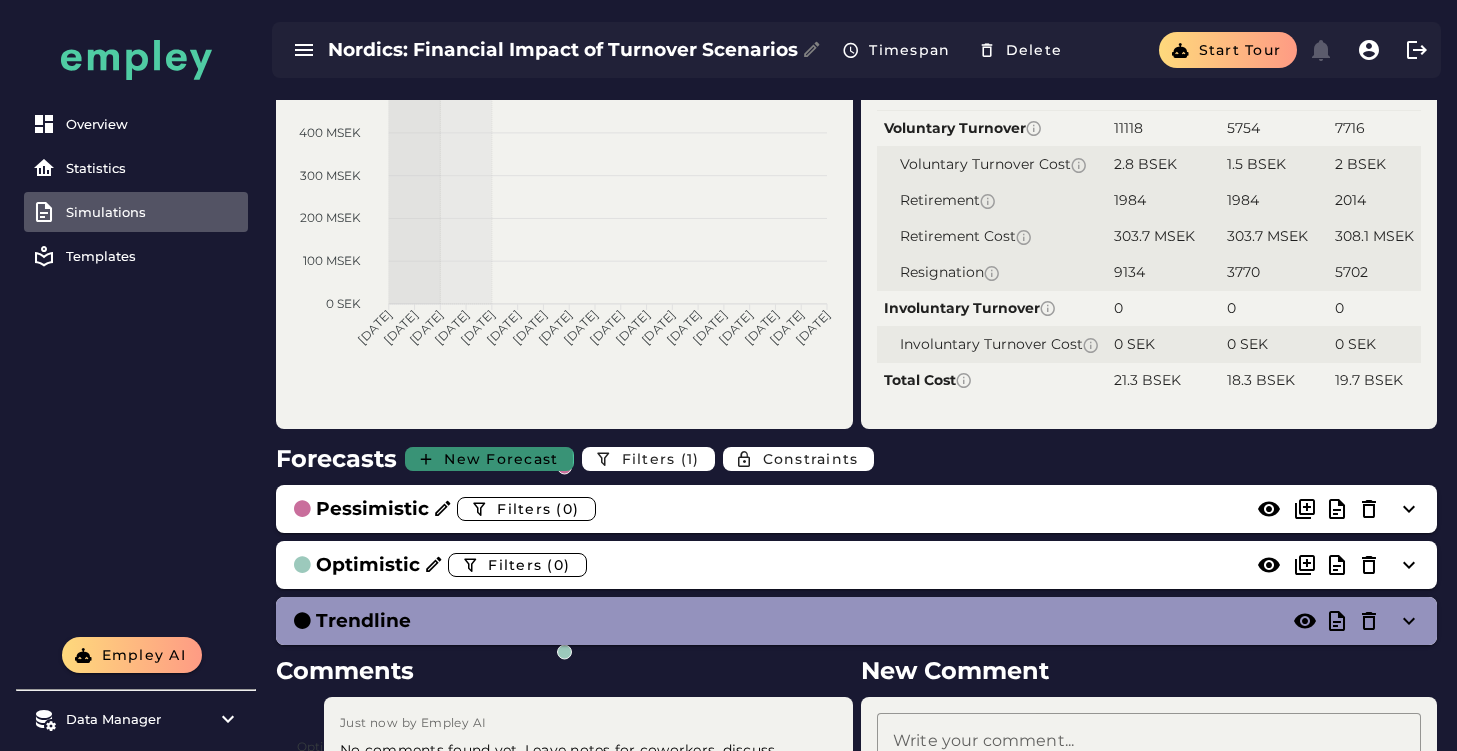 click on "New Forecast" 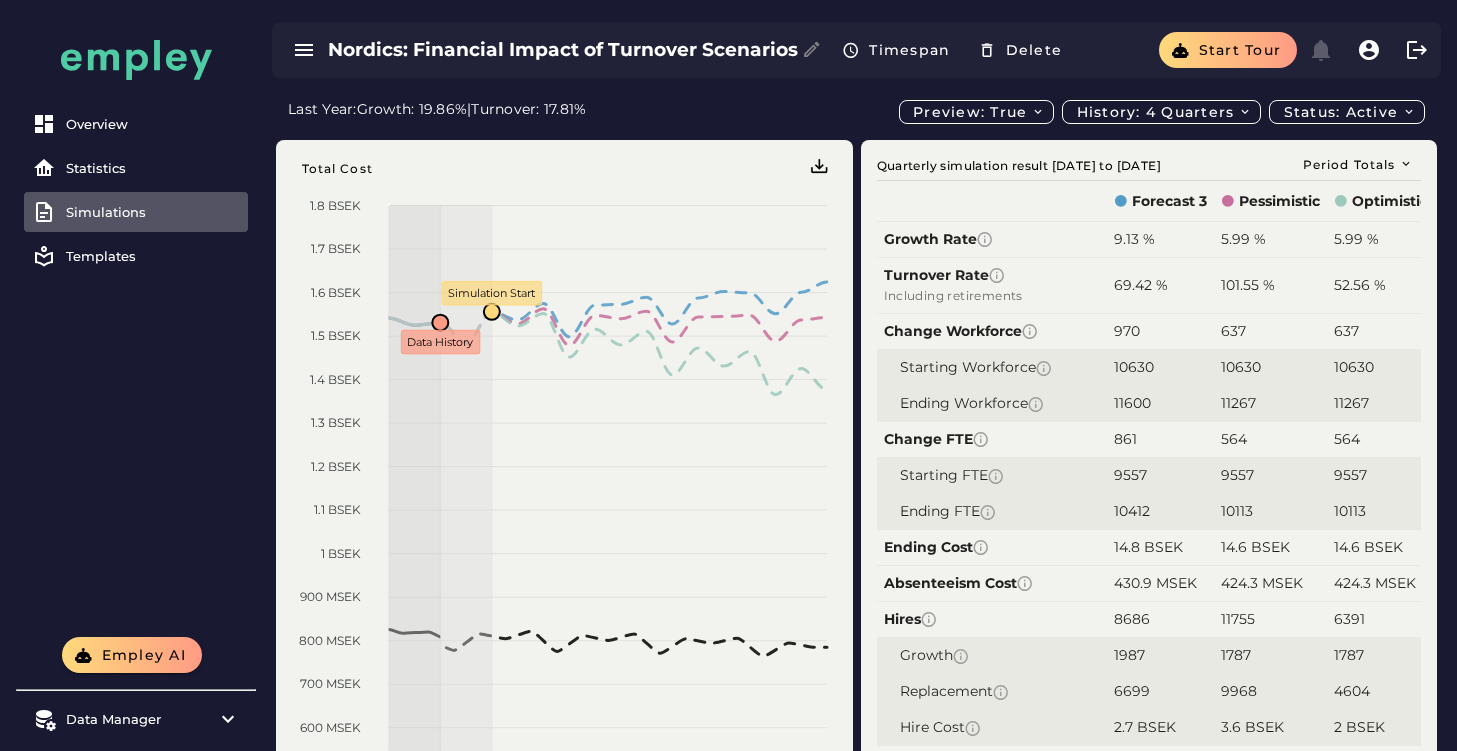 scroll, scrollTop: 671, scrollLeft: 0, axis: vertical 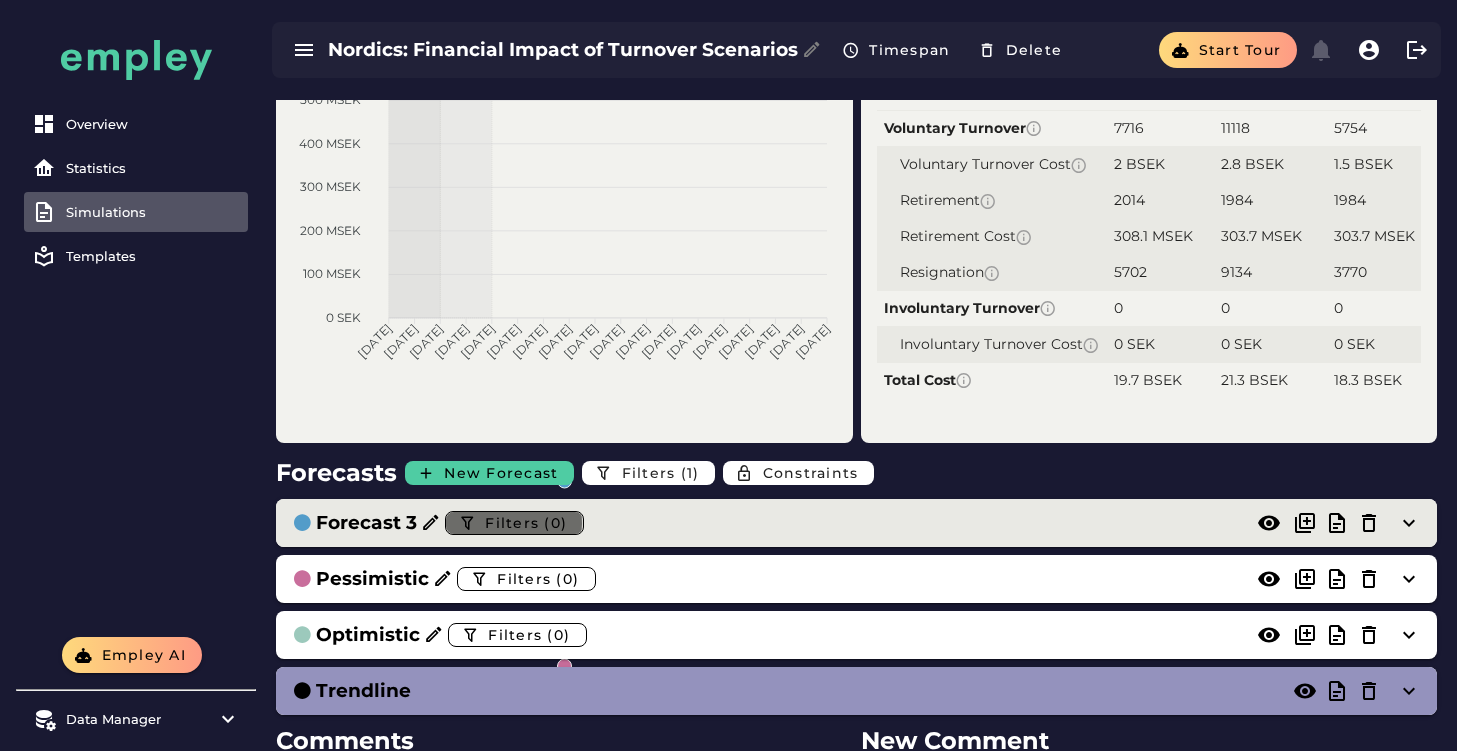 click on "Filters (0)" 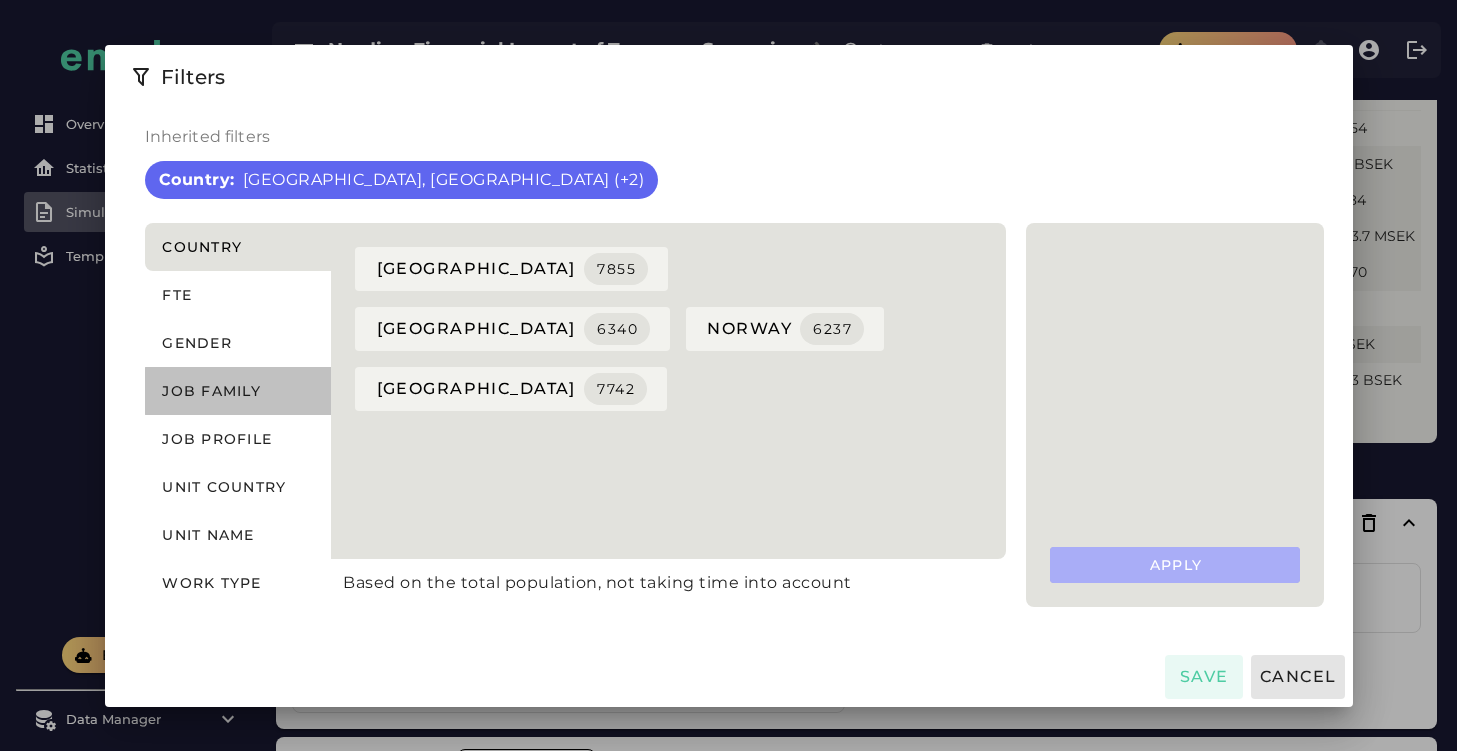 click on "Job family" 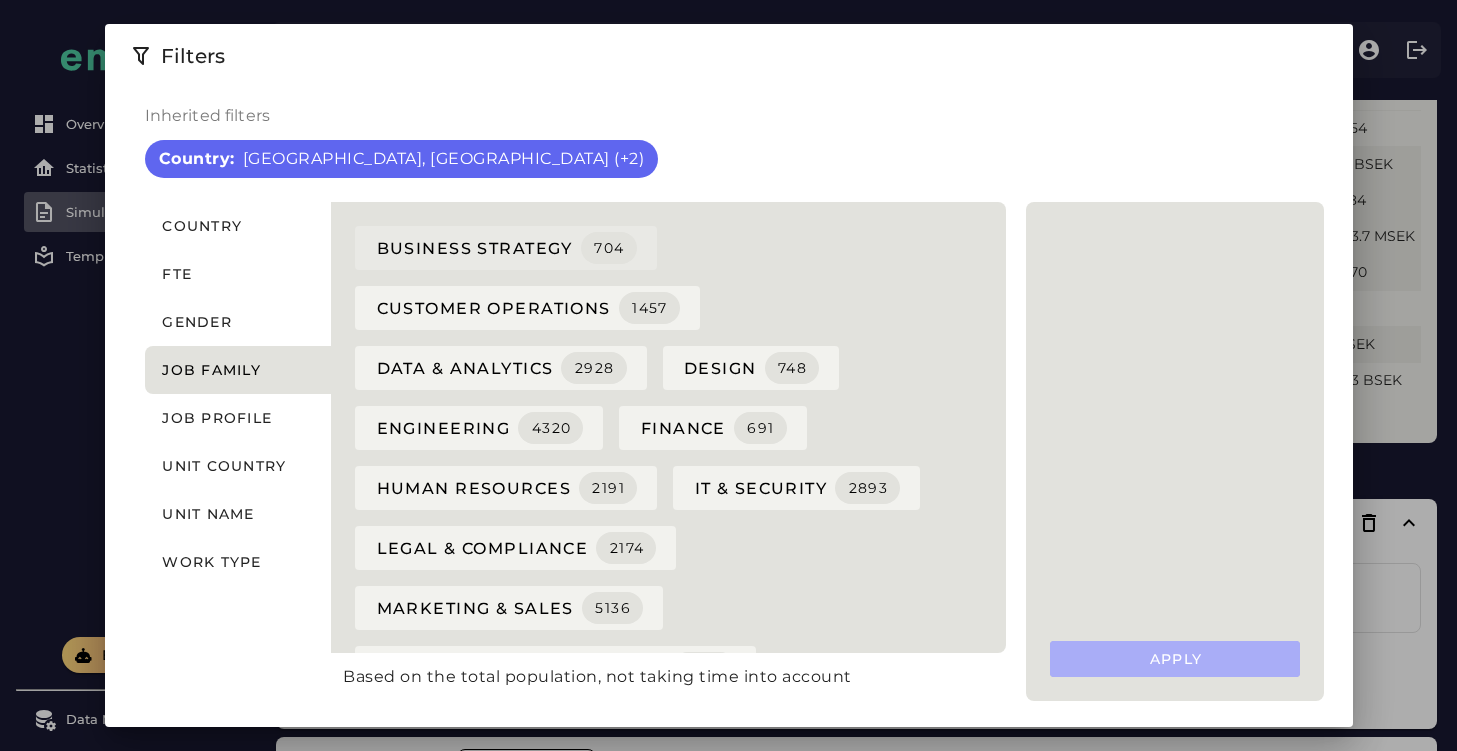 click on "Business Strategy  704" 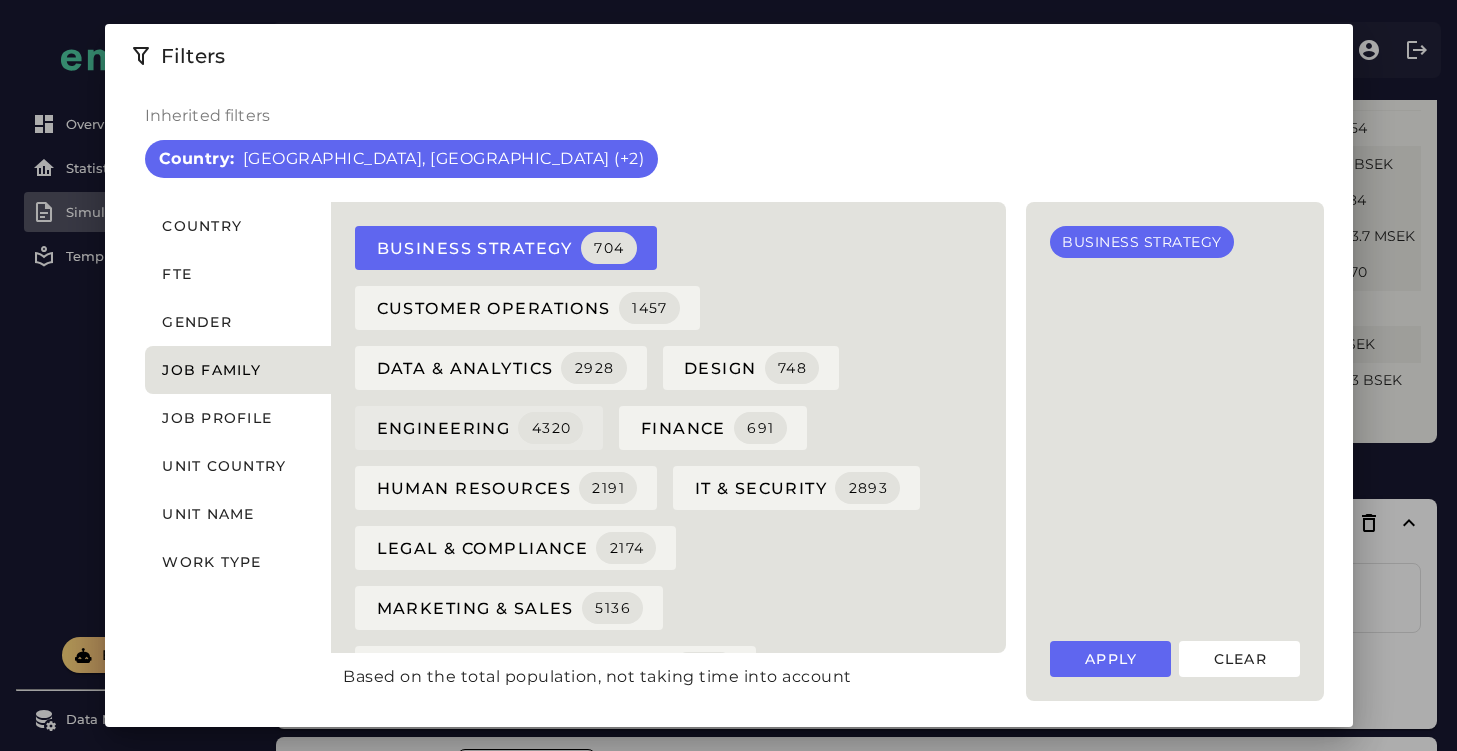 drag, startPoint x: 473, startPoint y: 402, endPoint x: 463, endPoint y: 407, distance: 11.18034 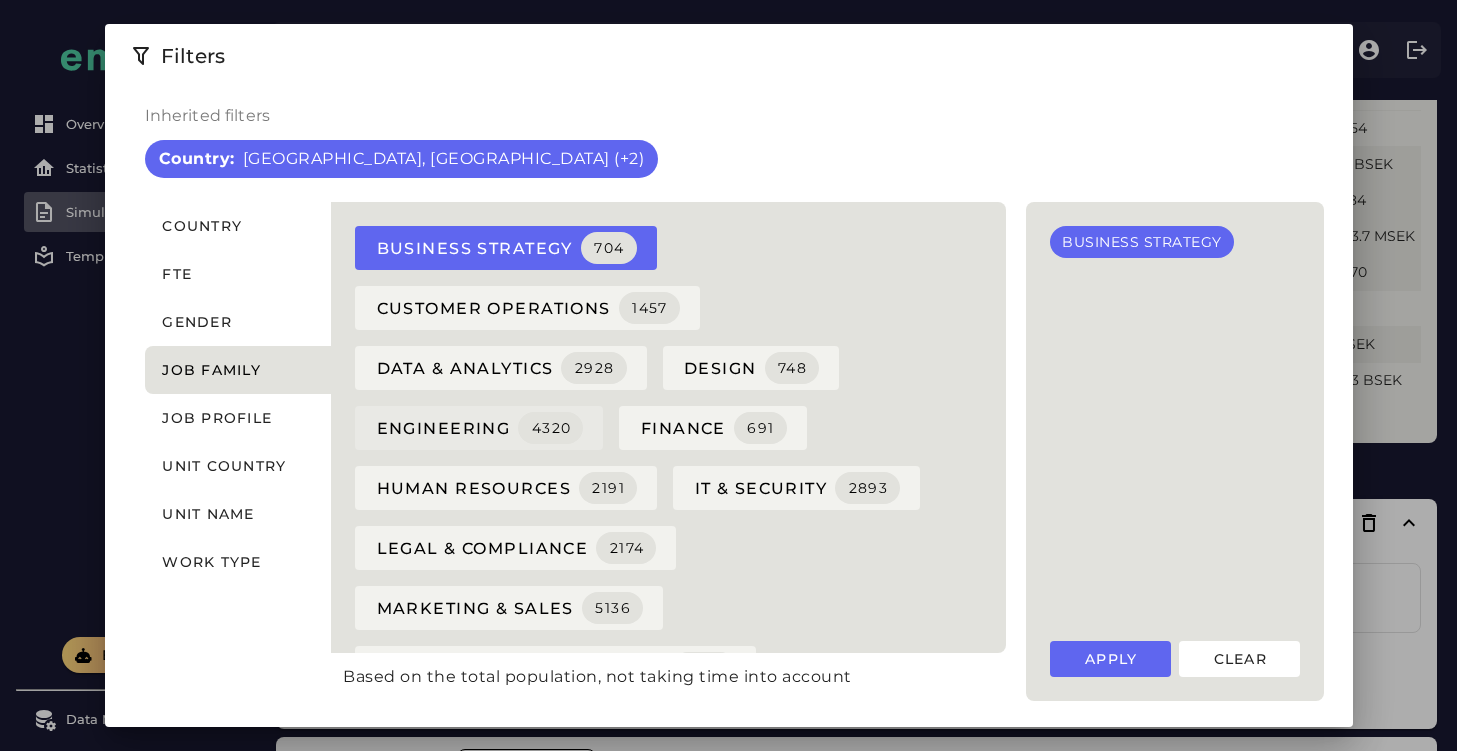 click on "Engineering  4320" 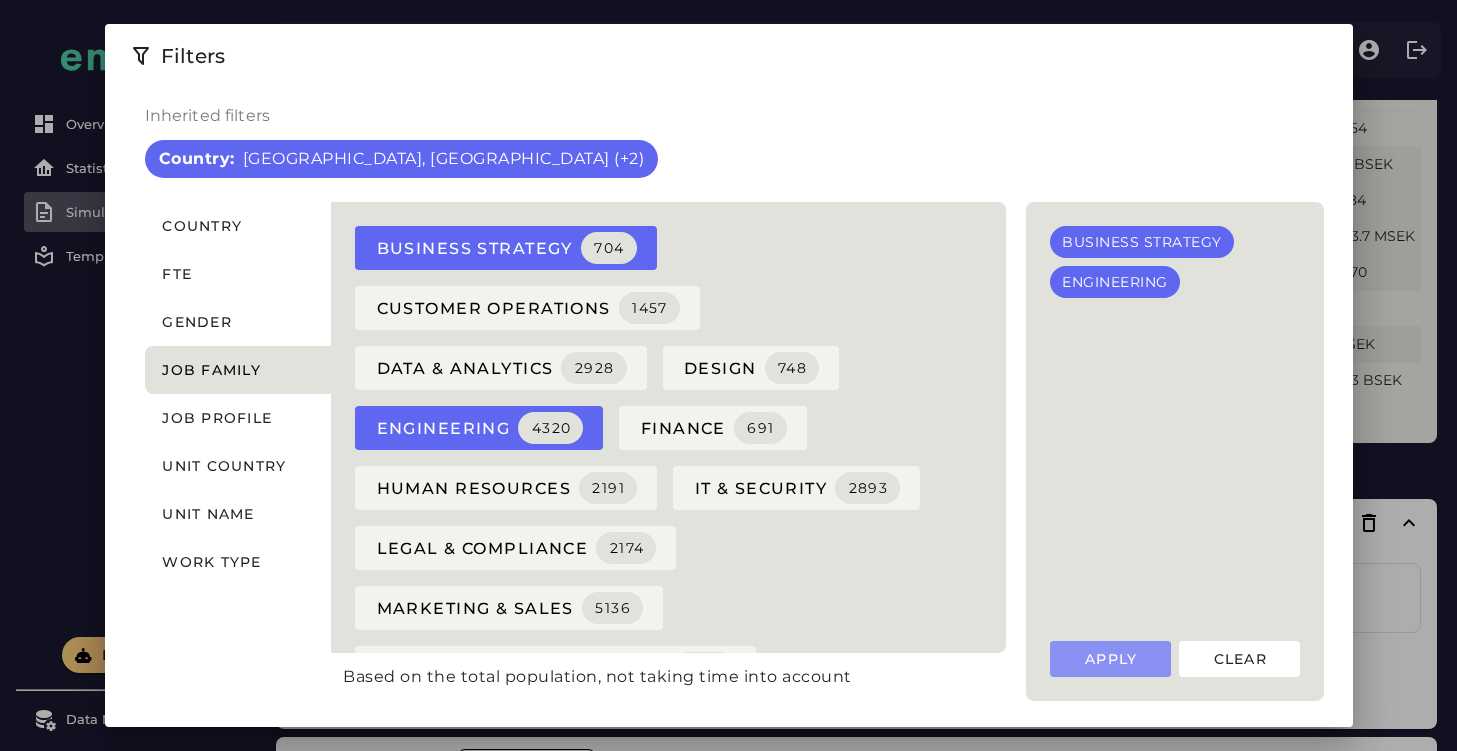 click on "Apply" at bounding box center [1110, 659] 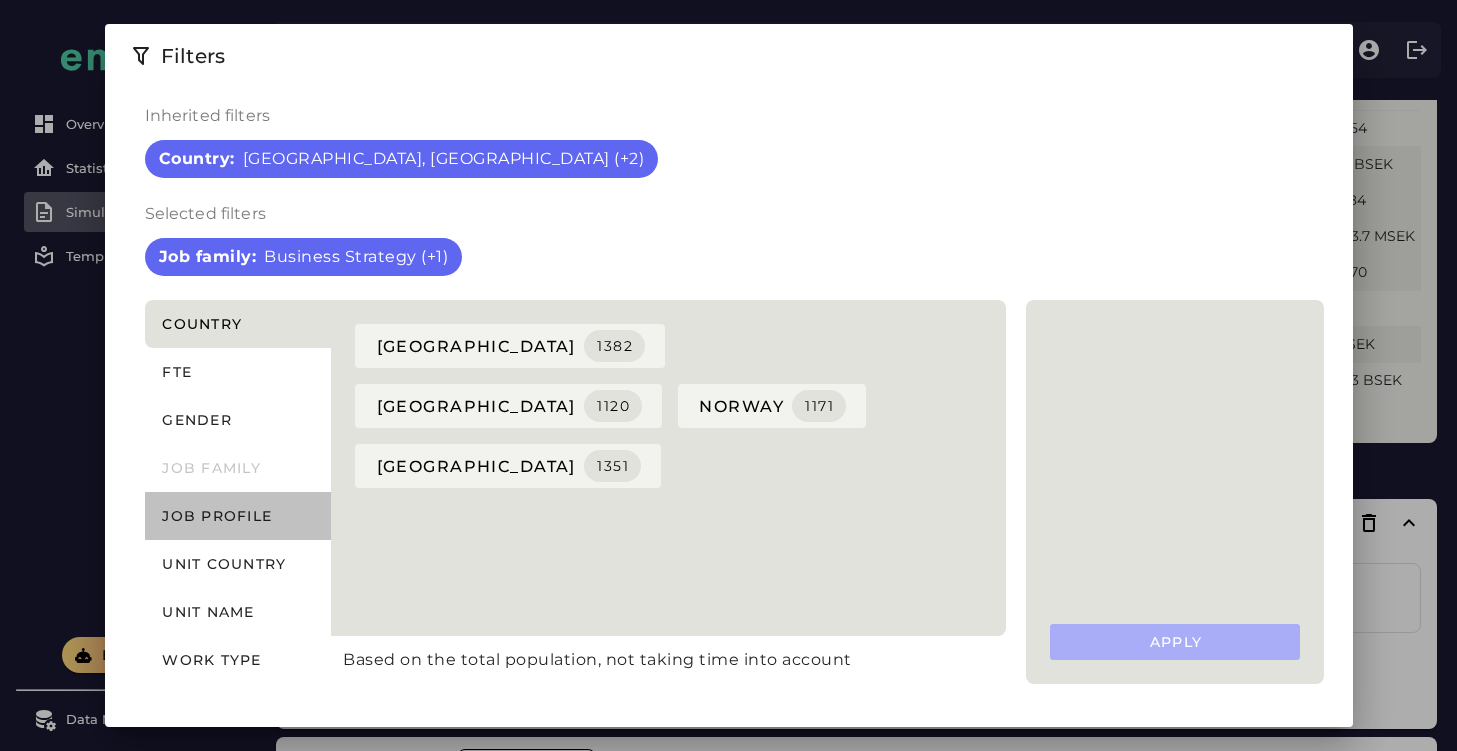 click on "Job profile" 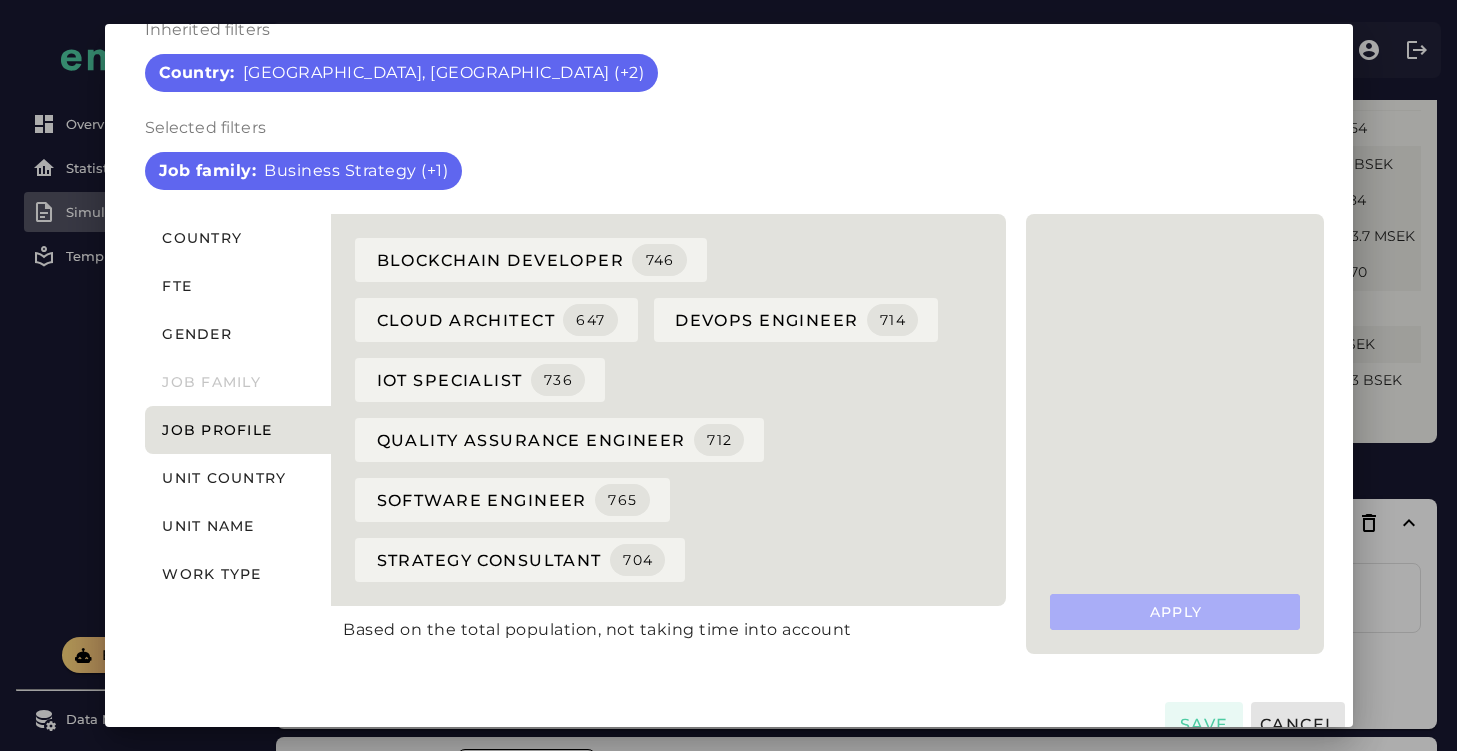 scroll, scrollTop: 113, scrollLeft: 0, axis: vertical 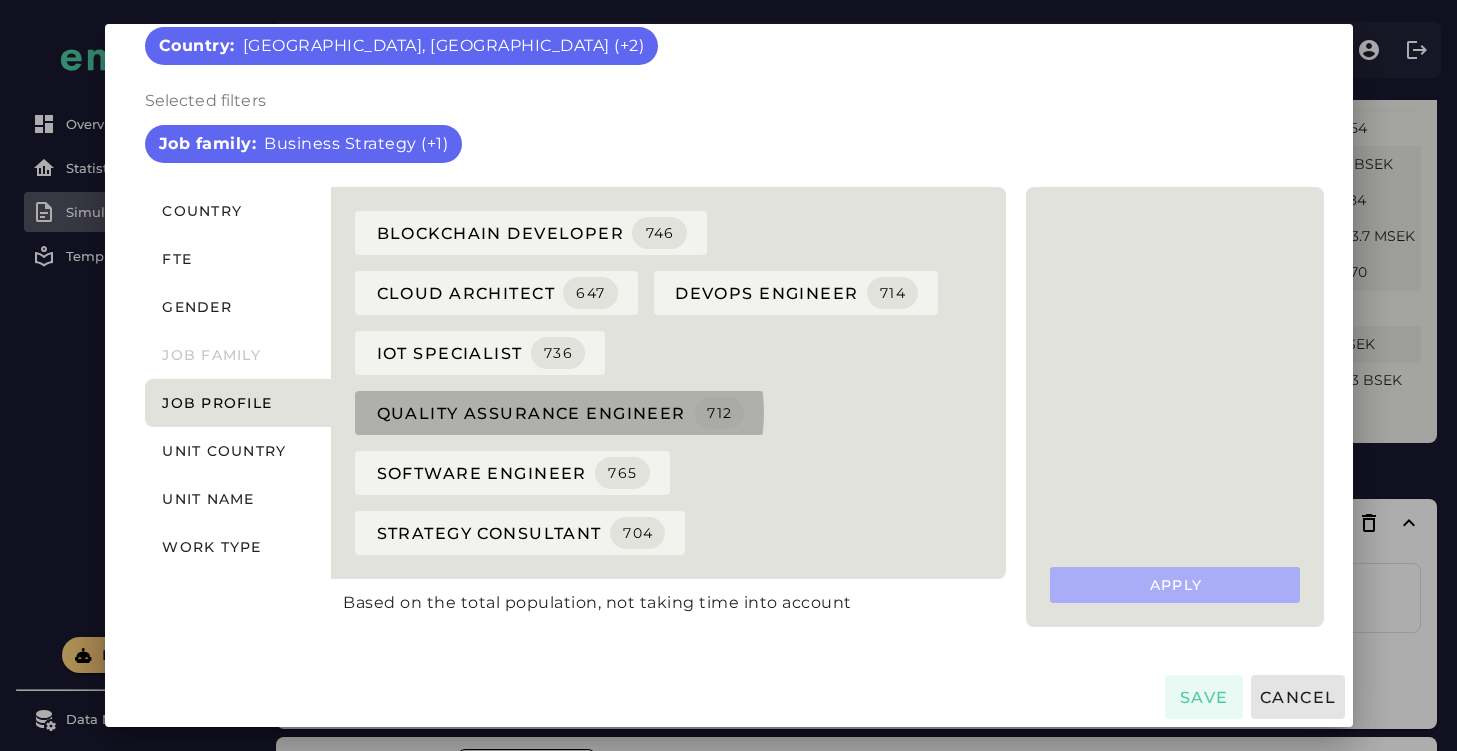 click on "Quality Assurance Engineer  712" 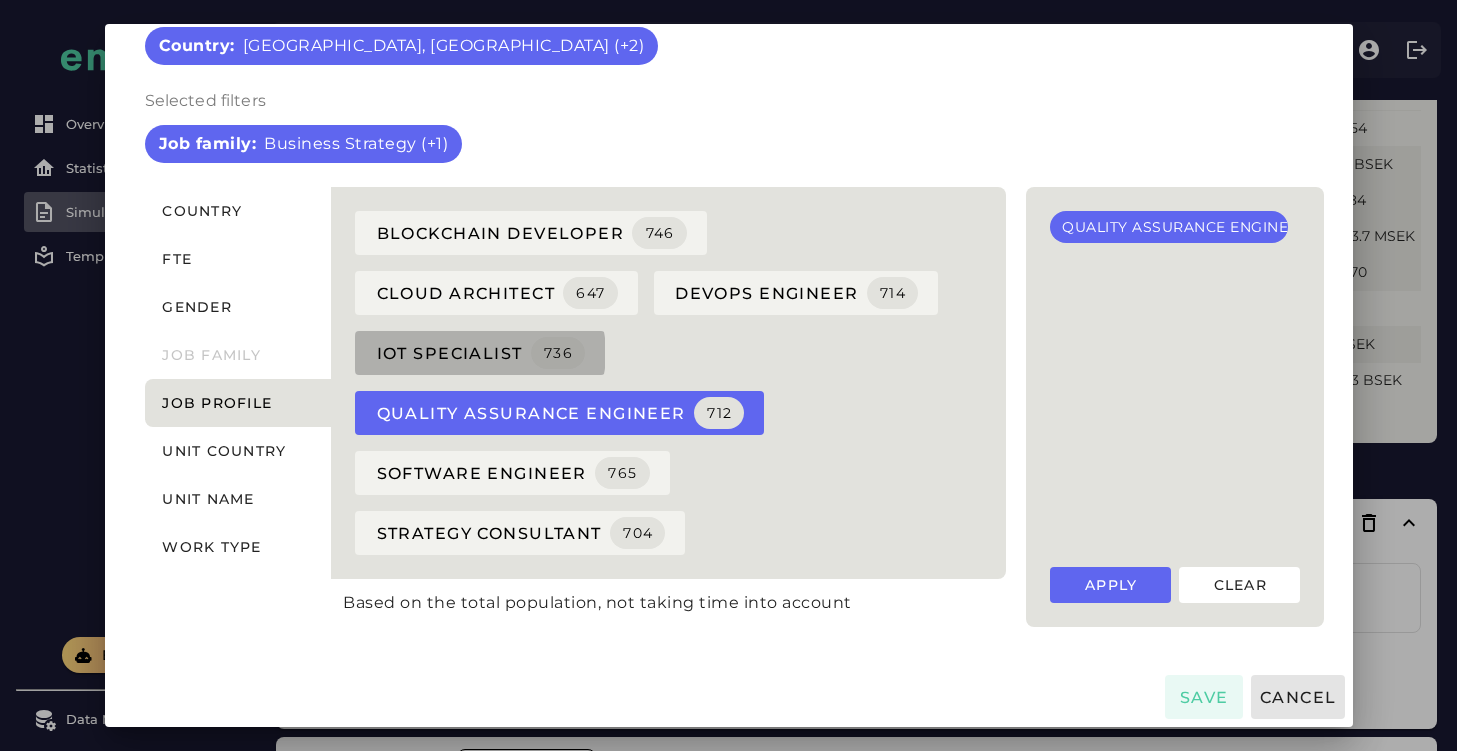 click on "IoT Specialist  736" 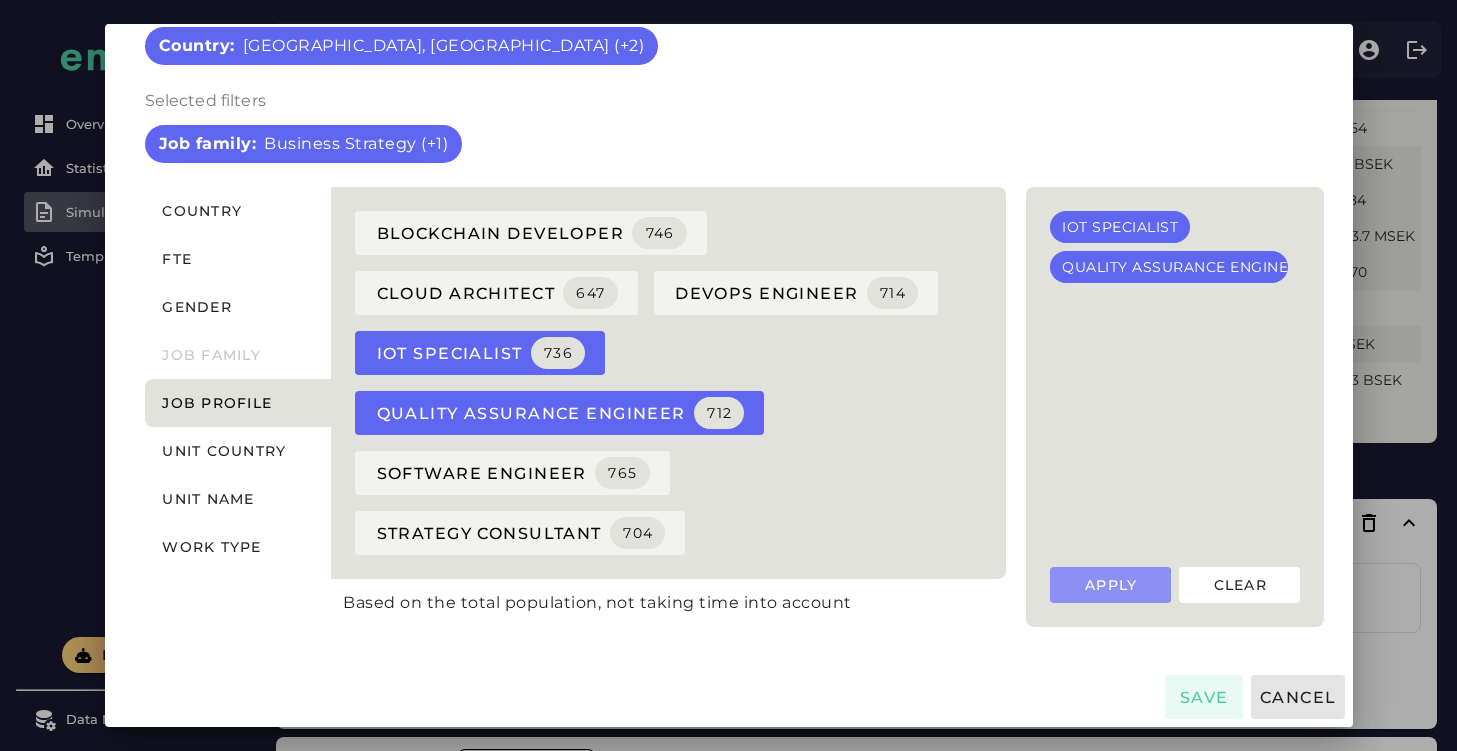 click on "Apply" 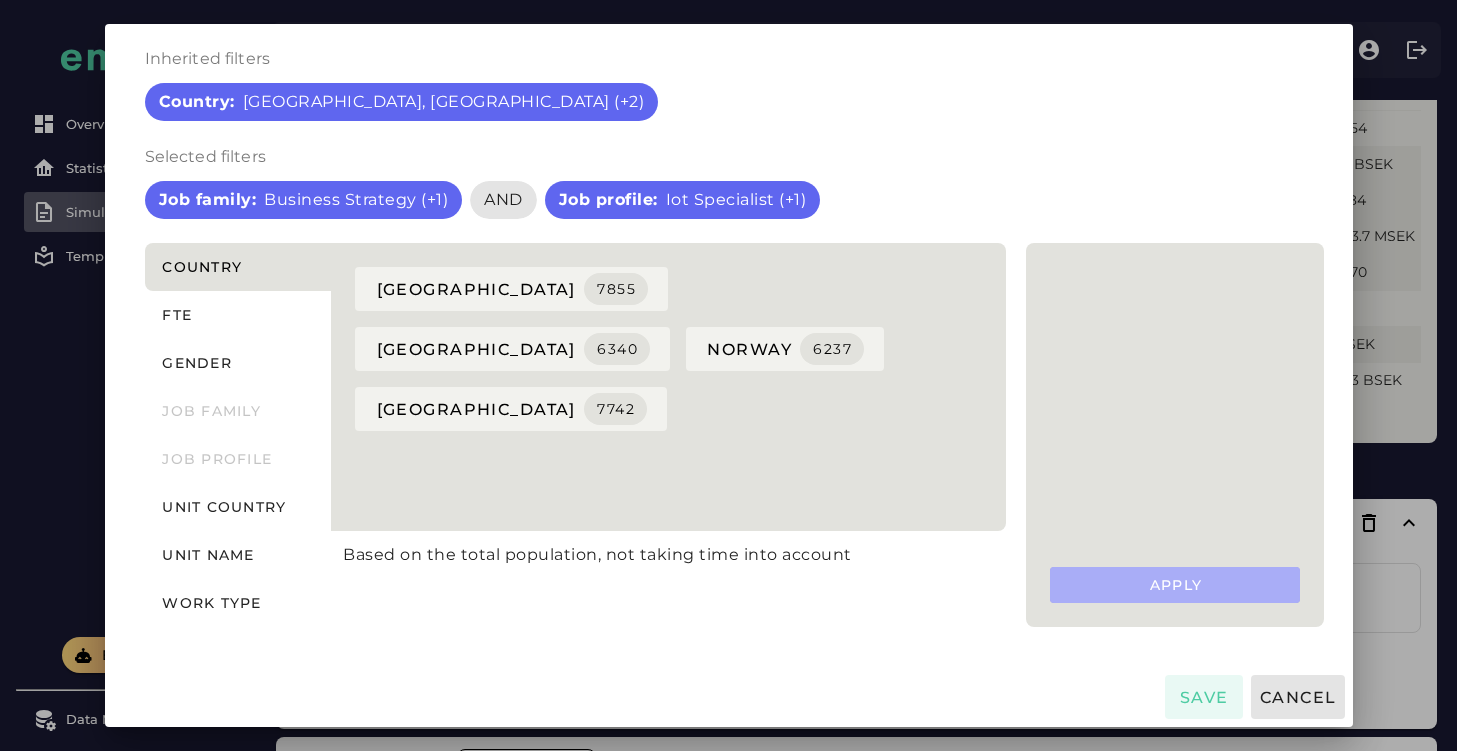 scroll, scrollTop: 57, scrollLeft: 0, axis: vertical 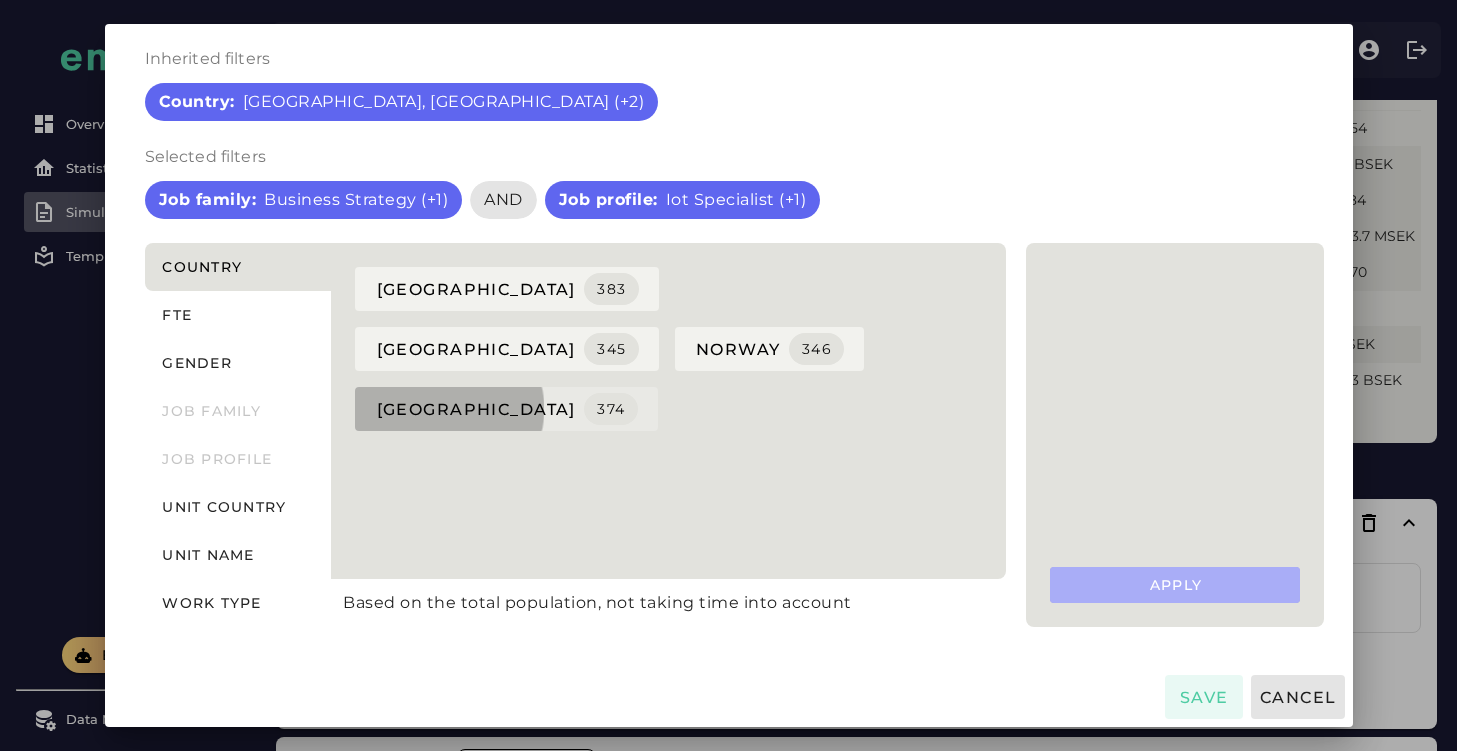 click on "sweden  374" 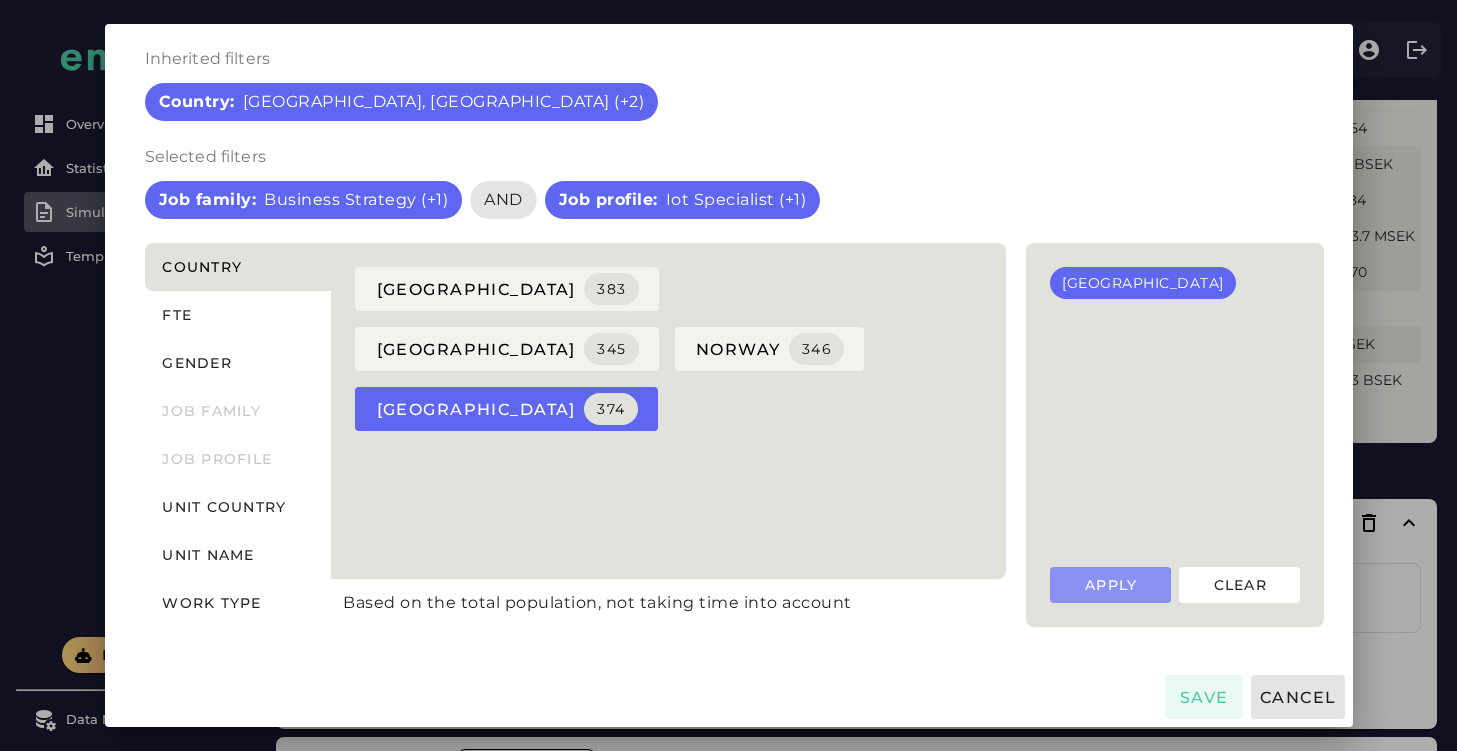 click on "Apply" at bounding box center (1110, 585) 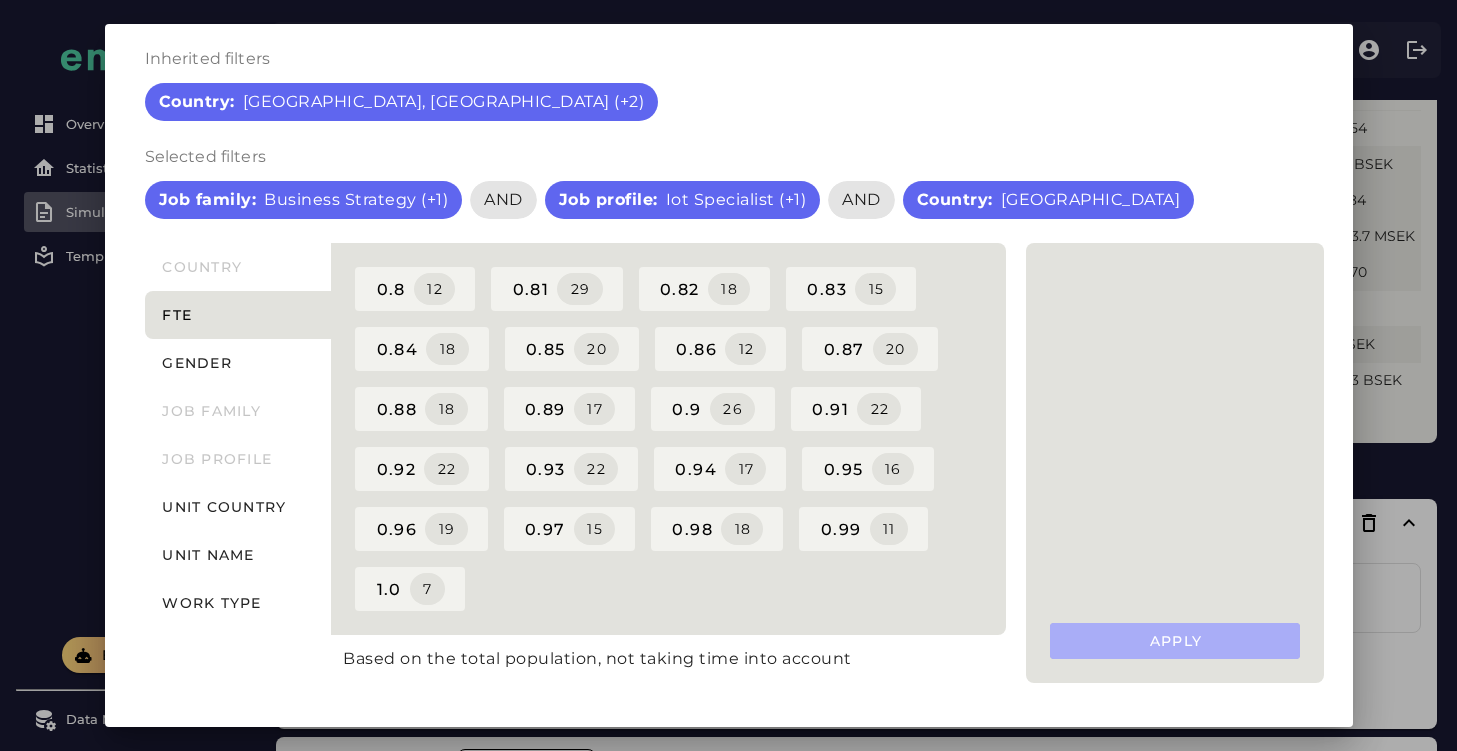 scroll, scrollTop: 113, scrollLeft: 0, axis: vertical 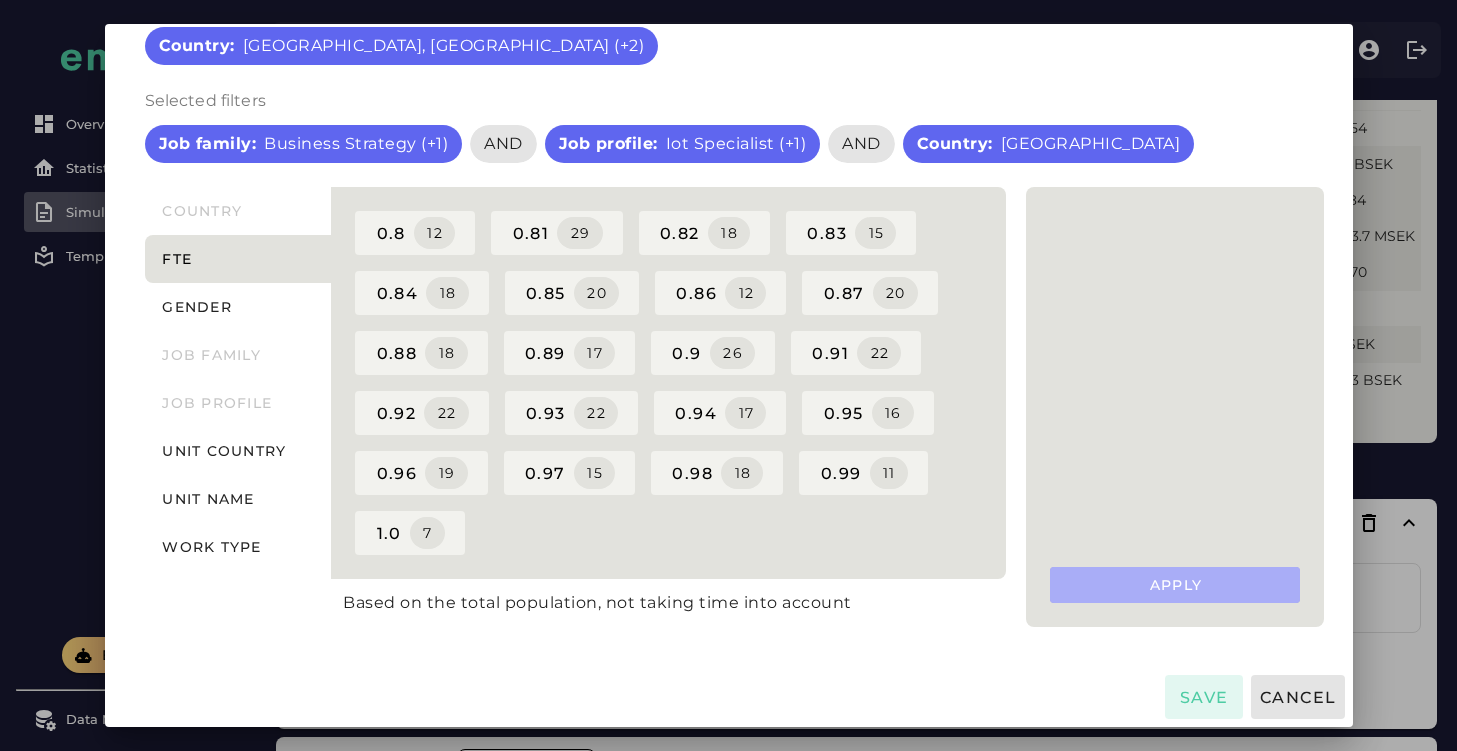 click on "Save" 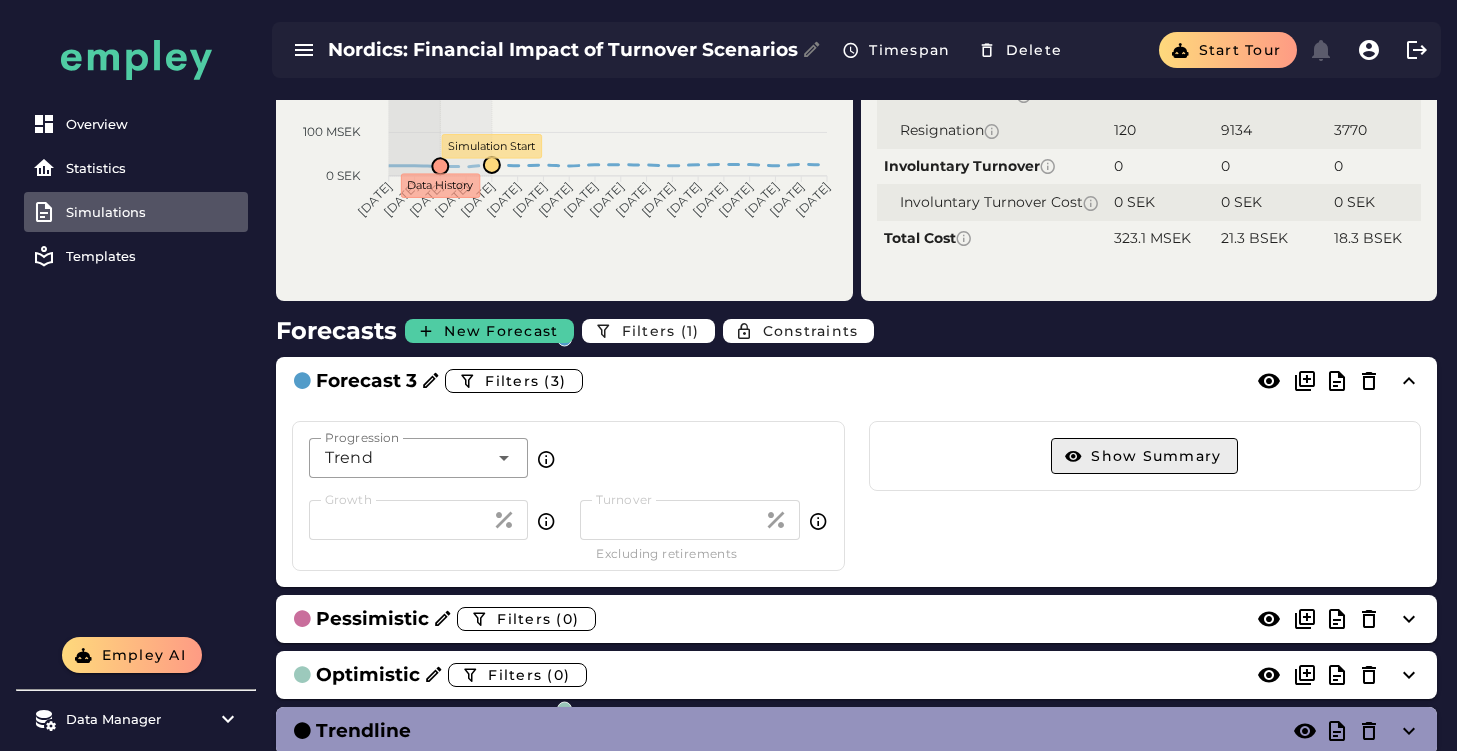 scroll, scrollTop: 825, scrollLeft: 0, axis: vertical 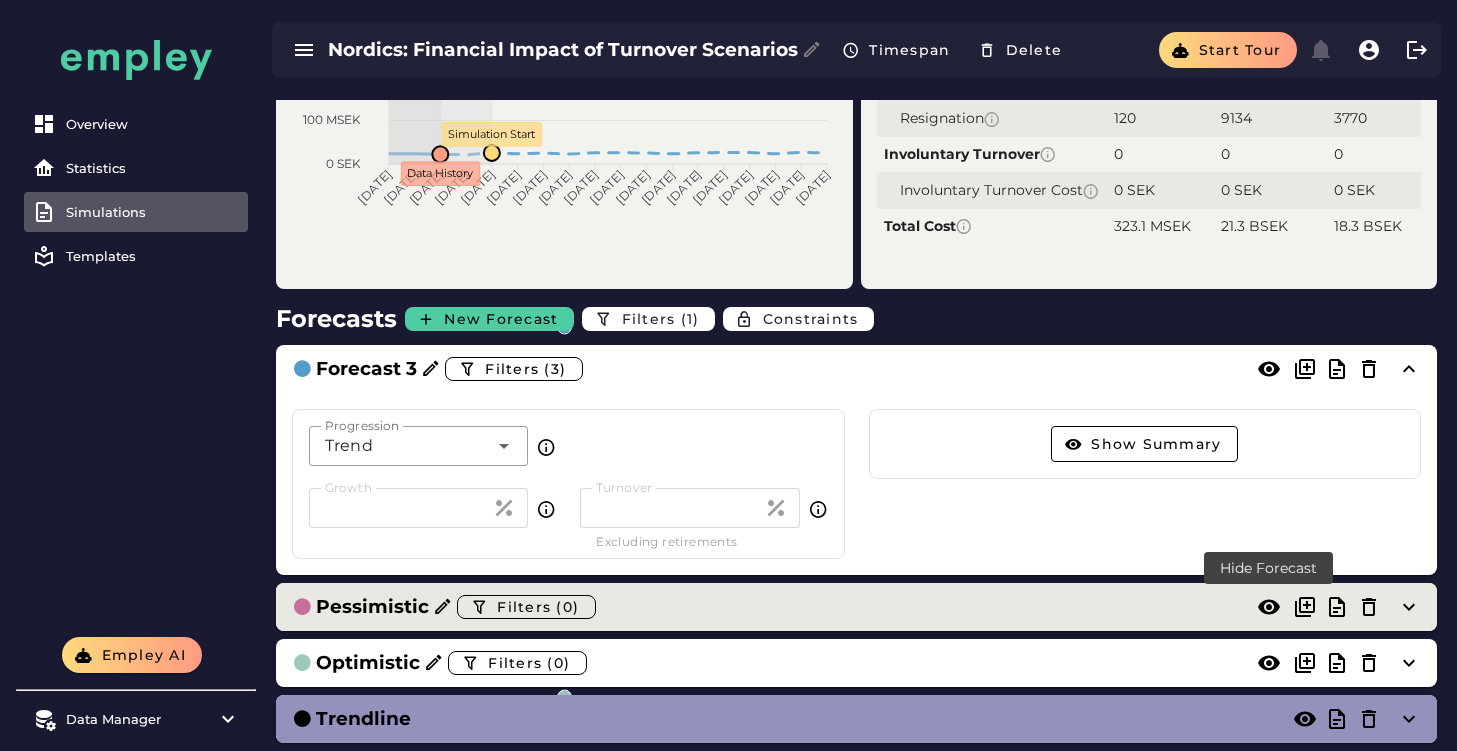 click 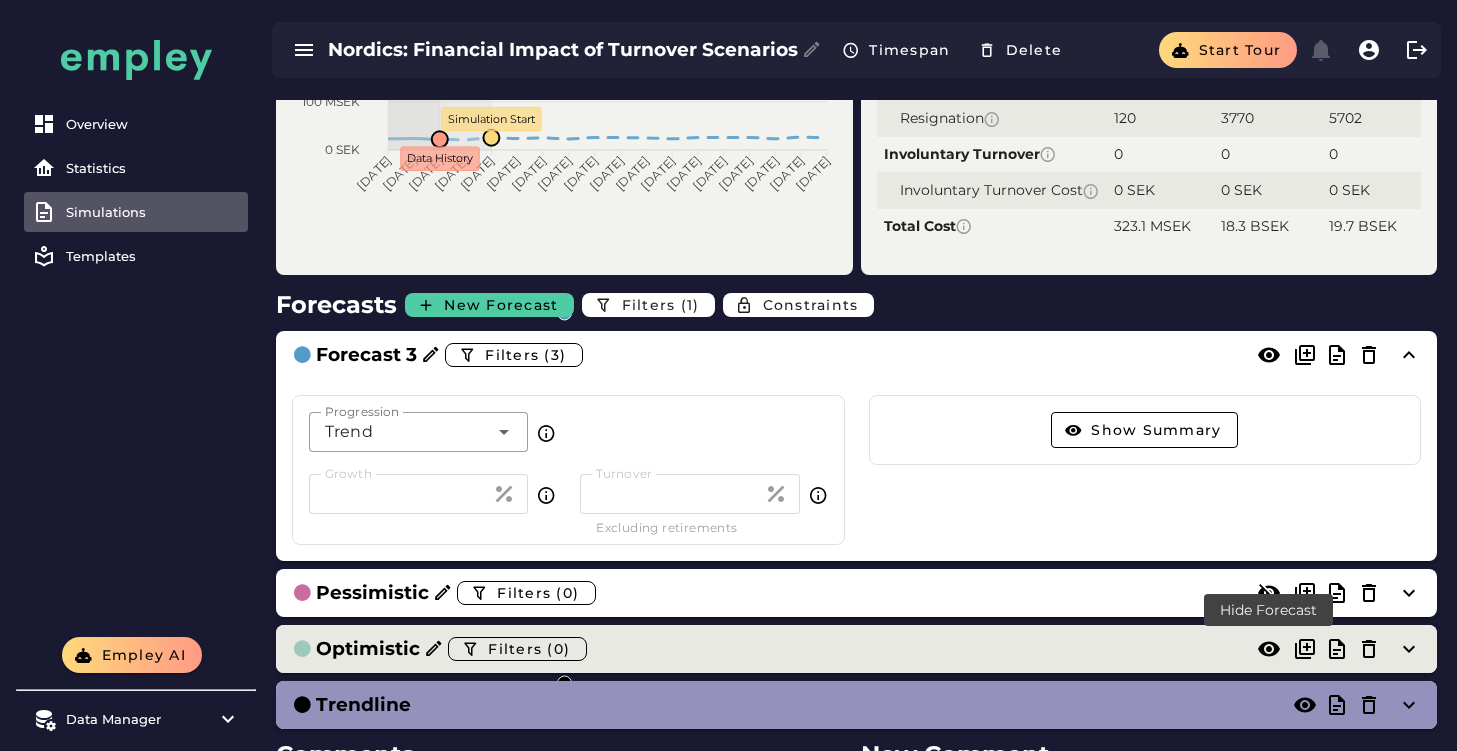 click 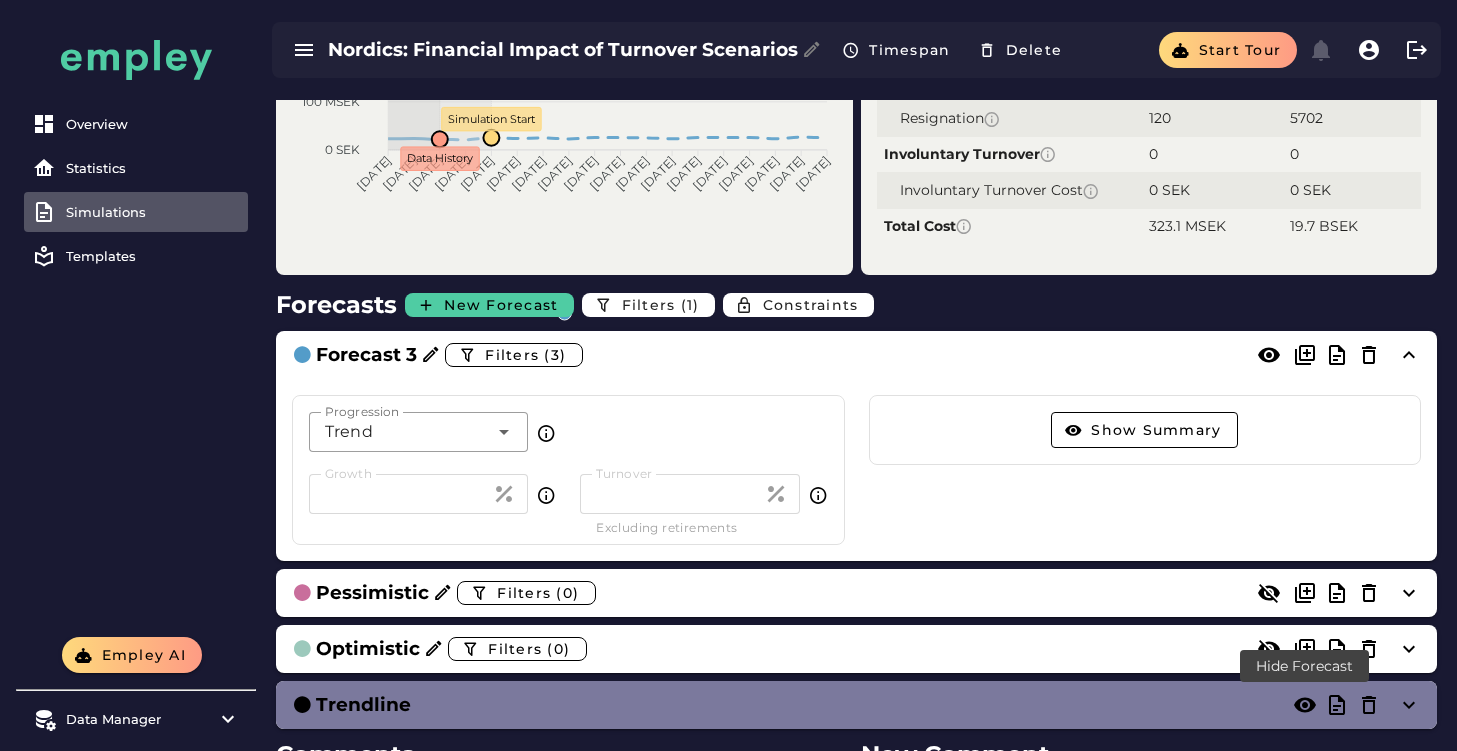 click 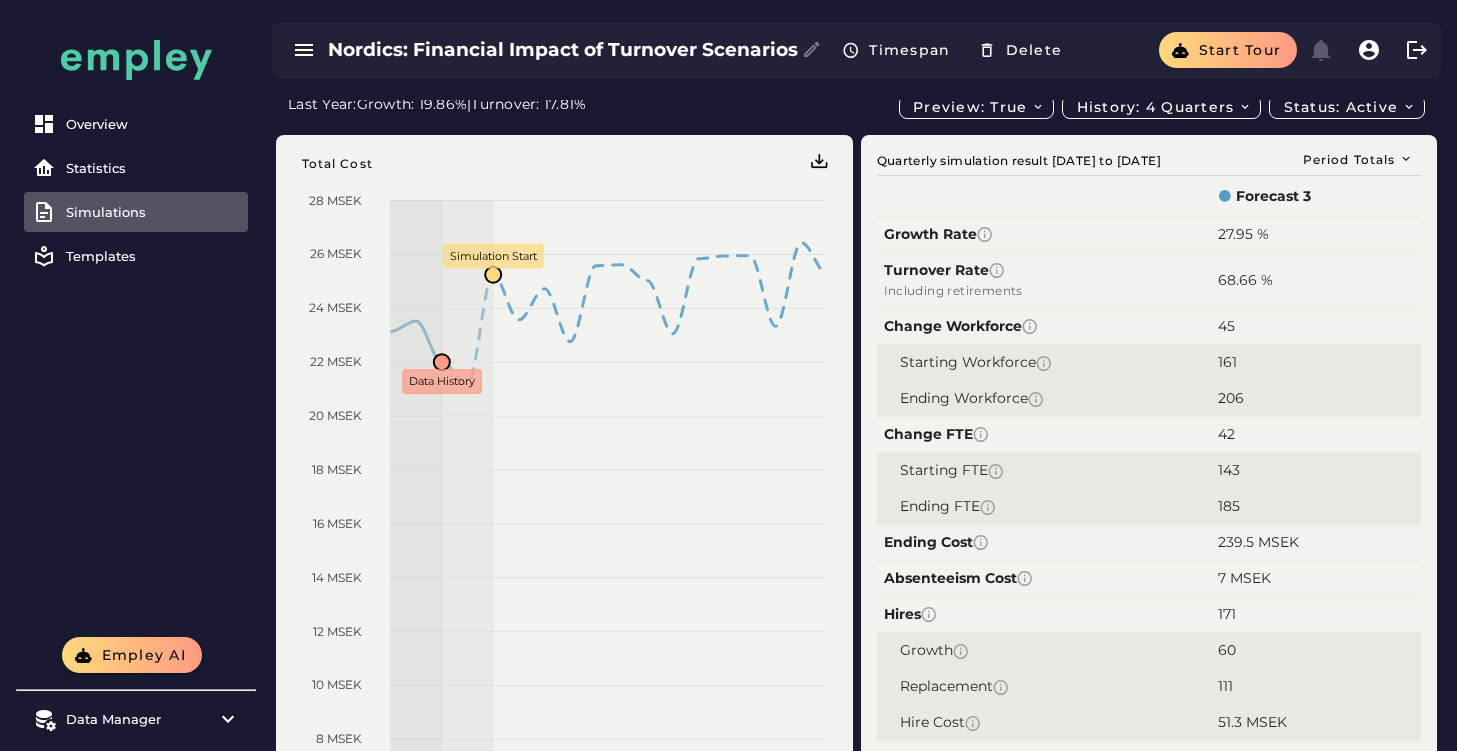 scroll, scrollTop: 0, scrollLeft: 0, axis: both 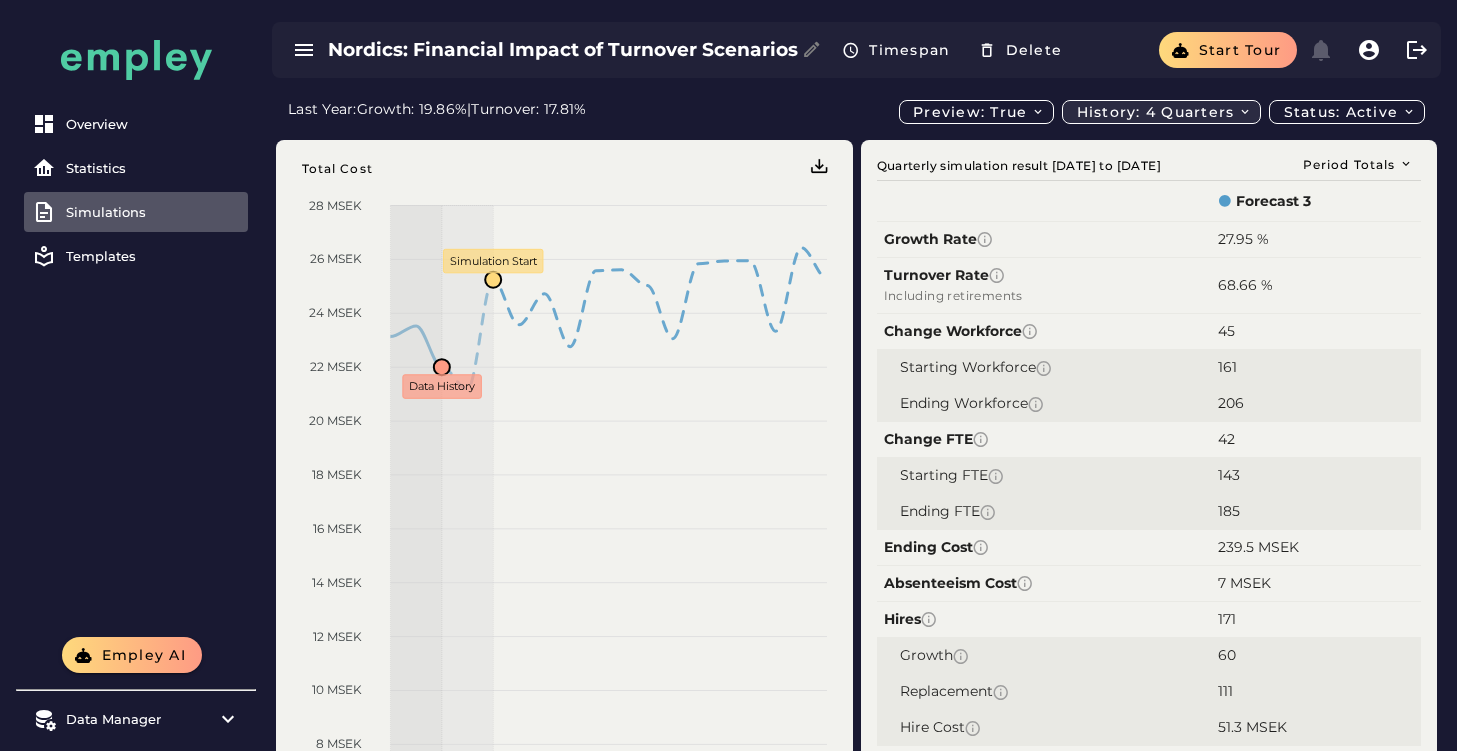 click on "History: 4 quarters" 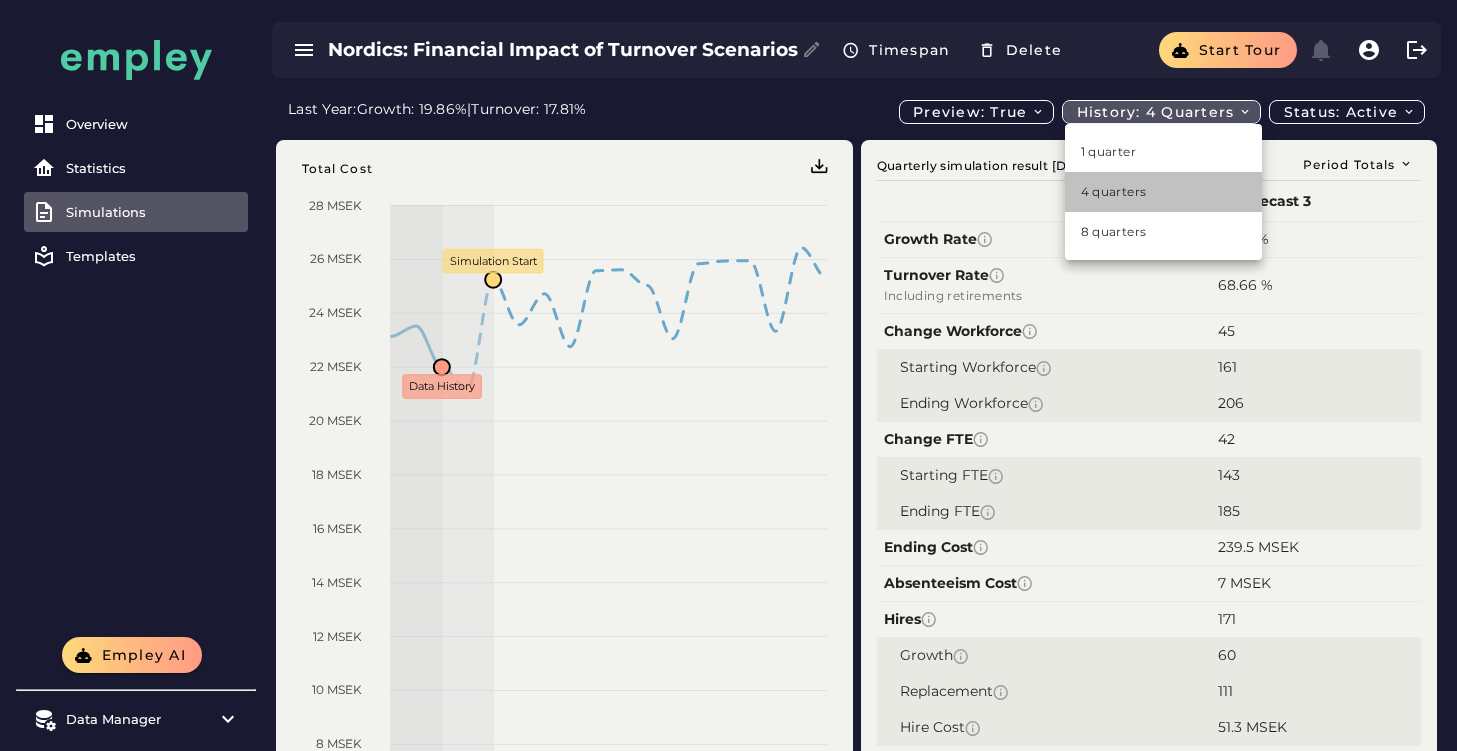 click on "4 quarters" 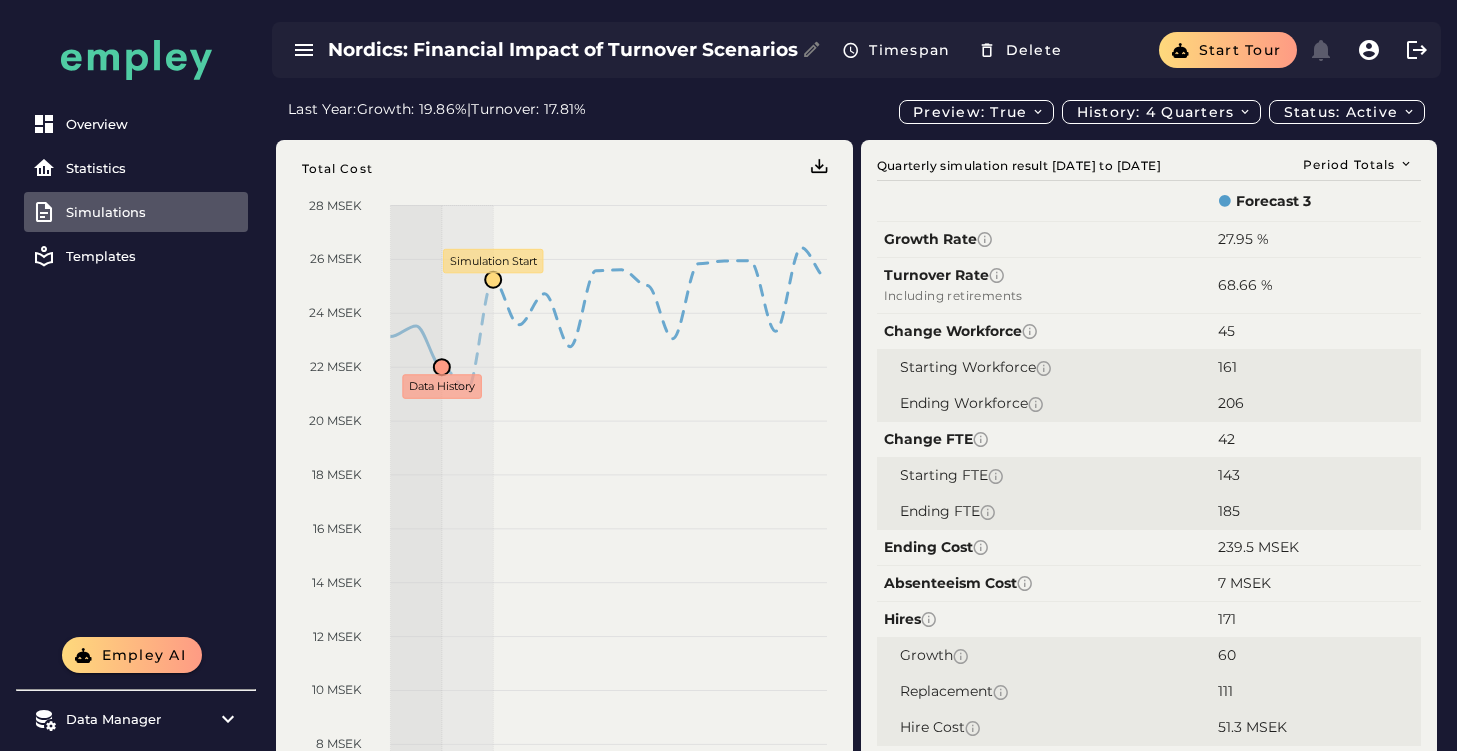 click on "Nordics: Financial Impact of Turnover Scenarios  Timespan   Delete  Start tour" 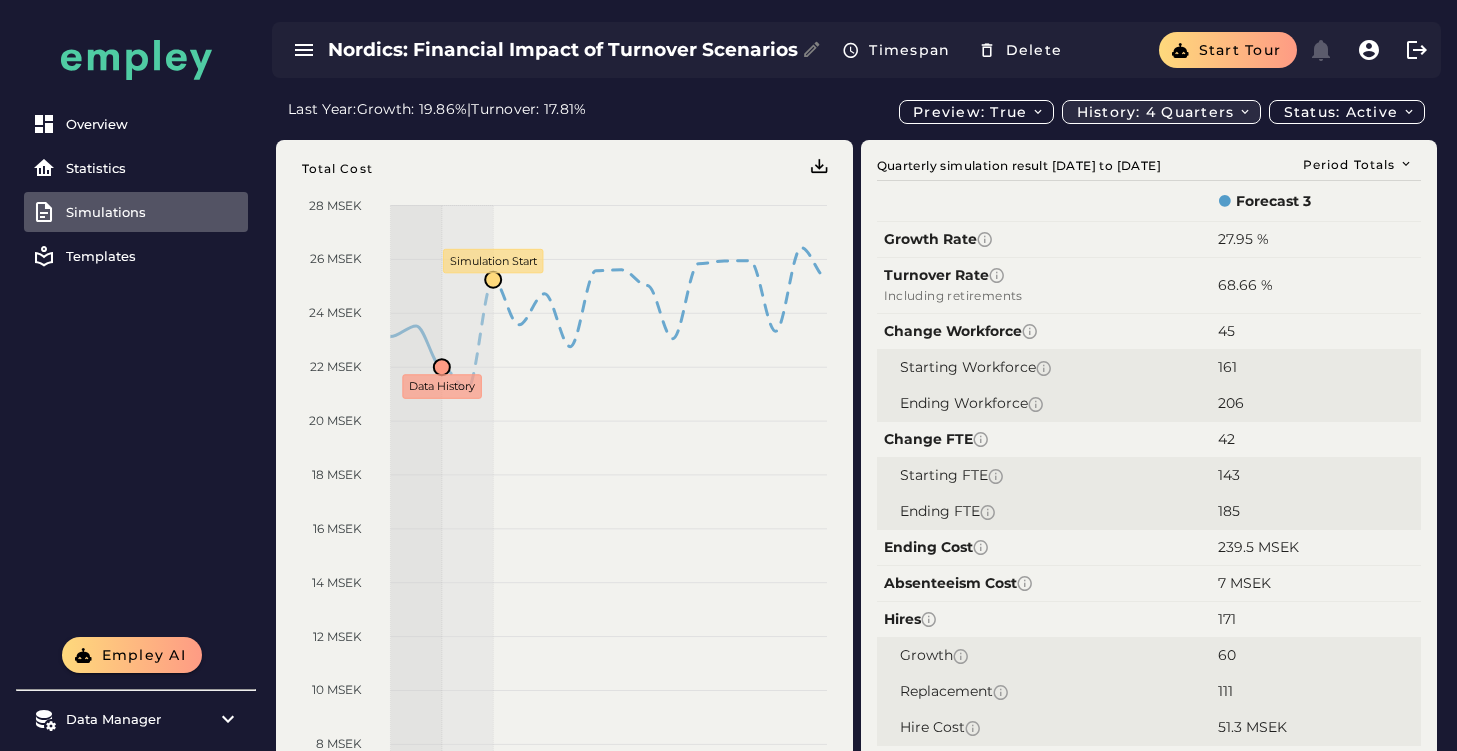 click on "History: 4 quarters" 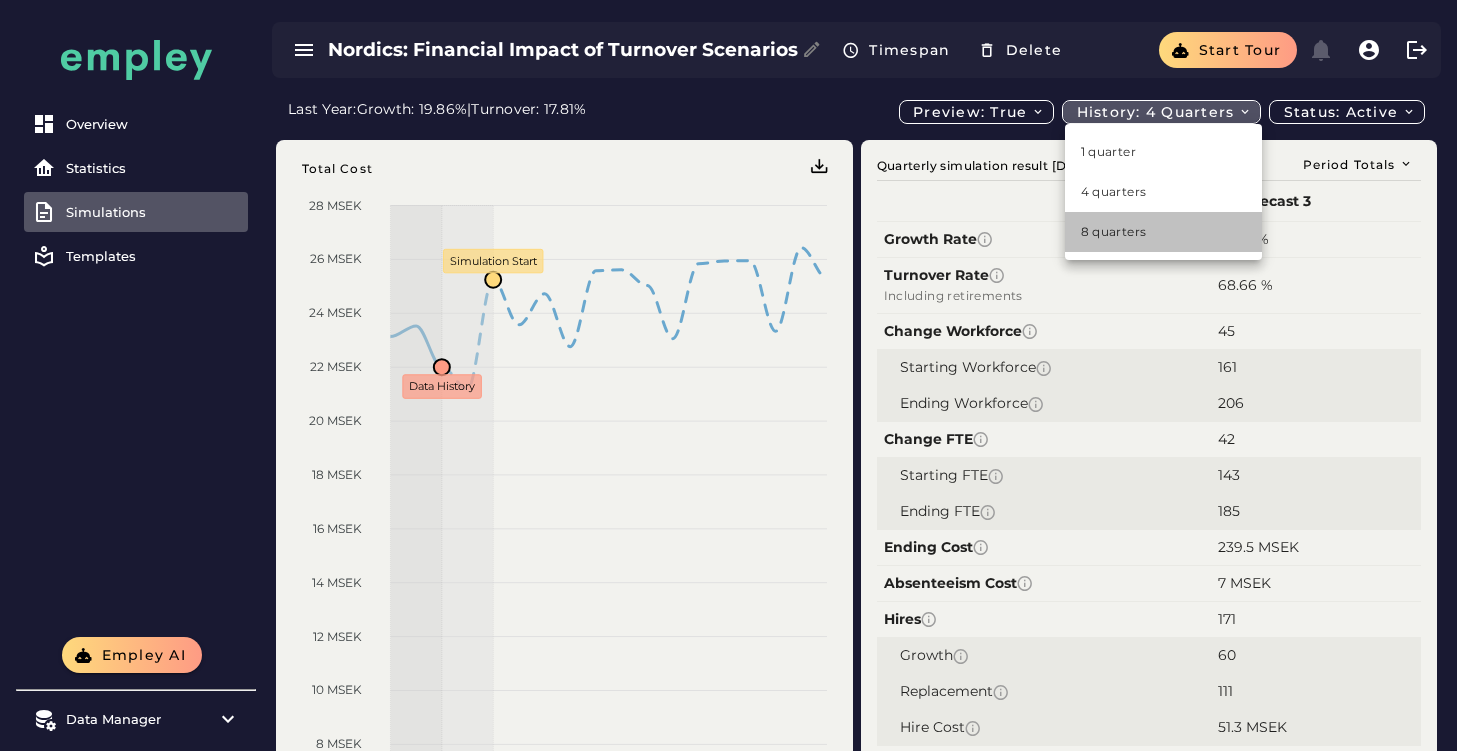click on "8 quarters" 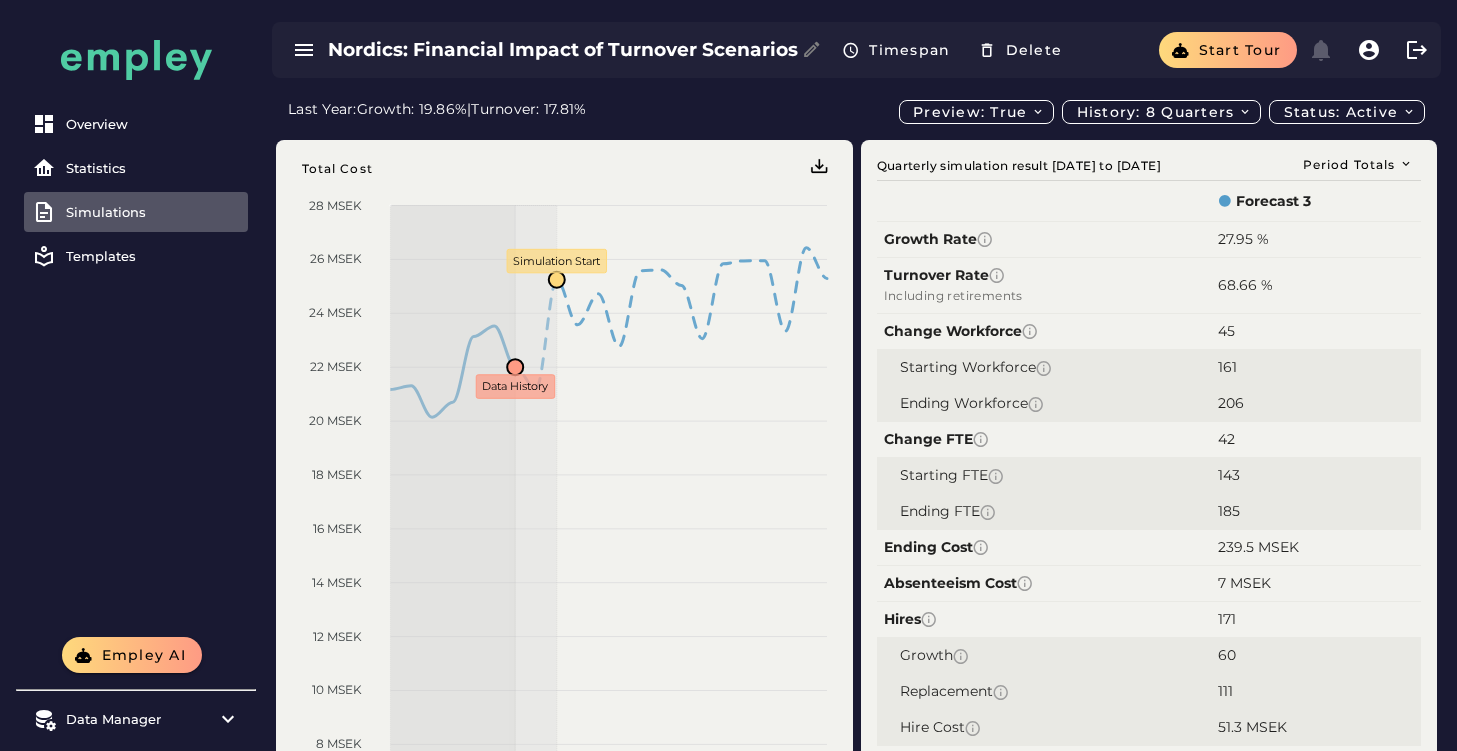 click on "45" at bounding box center [1226, 331] 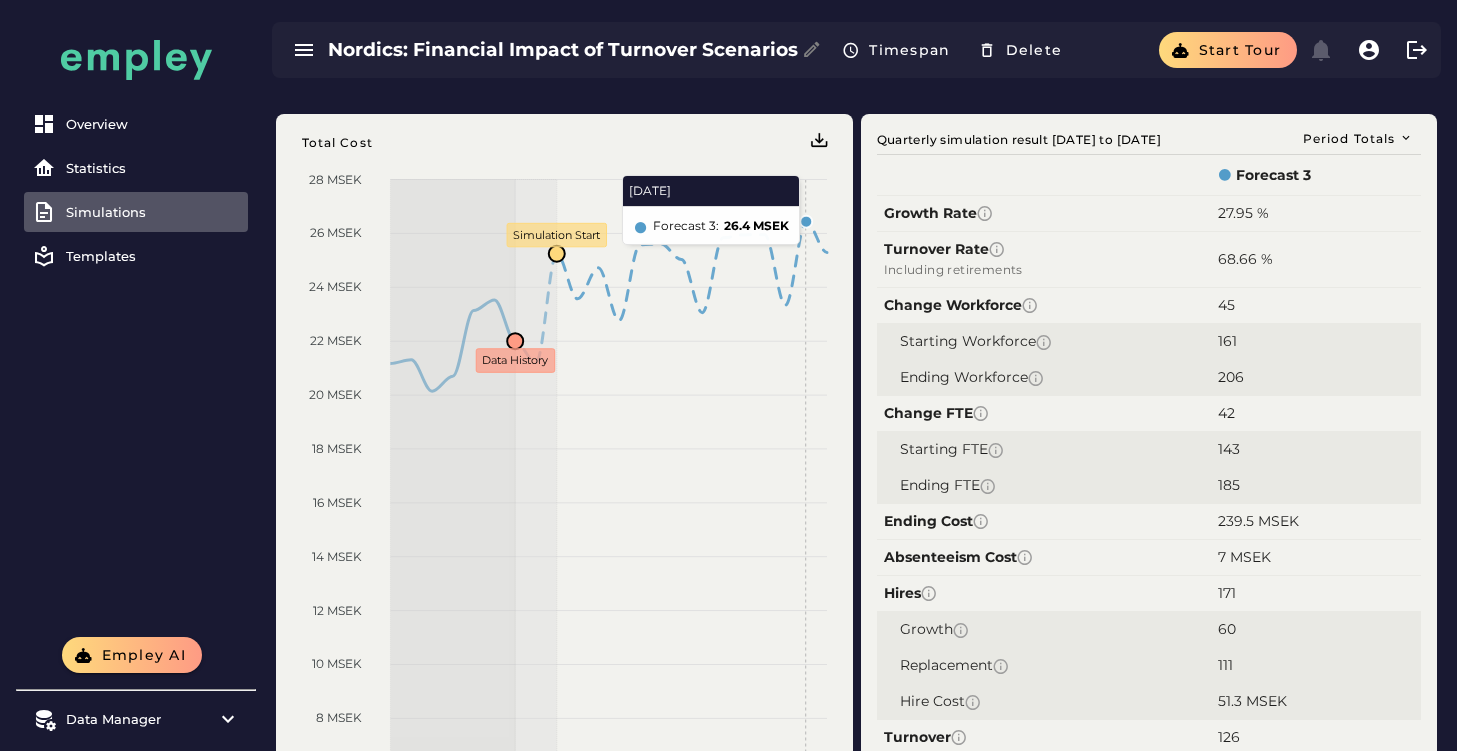 scroll, scrollTop: 0, scrollLeft: 0, axis: both 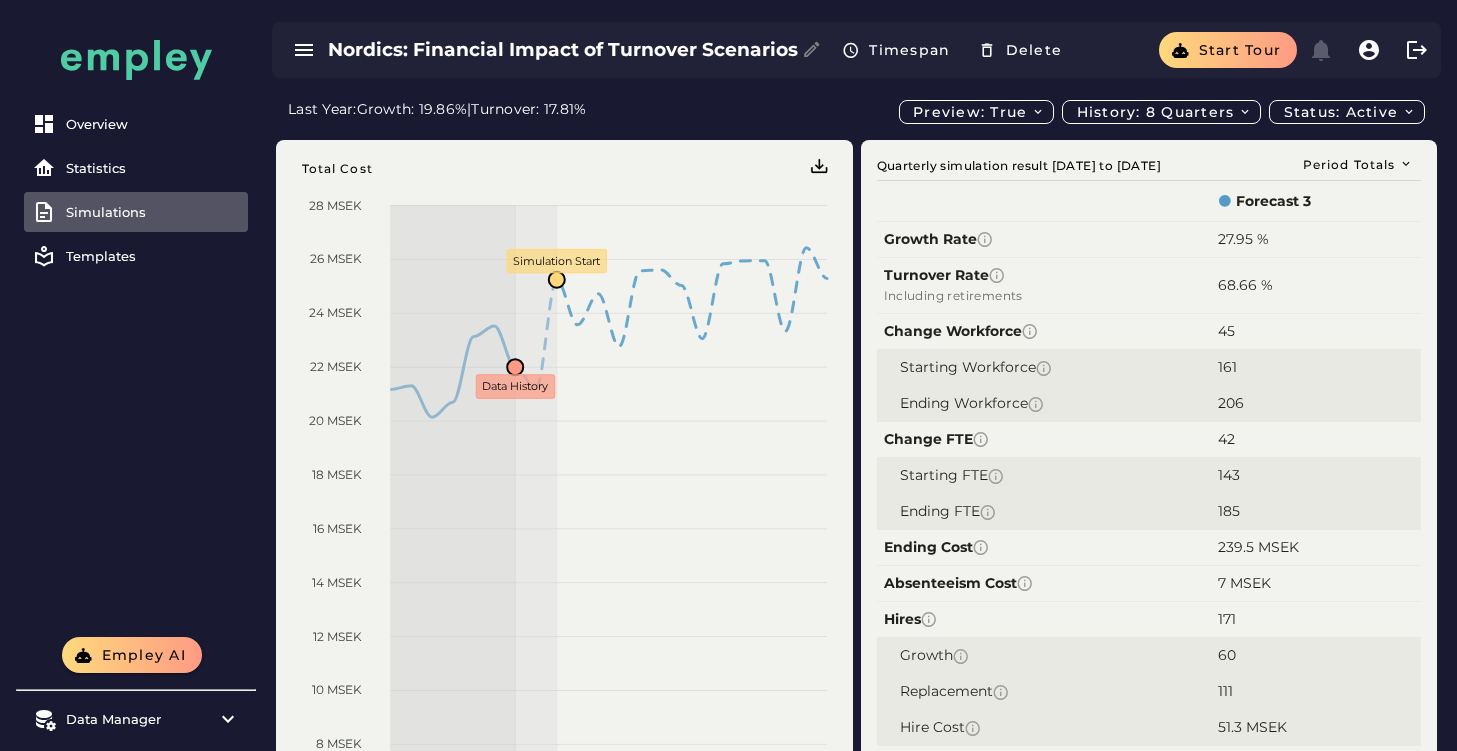 click on "Last Year:  Growth: 19.86%  |  Turnover: 17.81%   Preview: true   History: 8 quarters   Status: Active  Total Cost 28 MSEK 28 MSEK 26 MSEK 26 MSEK 24 MSEK 24 MSEK 22 MSEK 22 MSEK 20 MSEK 20 MSEK 18 MSEK 18 MSEK 16 MSEK 16 MSEK 14 MSEK 14 MSEK 12 MSEK 12 MSEK 10 MSEK 10 MSEK 8 MSEK 8 MSEK 6 MSEK 6 MSEK 4 MSEK 4 MSEK 2 MSEK 2 MSEK 0 SEK 0 SEK [DATE] [DATE] [DATE] [DATE] [DATE] [DATE] [DATE] [DATE] [DATE] [DATE] [DATE] [DATE] [DATE] [DATE] [DATE] [DATE] [DATE] [DATE] [DATE] [DATE] [DATE] [DATE] [DATE] [DATE] [DATE] [DATE] [DATE] [DATE] [DATE] [DATE] [DATE] [DATE] [DATE] [DATE] [DATE] [DATE] [DATE] [DATE] [DATE] [DATE] [DATE] [DATE] [DATE] [DATE] Data History Simulation Start Forecast [DATE] Forecast 3:  26.4 MSEK [DATE] Download SVG Download PNG Download CSV  Period Totals  Quarterly simulation result [DATE] to [DATE] Forecast 3 Growth Rate  27.95 % Turnover Rate  Including retirements 68.66 % Change Workforce" at bounding box center [856, 938] 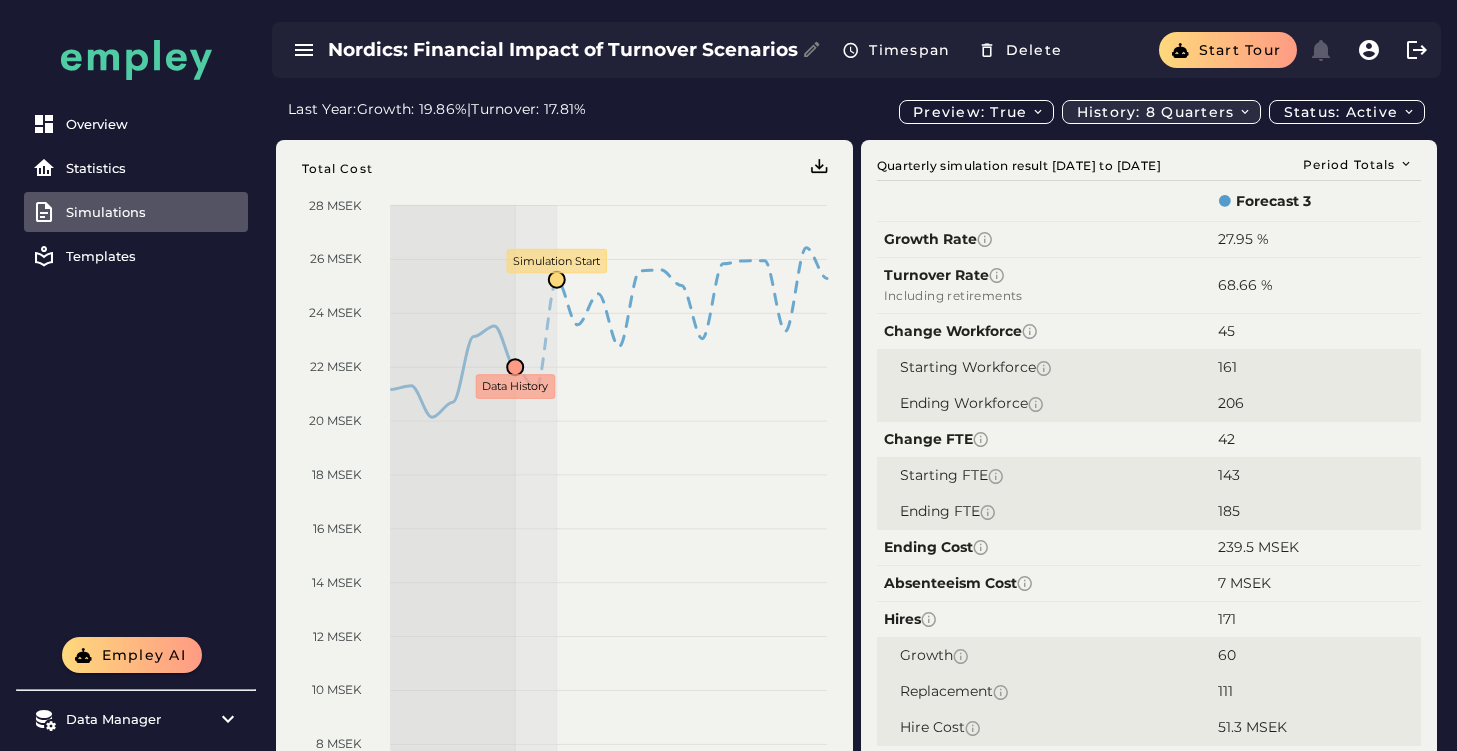 click on "History: 8 quarters" 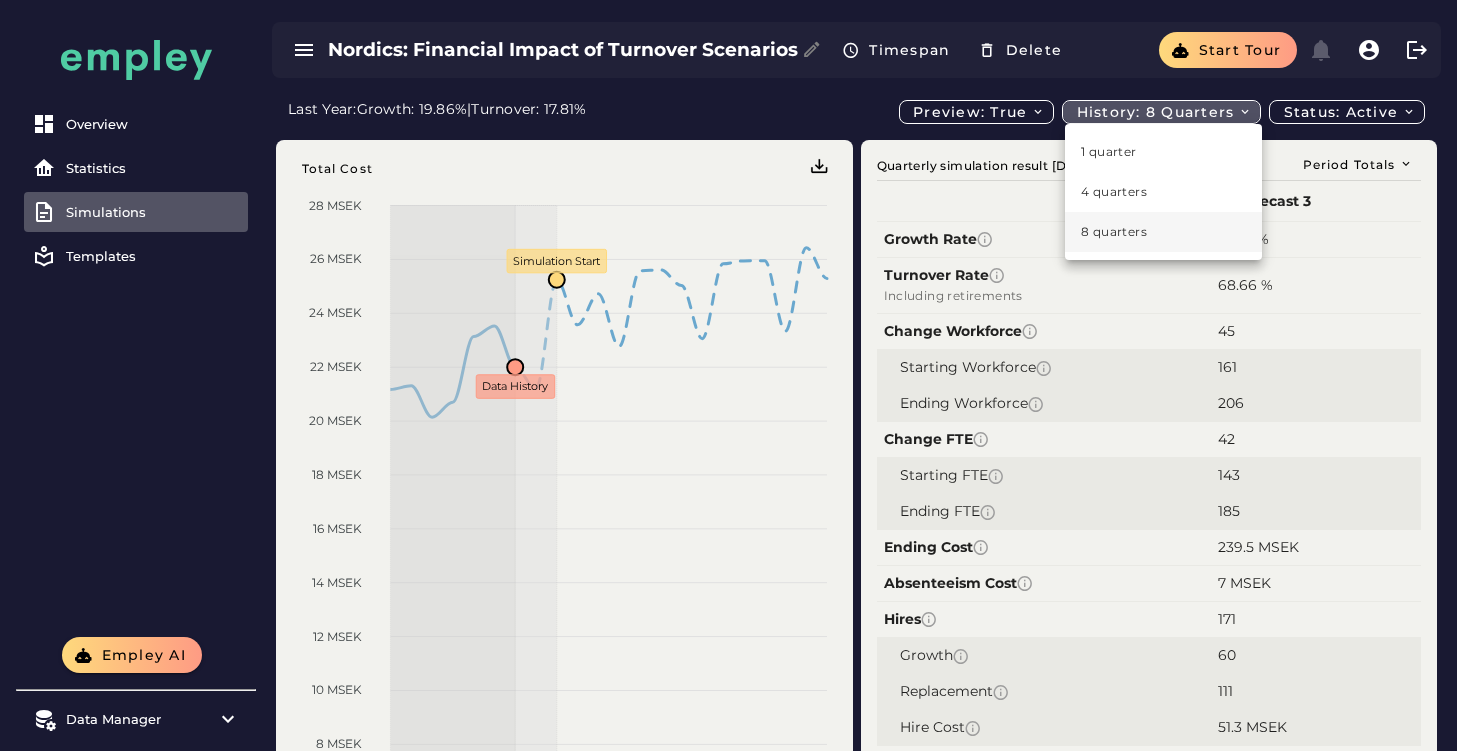 click on "8 quarters" 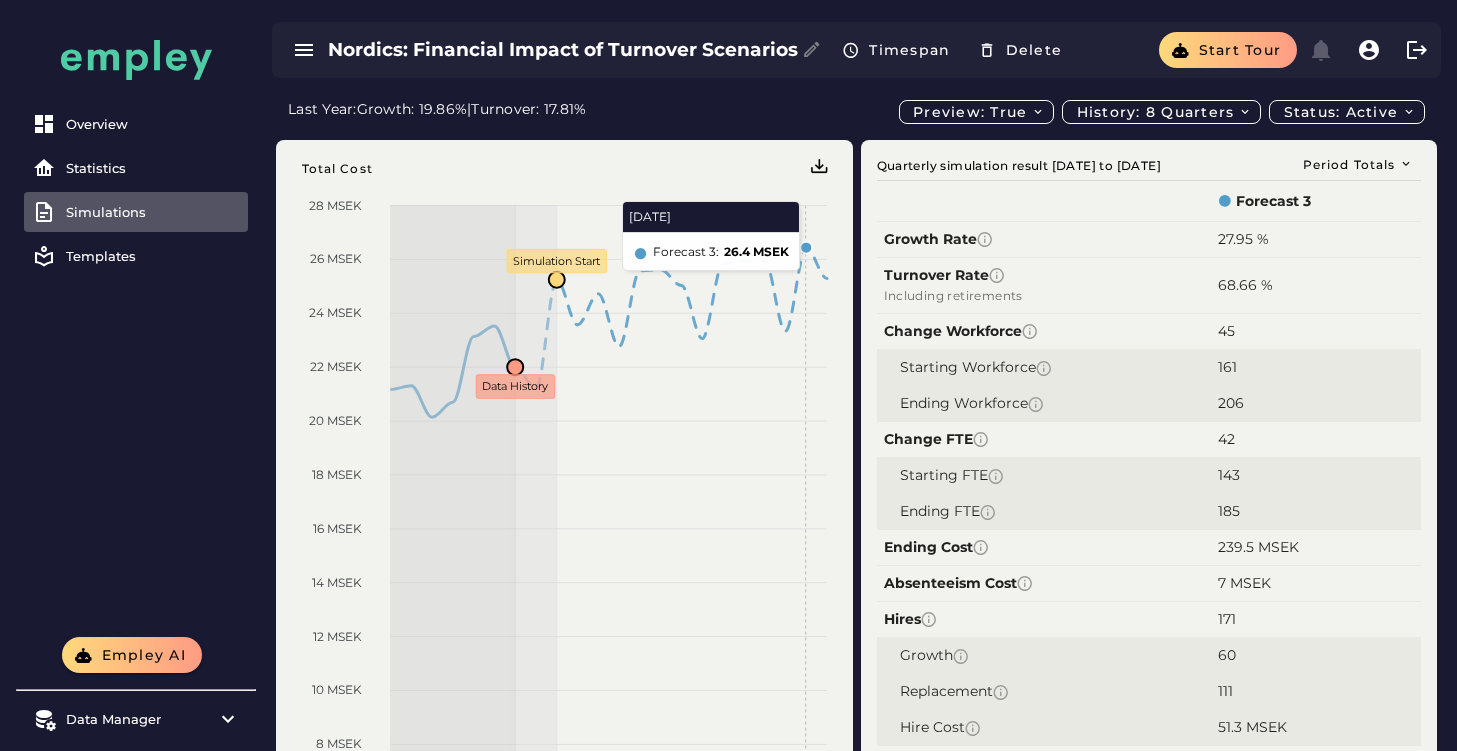 click on "7 MSEK" at bounding box center [1244, 583] 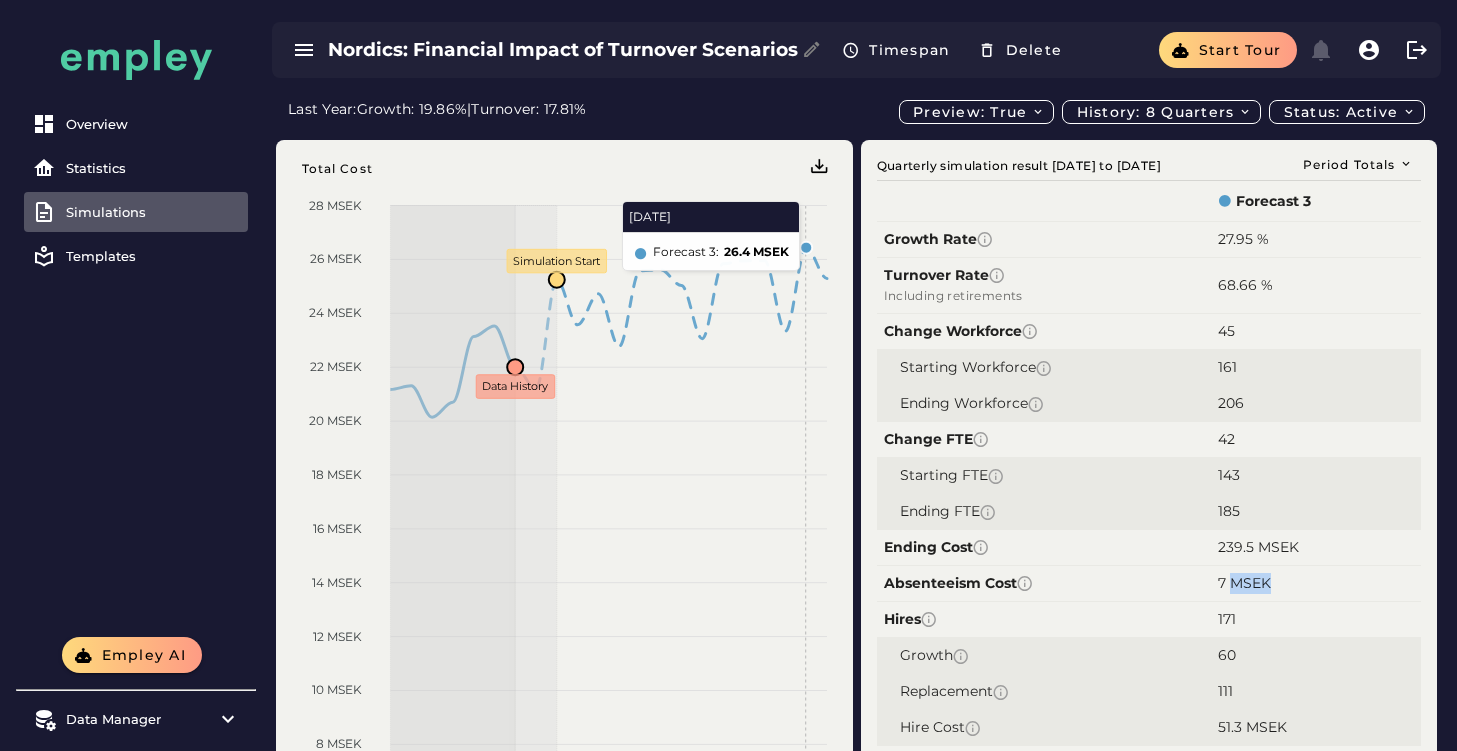 click on "7 MSEK" at bounding box center (1244, 583) 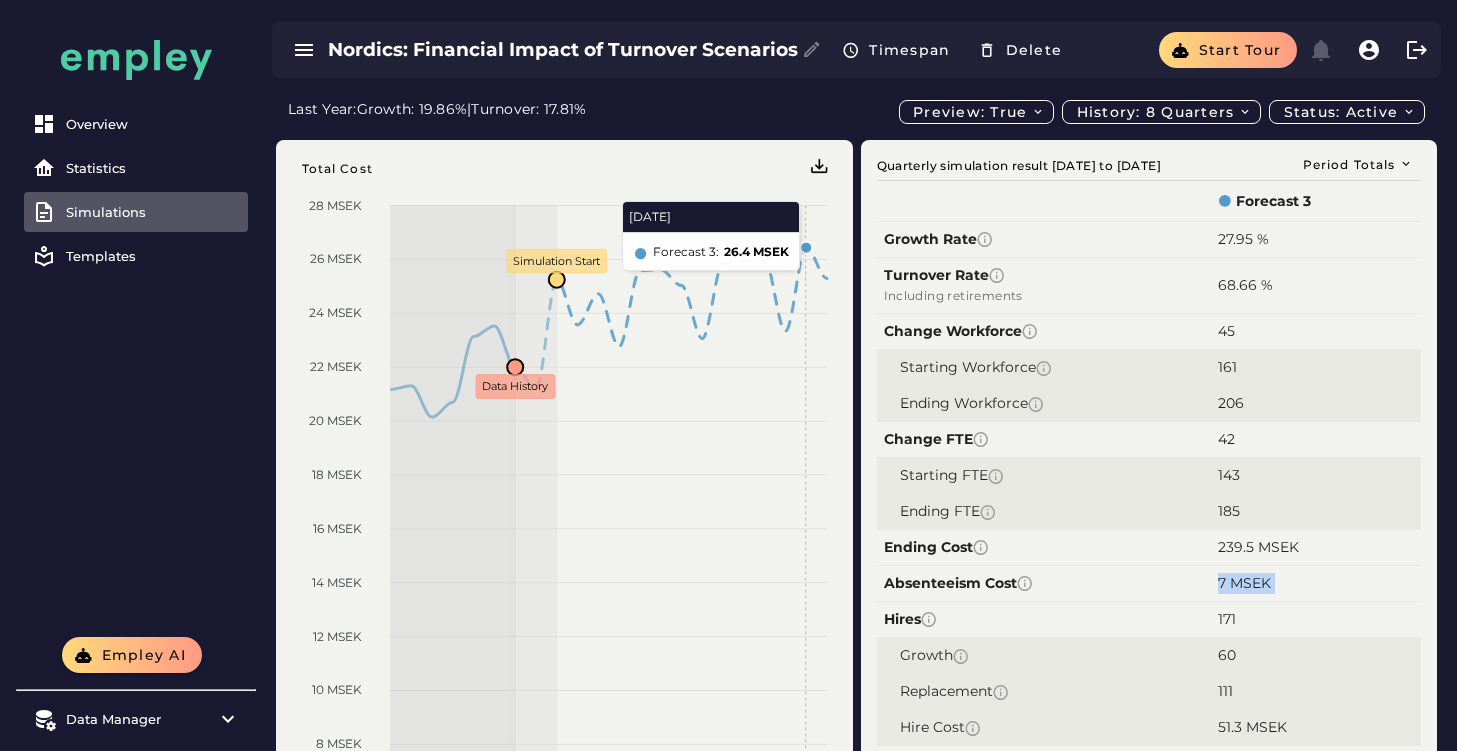 click on "7 MSEK" at bounding box center (1244, 583) 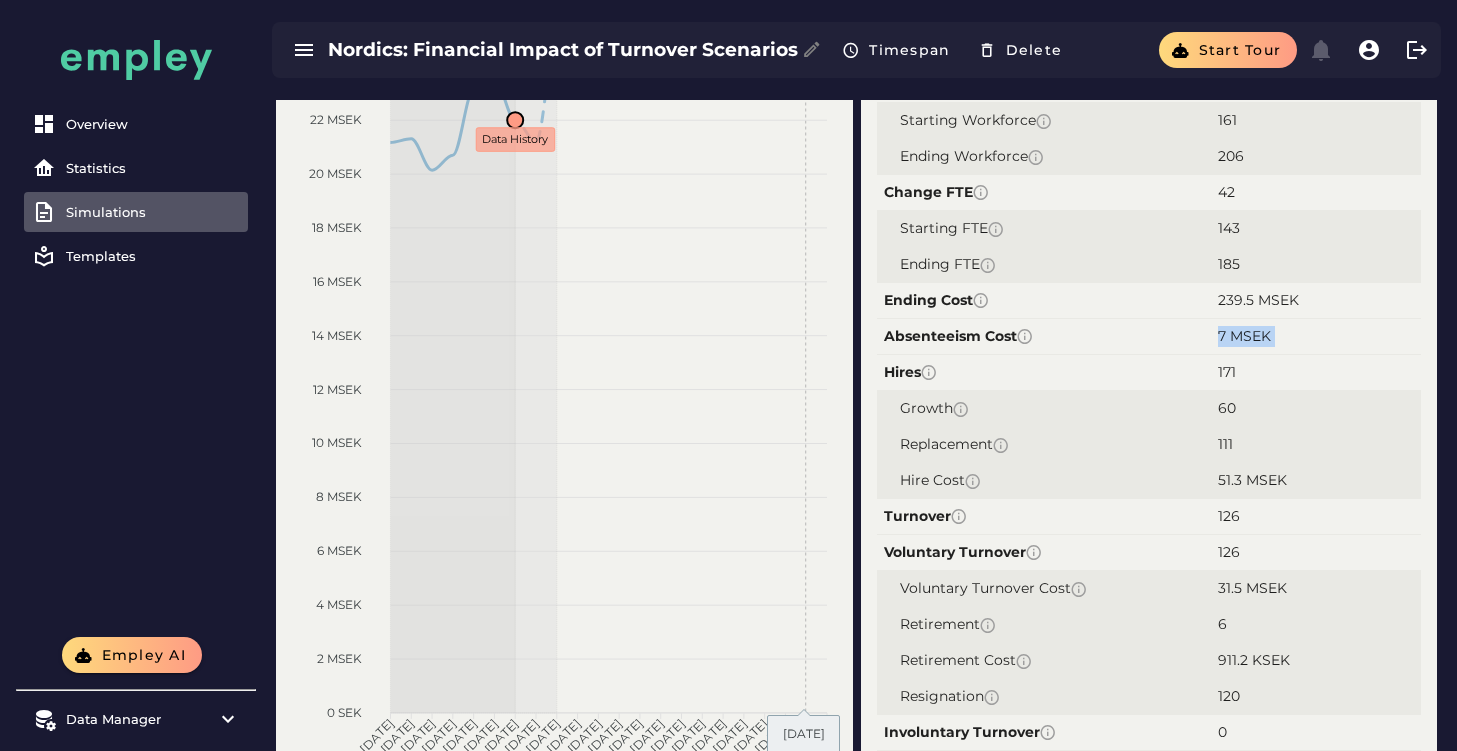 scroll, scrollTop: 250, scrollLeft: 0, axis: vertical 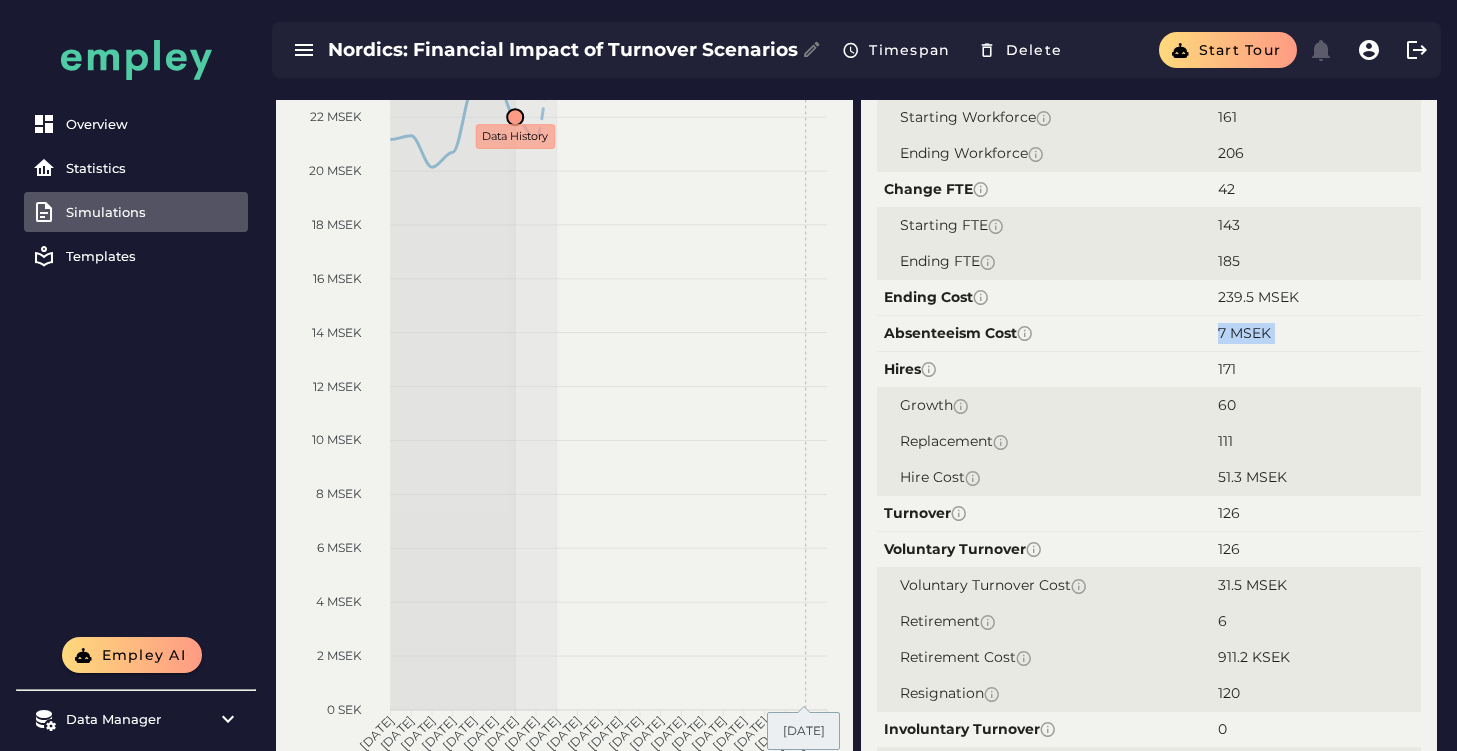 drag, startPoint x: 1290, startPoint y: 658, endPoint x: 1204, endPoint y: 648, distance: 86.579445 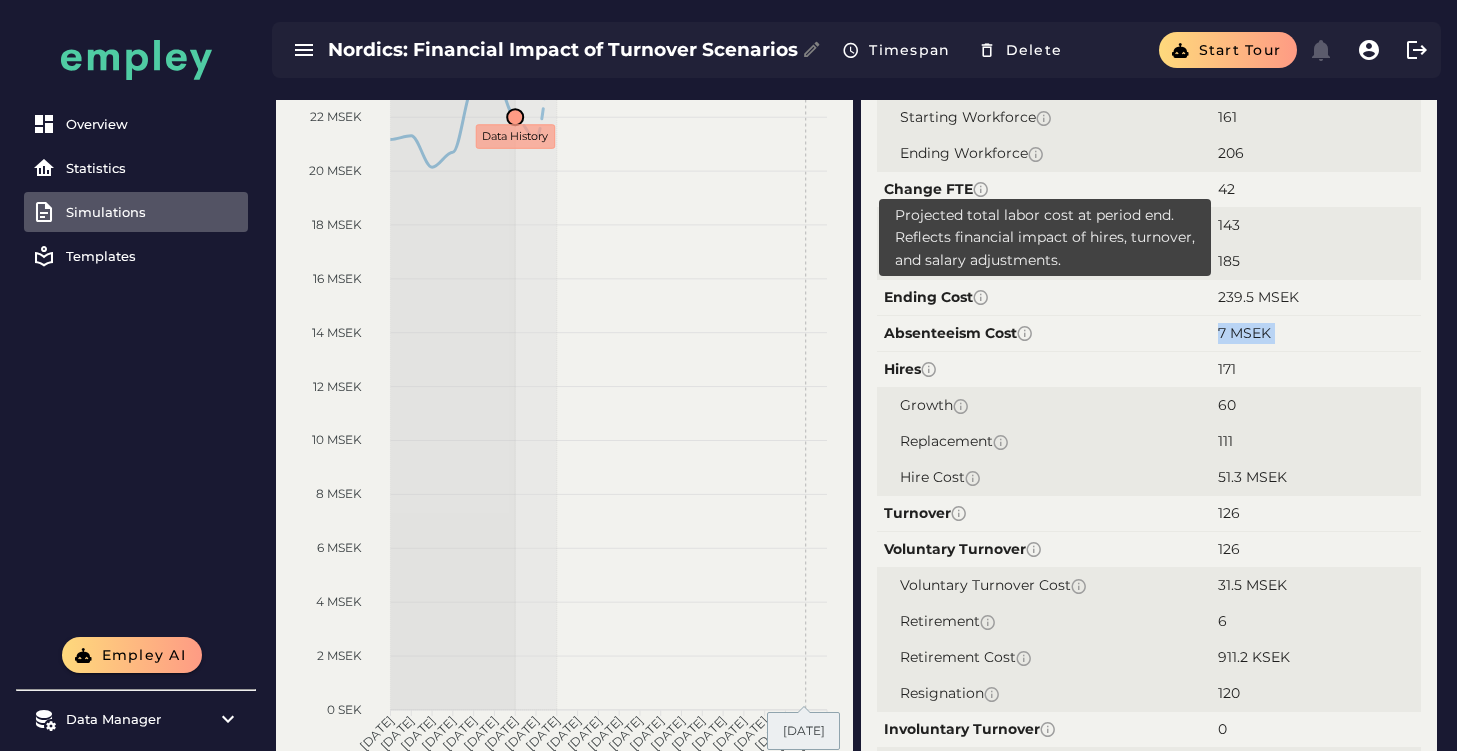 click on "Ending Cost" 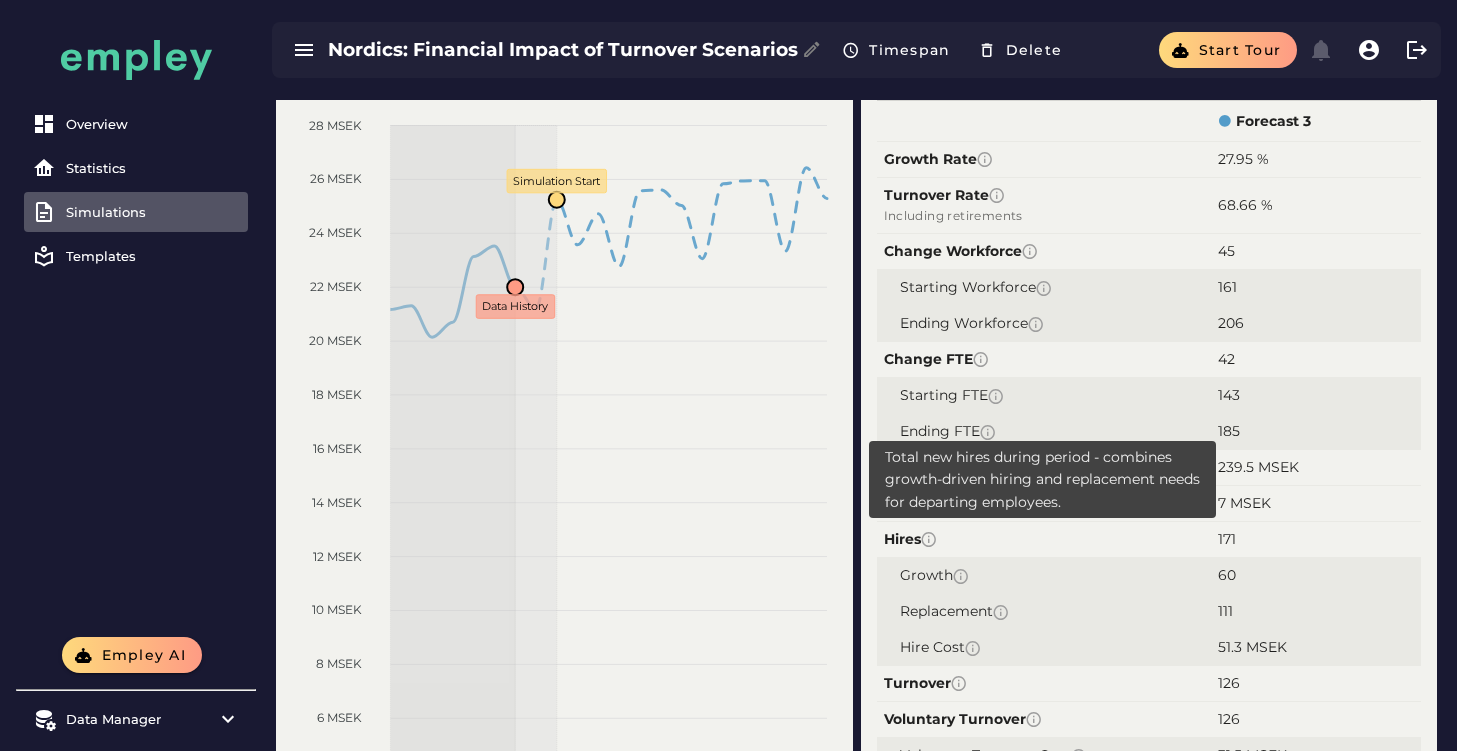 scroll, scrollTop: 0, scrollLeft: 0, axis: both 